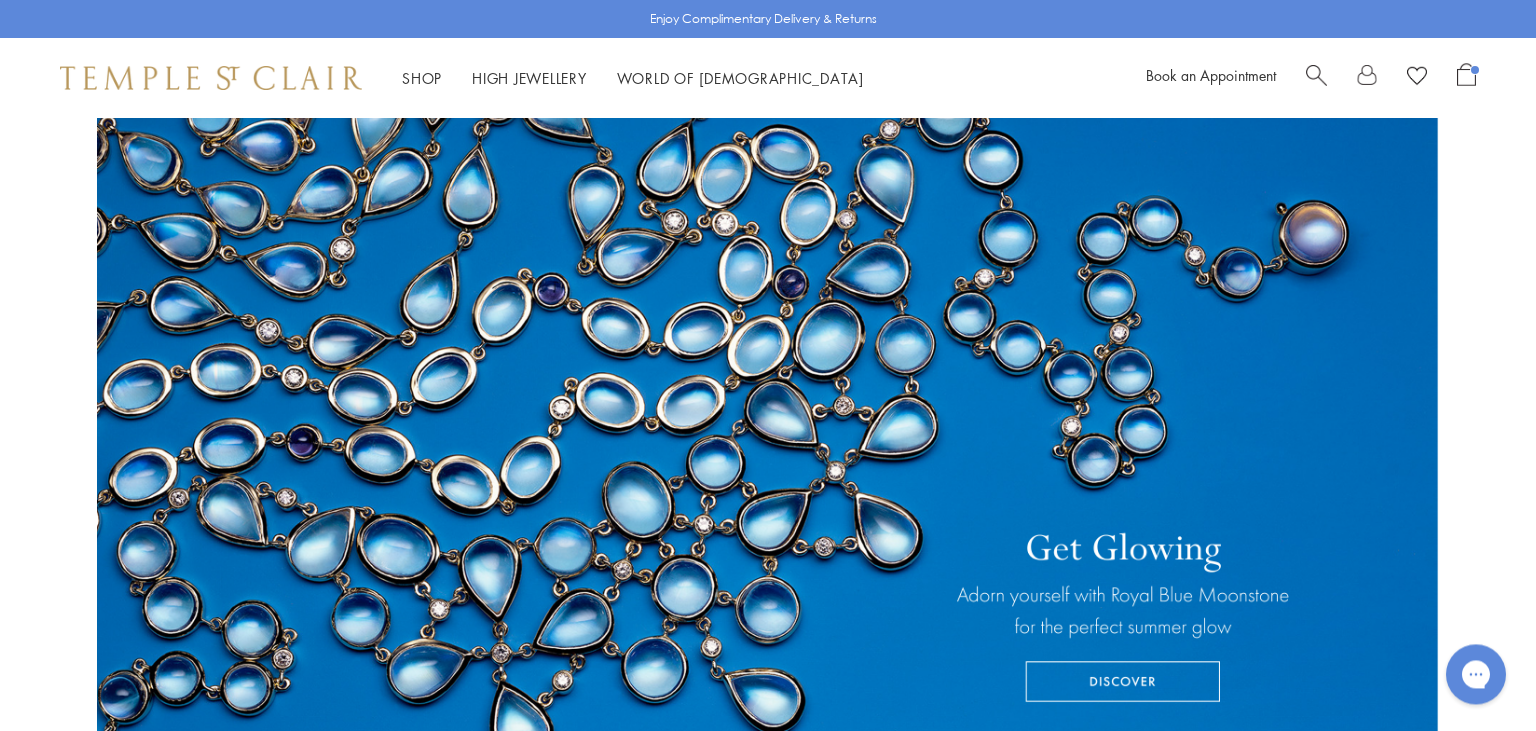 scroll, scrollTop: 0, scrollLeft: 0, axis: both 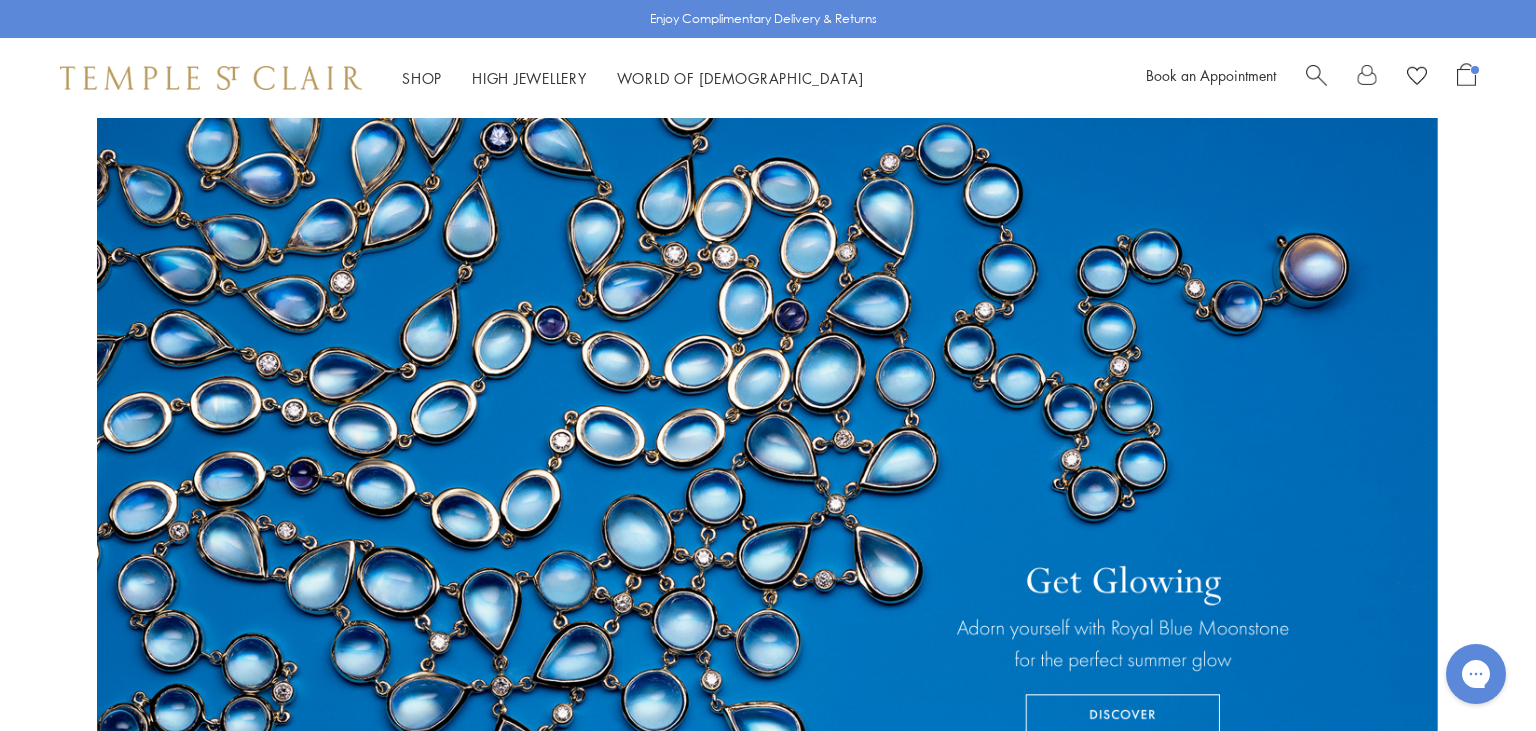 click at bounding box center (1316, 73) 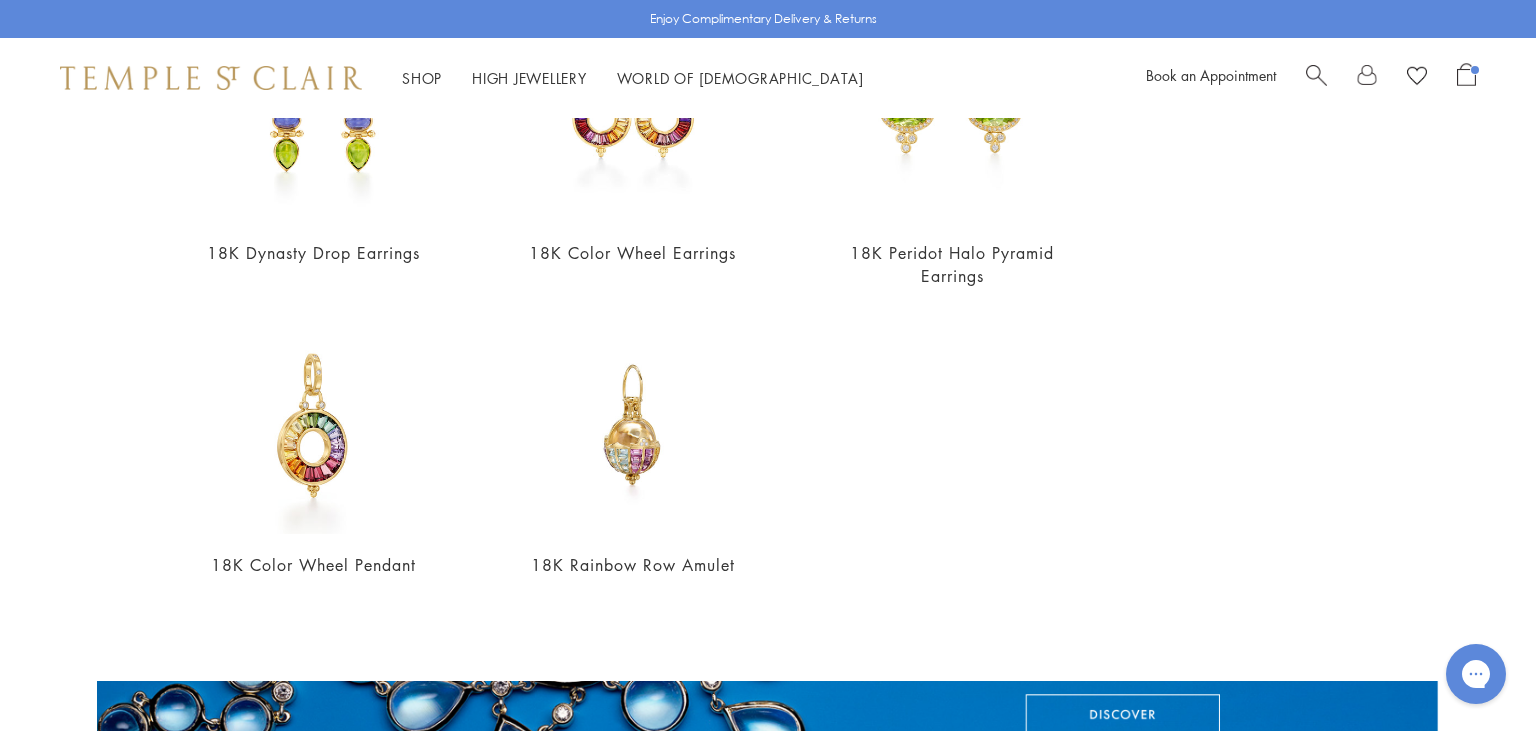 scroll, scrollTop: 218, scrollLeft: 0, axis: vertical 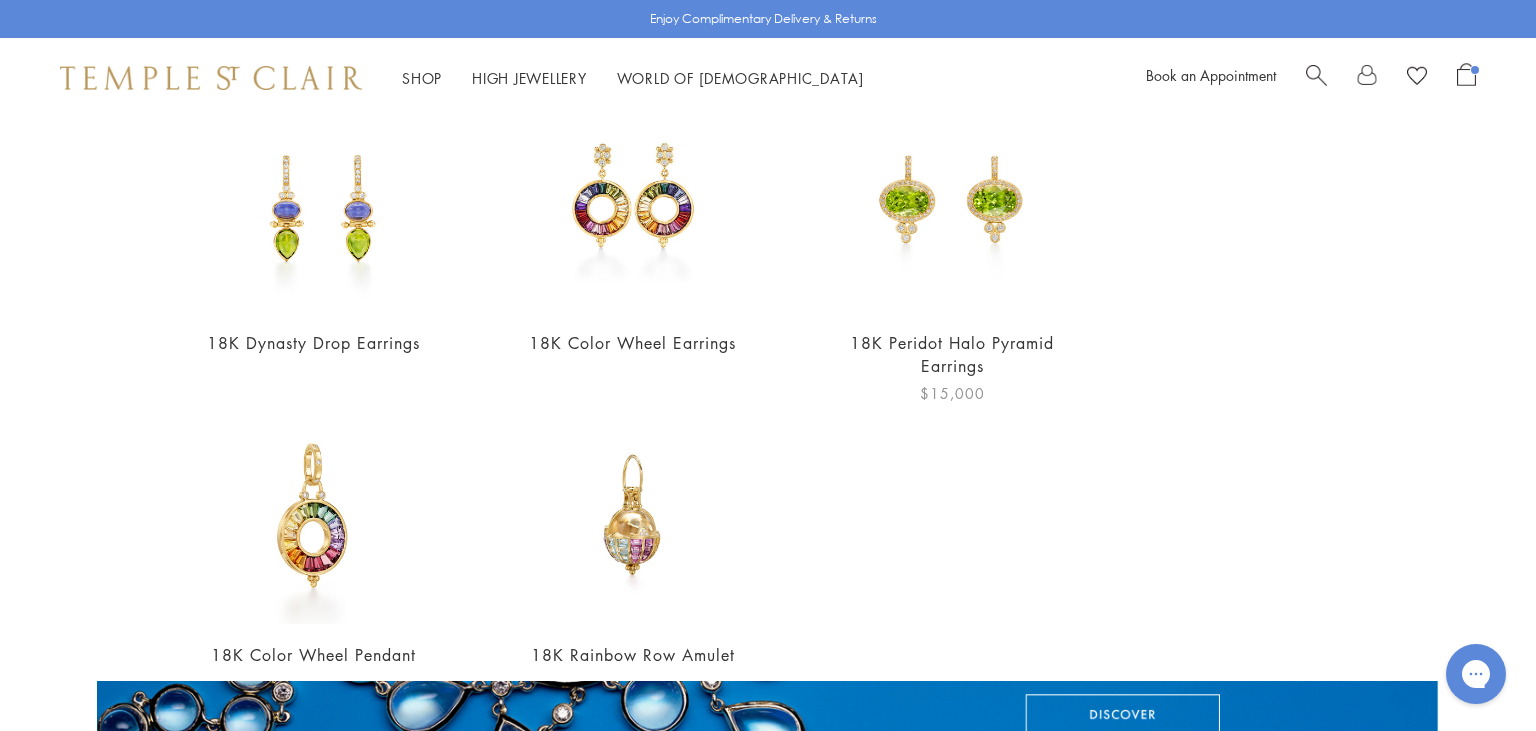 type on "*******" 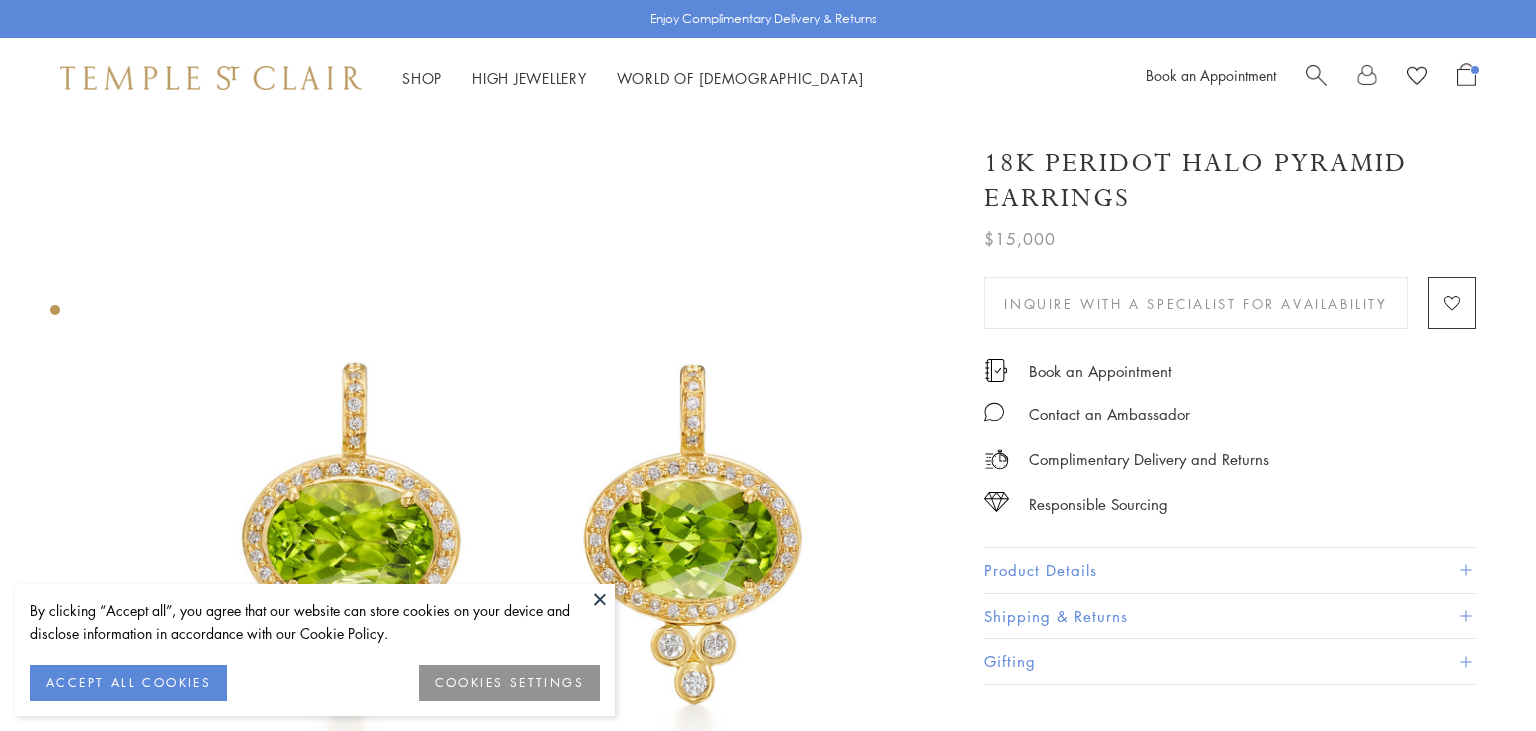 scroll, scrollTop: 0, scrollLeft: 0, axis: both 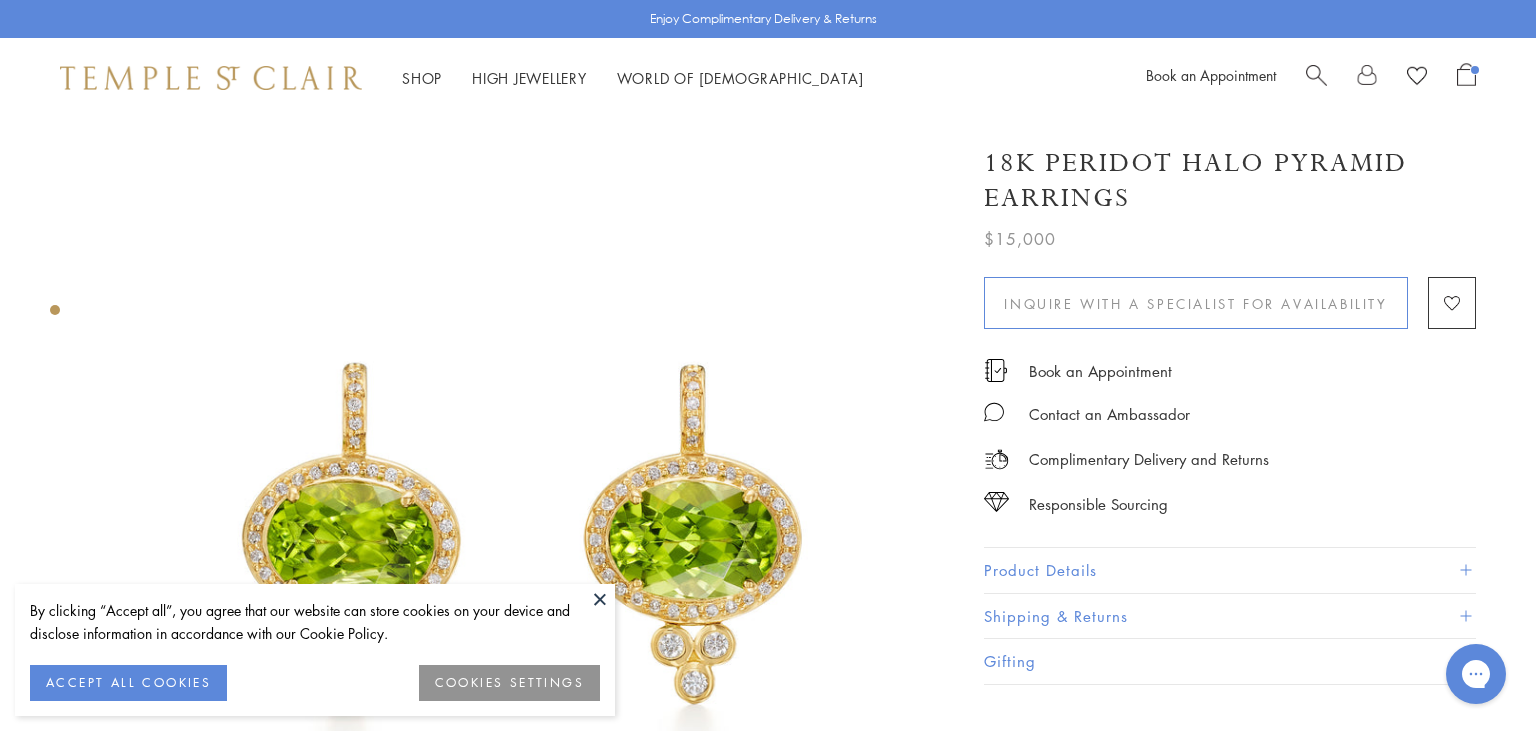 click on "Inquire With A Specialist for Availability" at bounding box center [1195, 303] 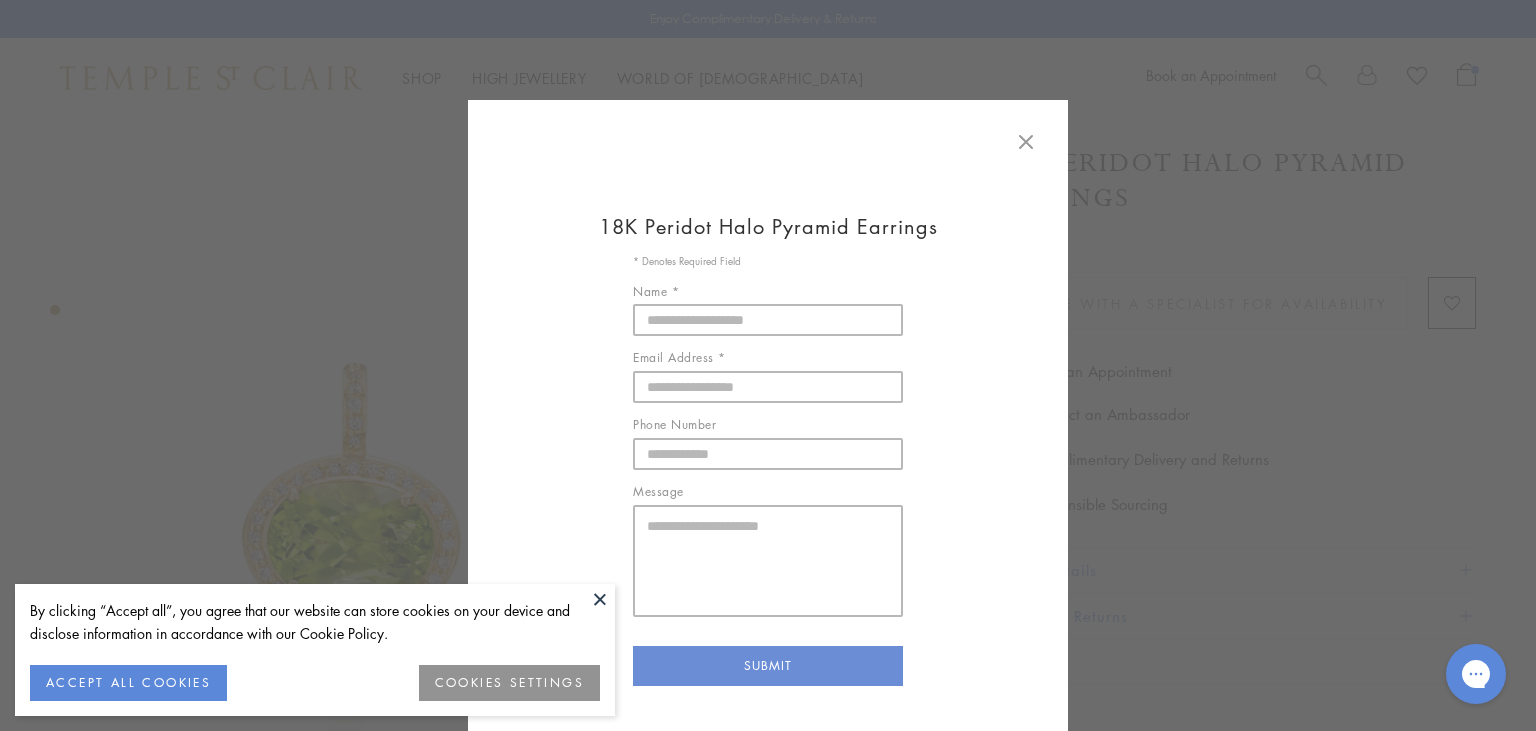 click at bounding box center (600, 599) 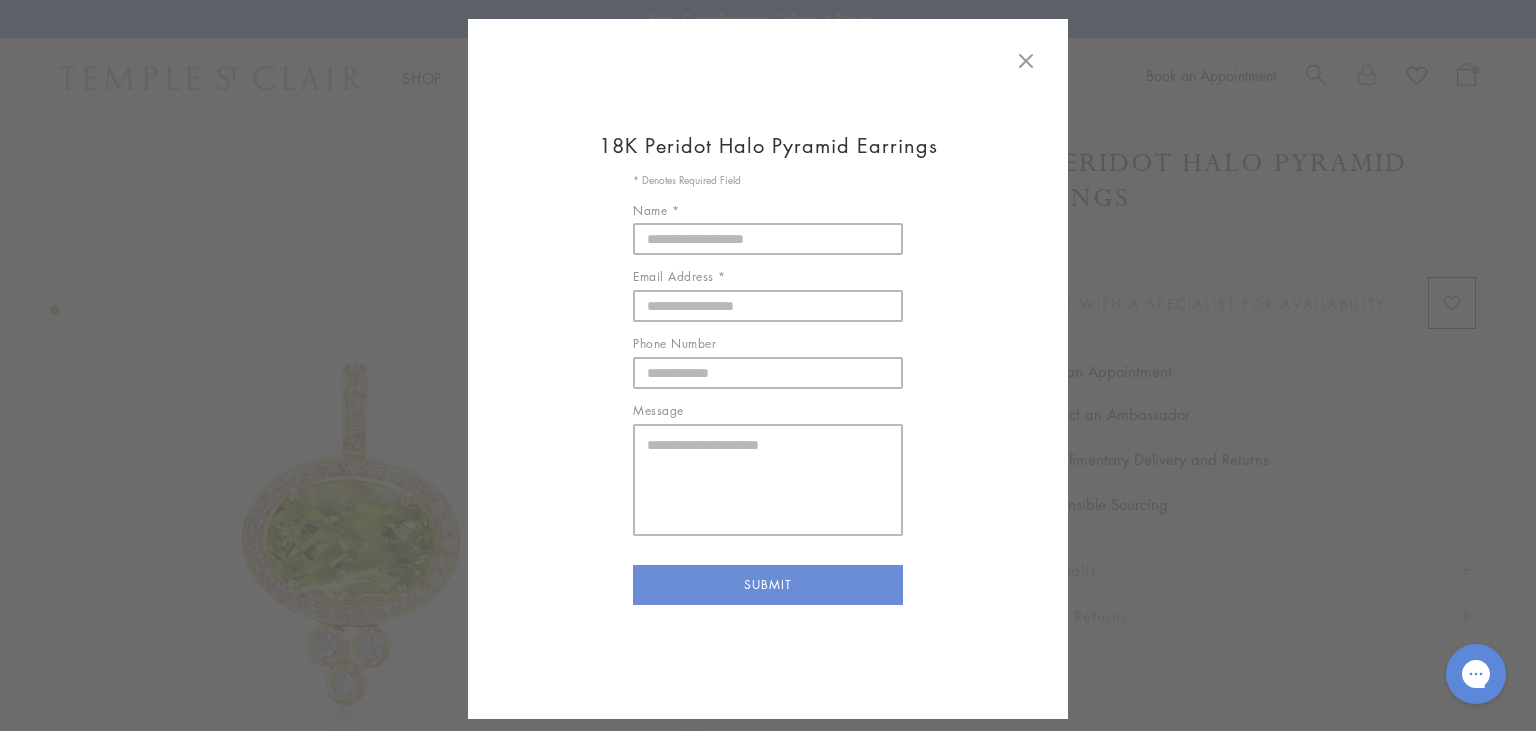 scroll, scrollTop: 89, scrollLeft: 0, axis: vertical 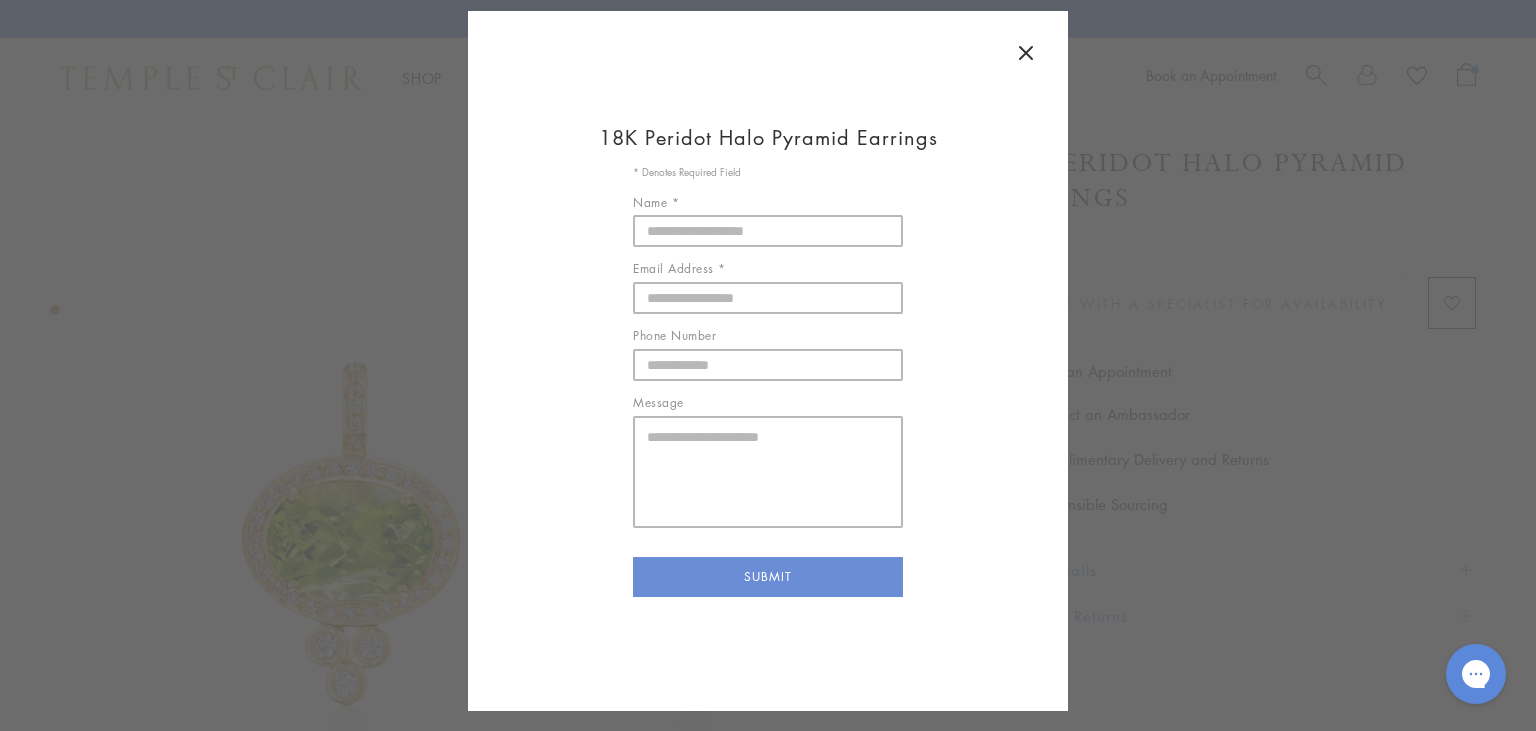 click 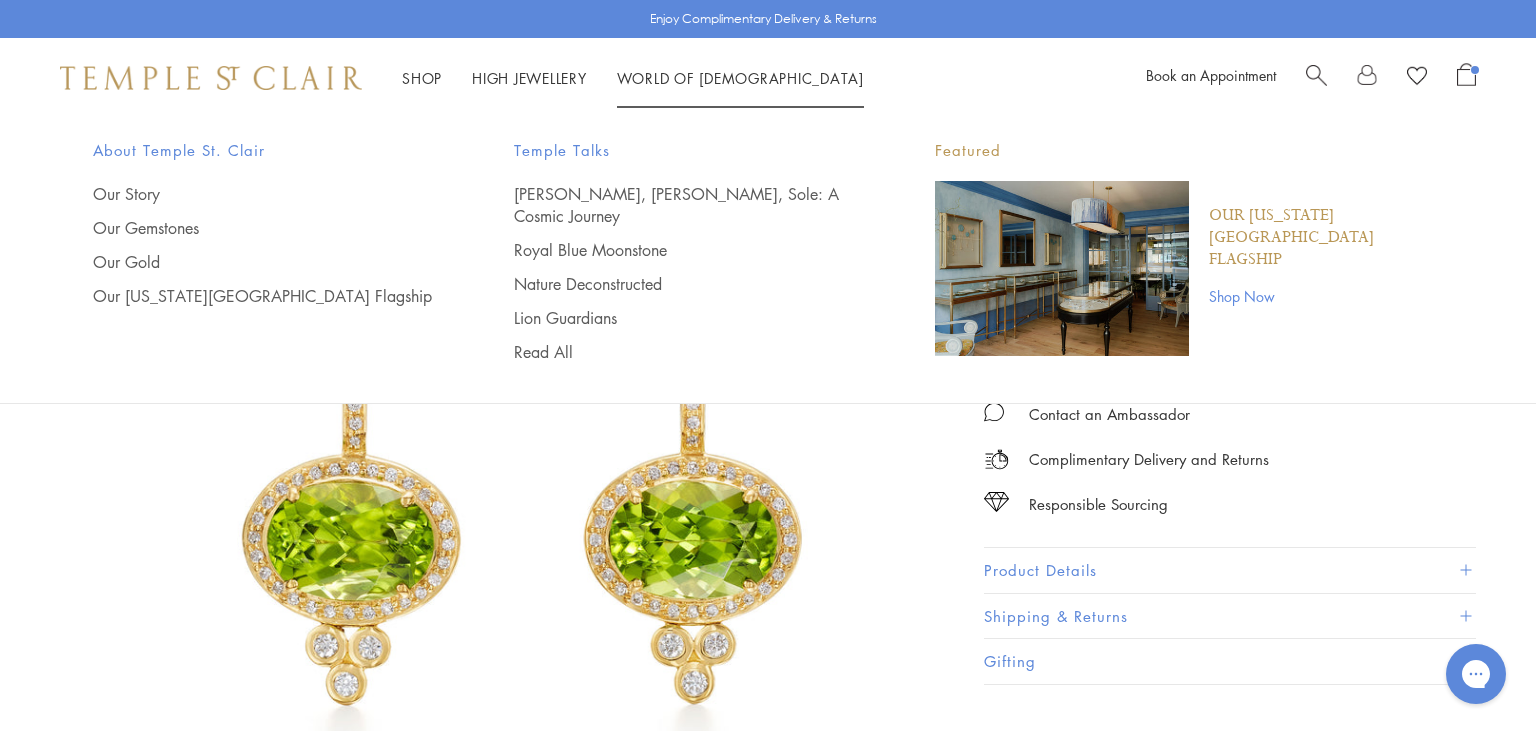 click on "Temple Talks" at bounding box center [684, 150] 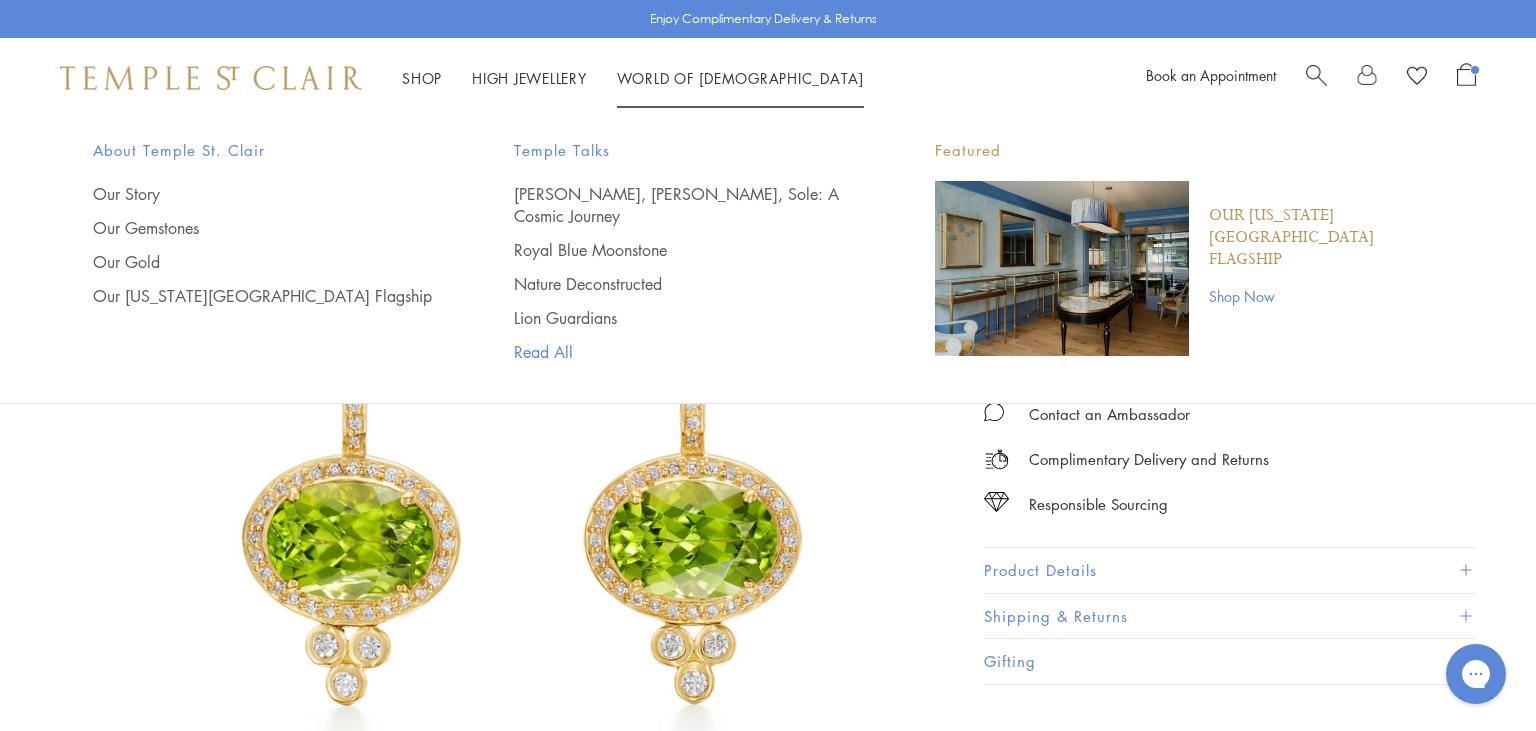 click on "Read All" at bounding box center [684, 352] 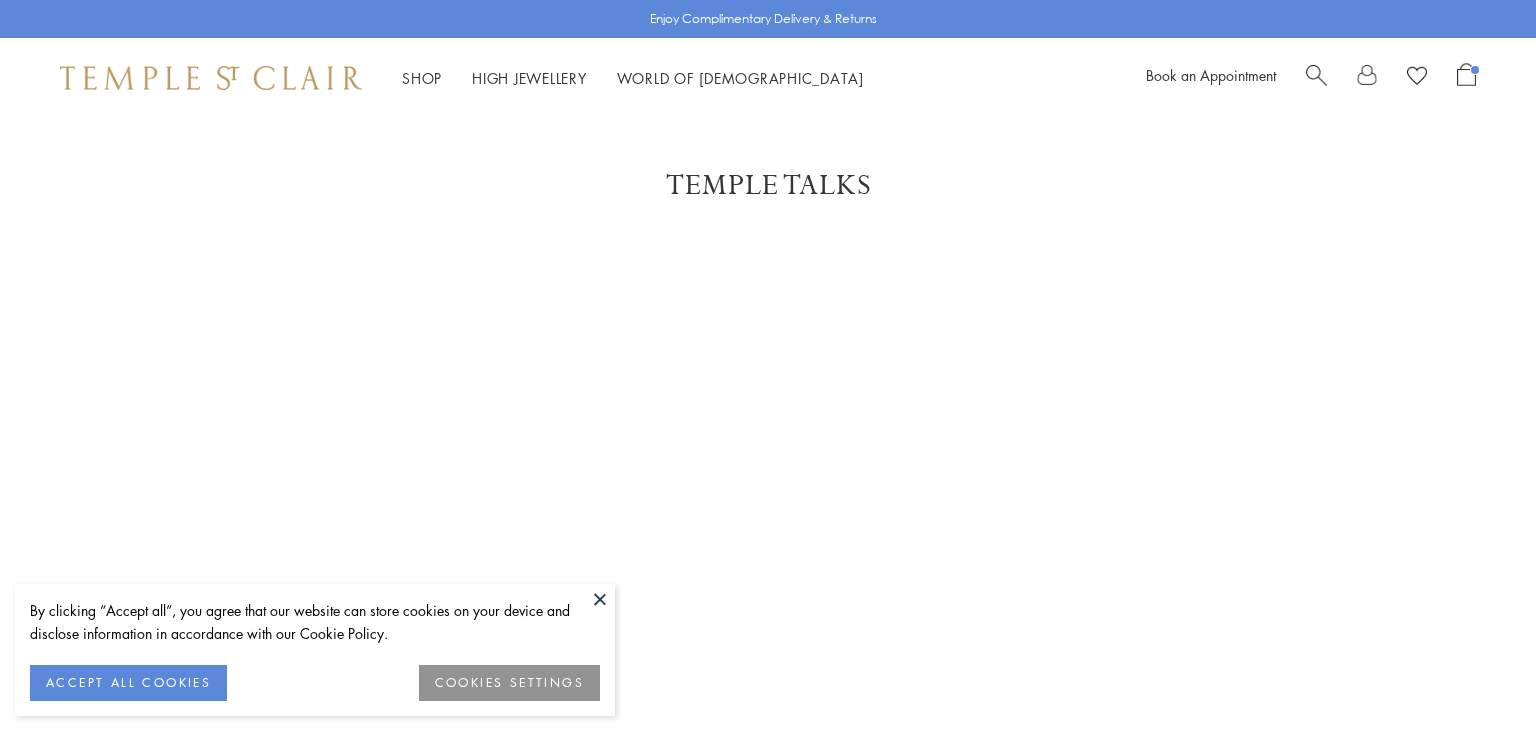 scroll, scrollTop: 0, scrollLeft: 0, axis: both 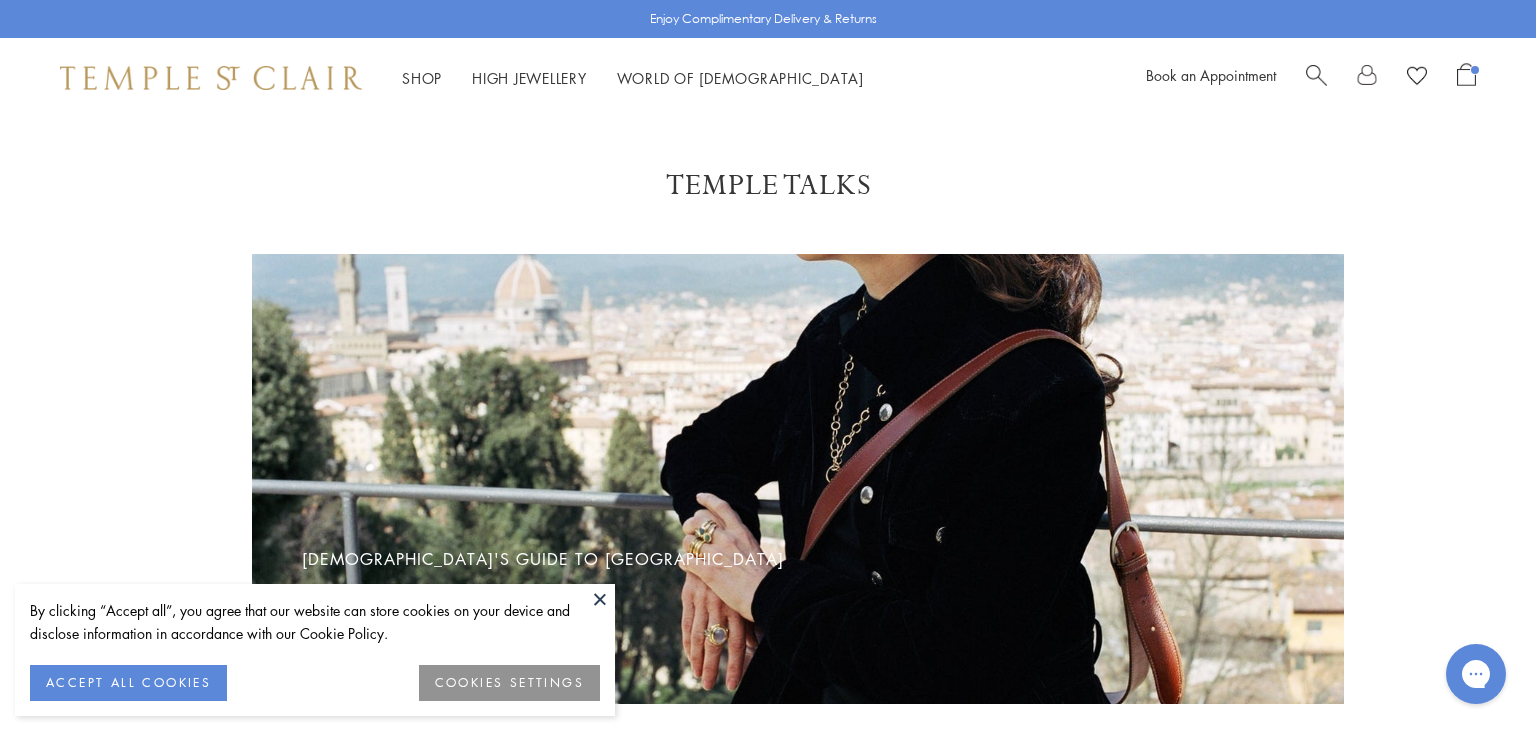 click at bounding box center (600, 599) 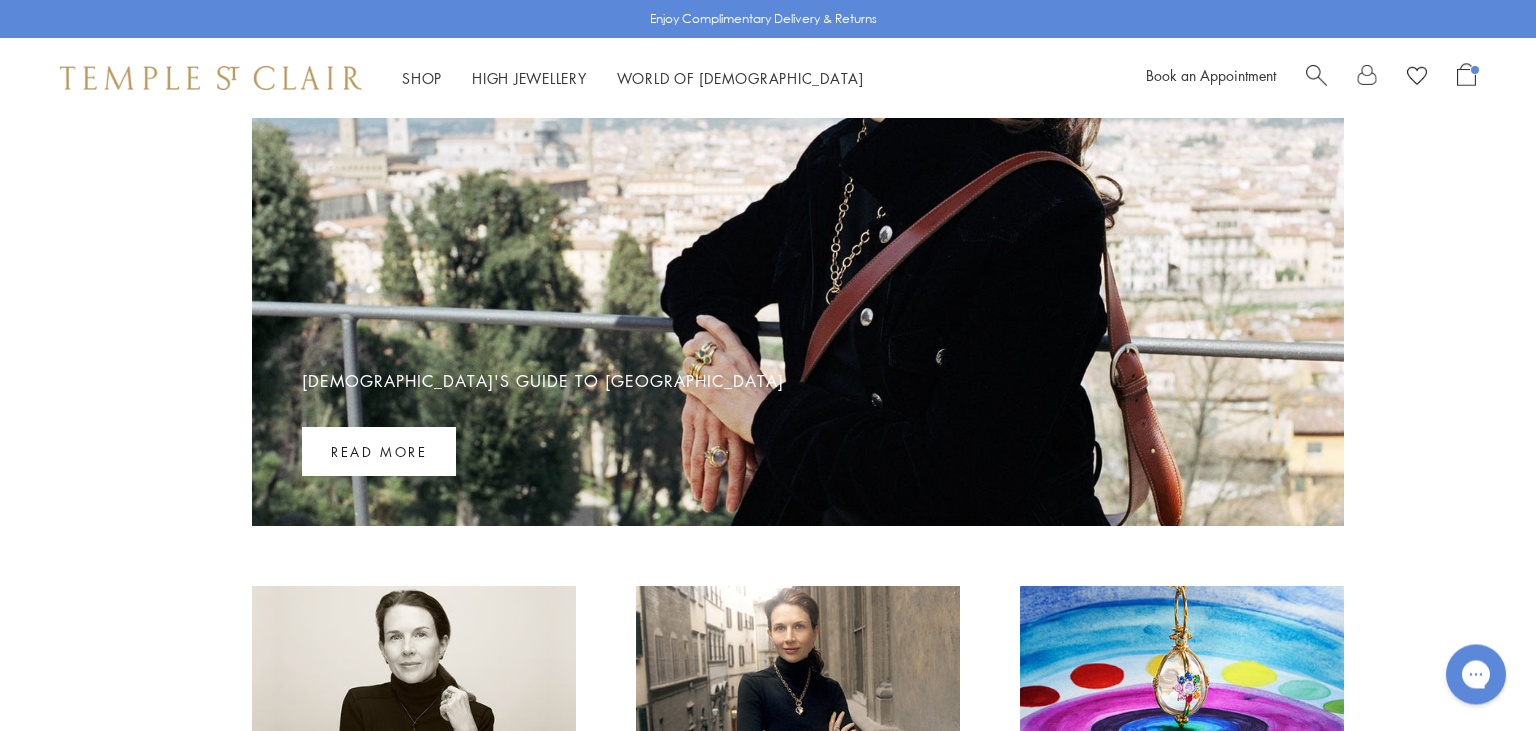 scroll, scrollTop: 0, scrollLeft: 0, axis: both 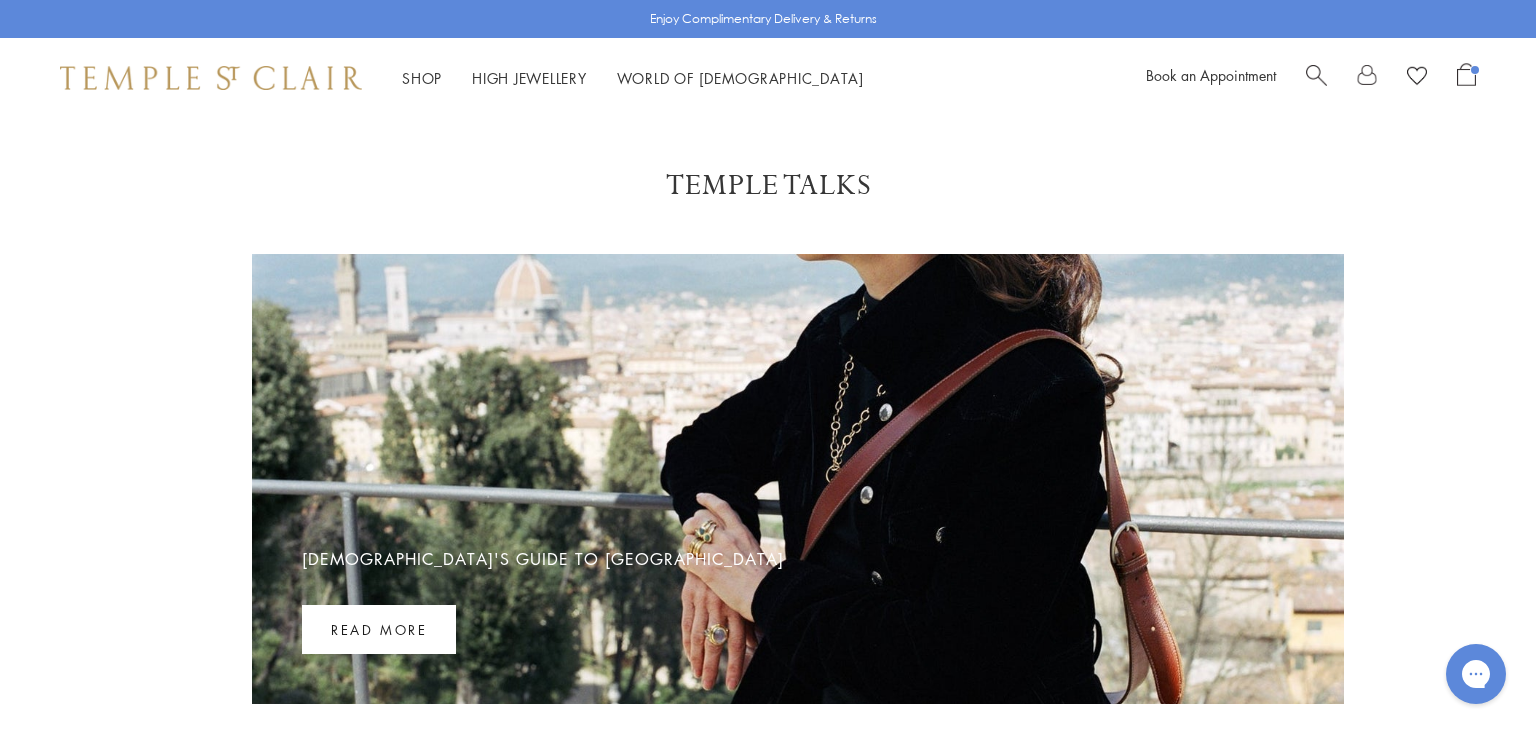 click at bounding box center [798, 479] 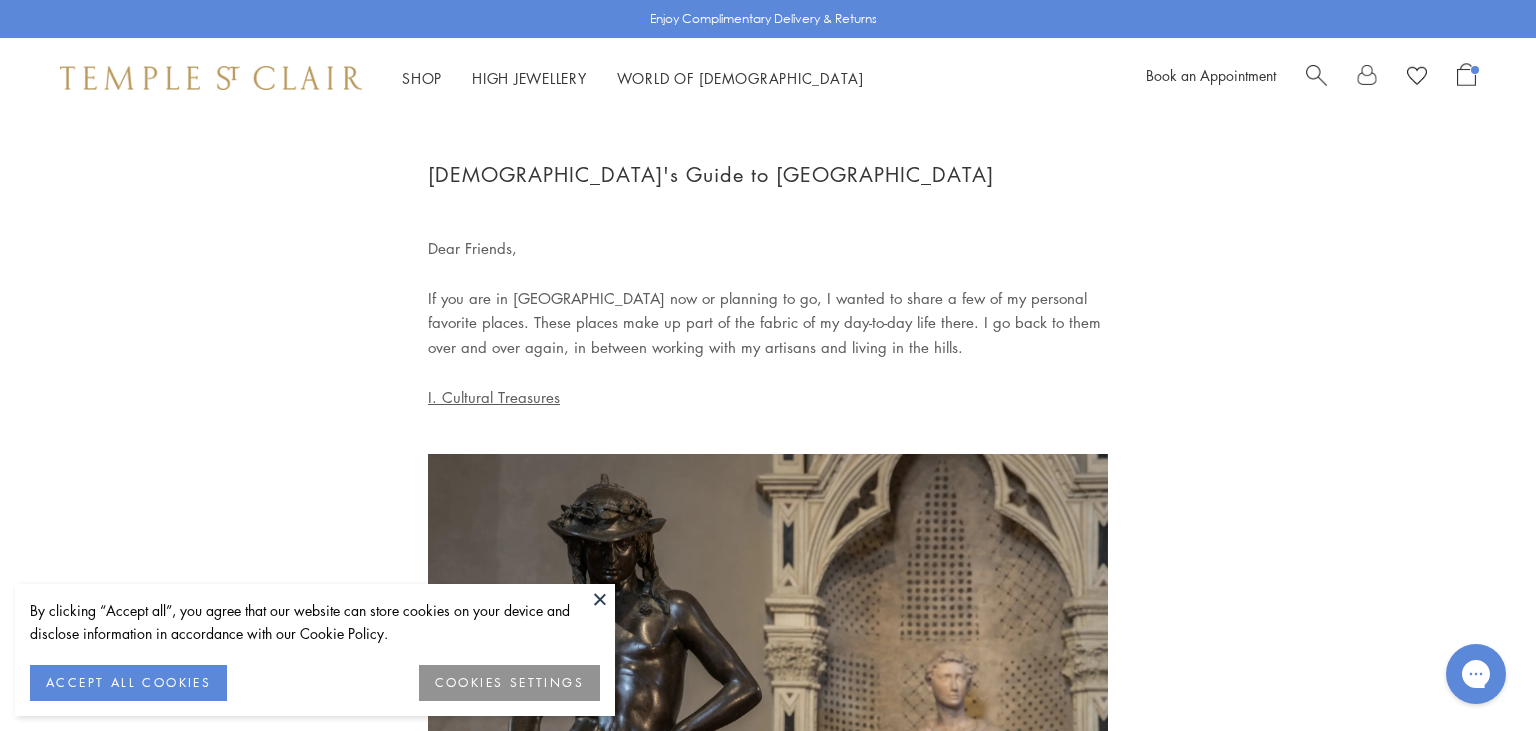 scroll, scrollTop: 0, scrollLeft: 0, axis: both 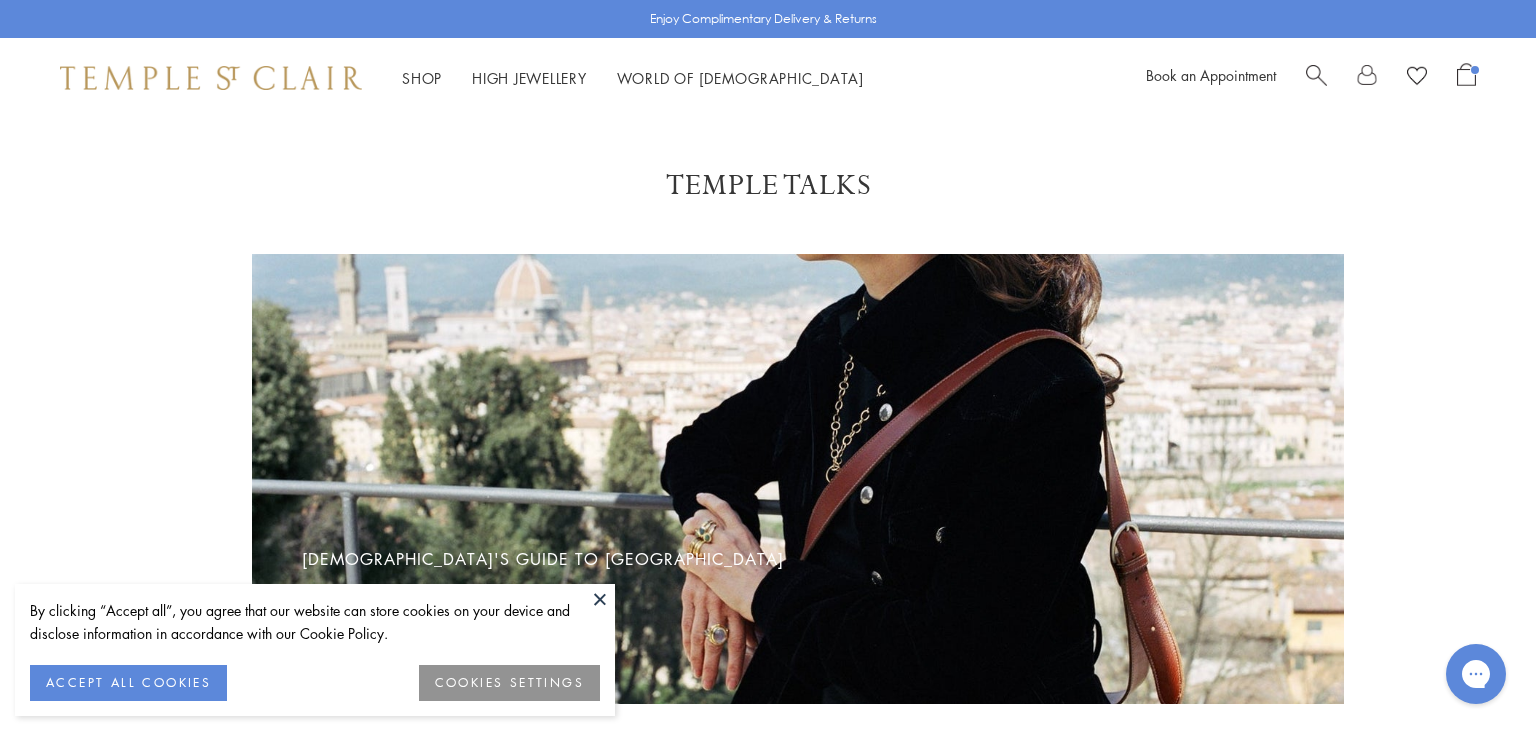 click at bounding box center [600, 599] 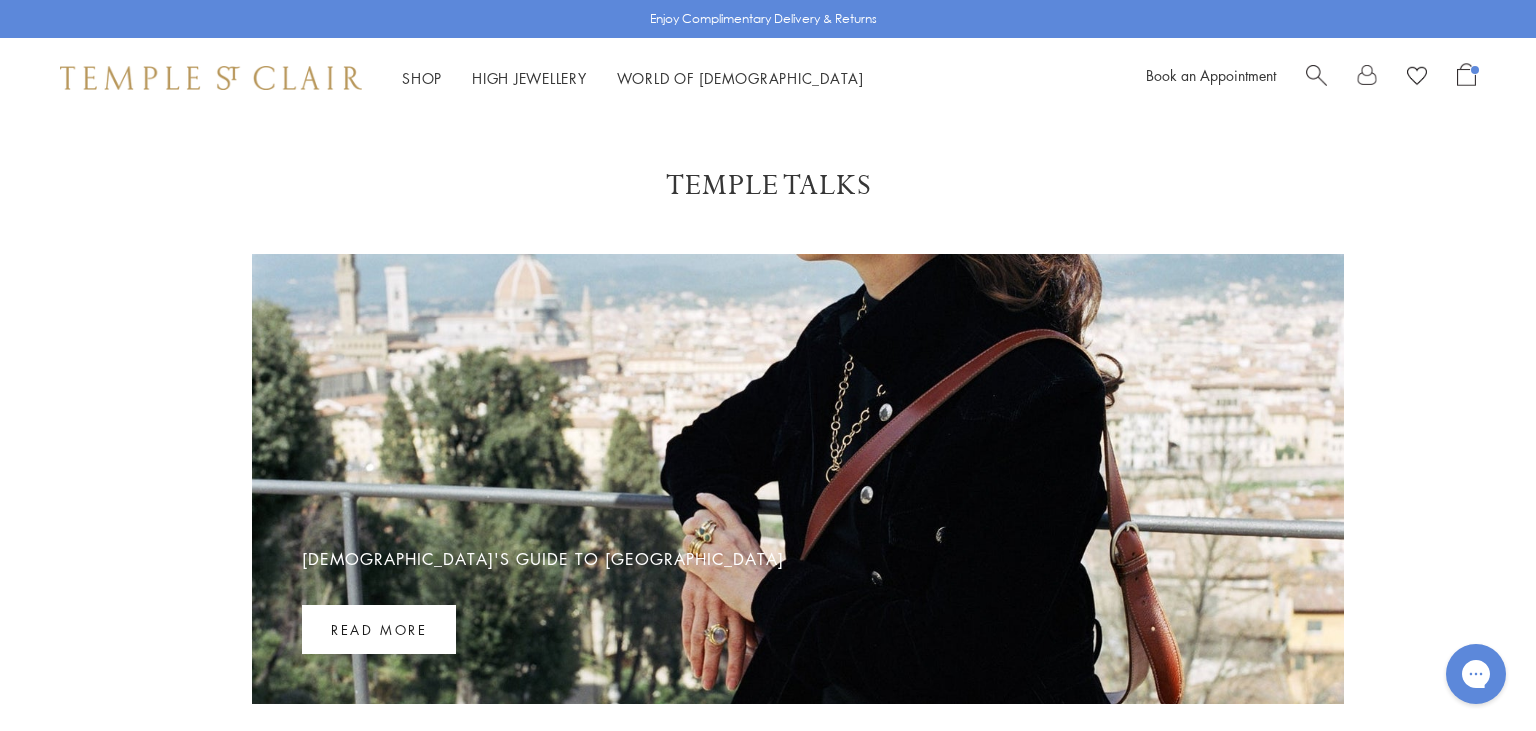 click on "Temple Talks
Temple's Guide to Florence
Read more
Temple's Guide to Florence
Dear Friends,  If you are in Florence now or planning to go, I wanted to share a few of my personal favorite places. These places make up part of t...
Read more
5 Questions with the Designer,  Temple St. Clair
Read more" at bounding box center [768, 1702] 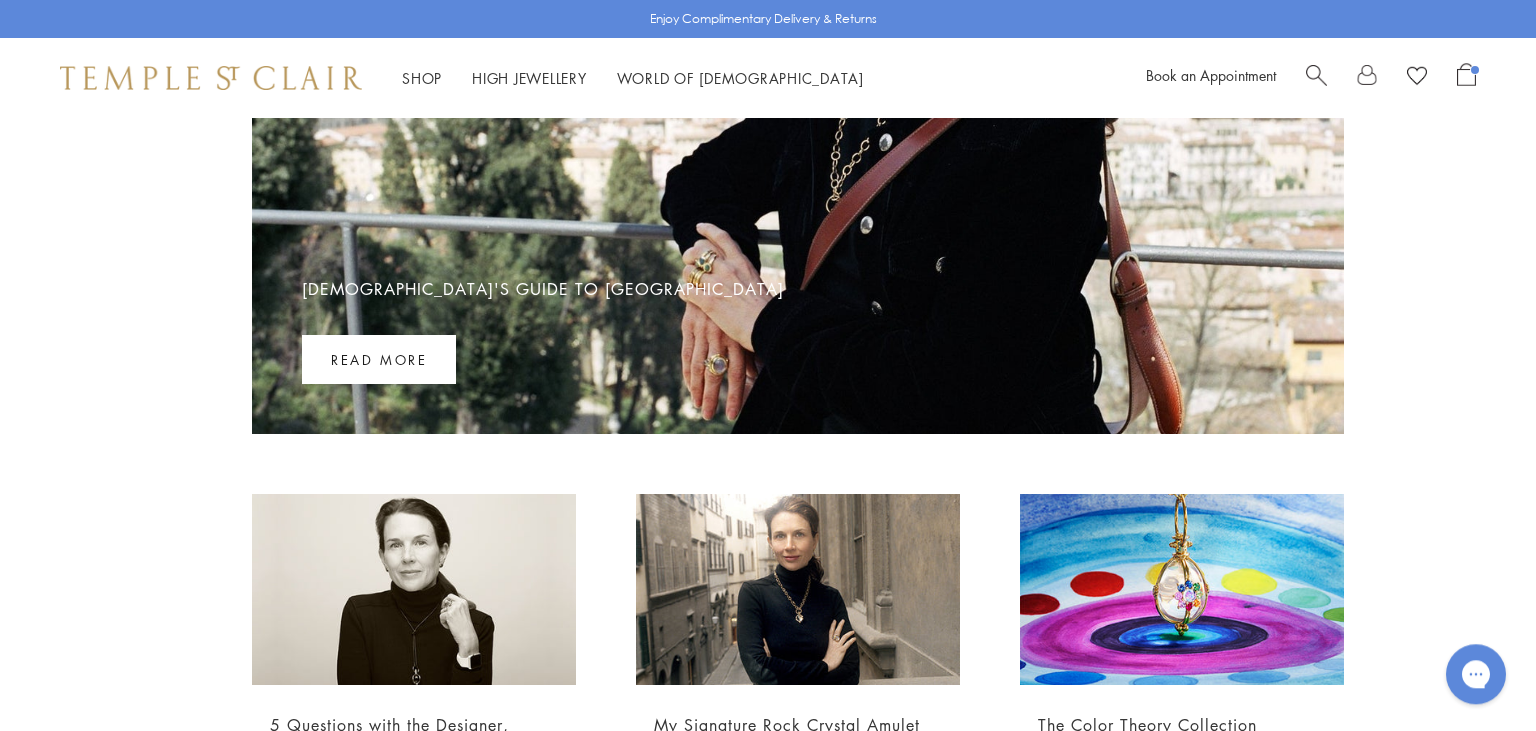 scroll, scrollTop: 306, scrollLeft: 0, axis: vertical 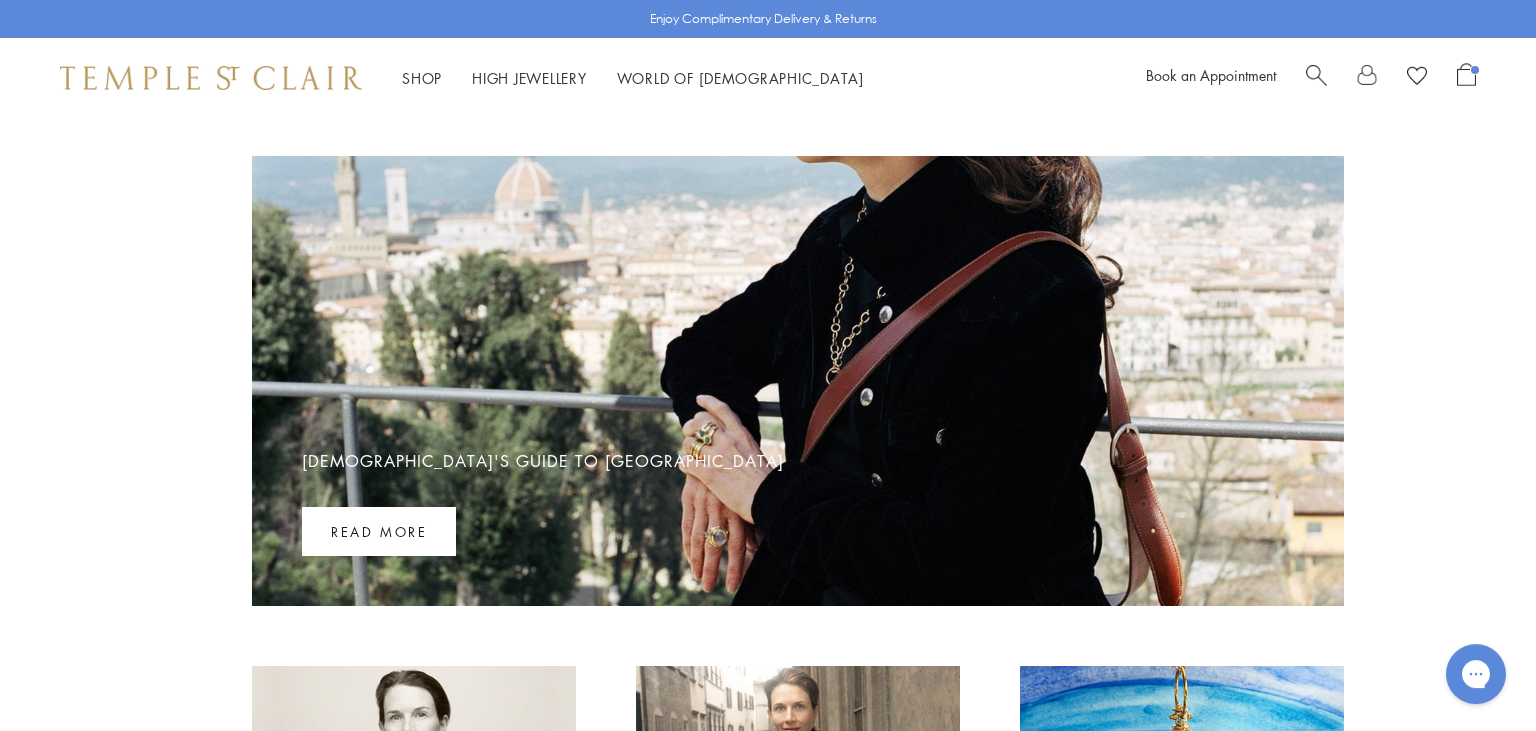 click on "Read more" at bounding box center [379, 531] 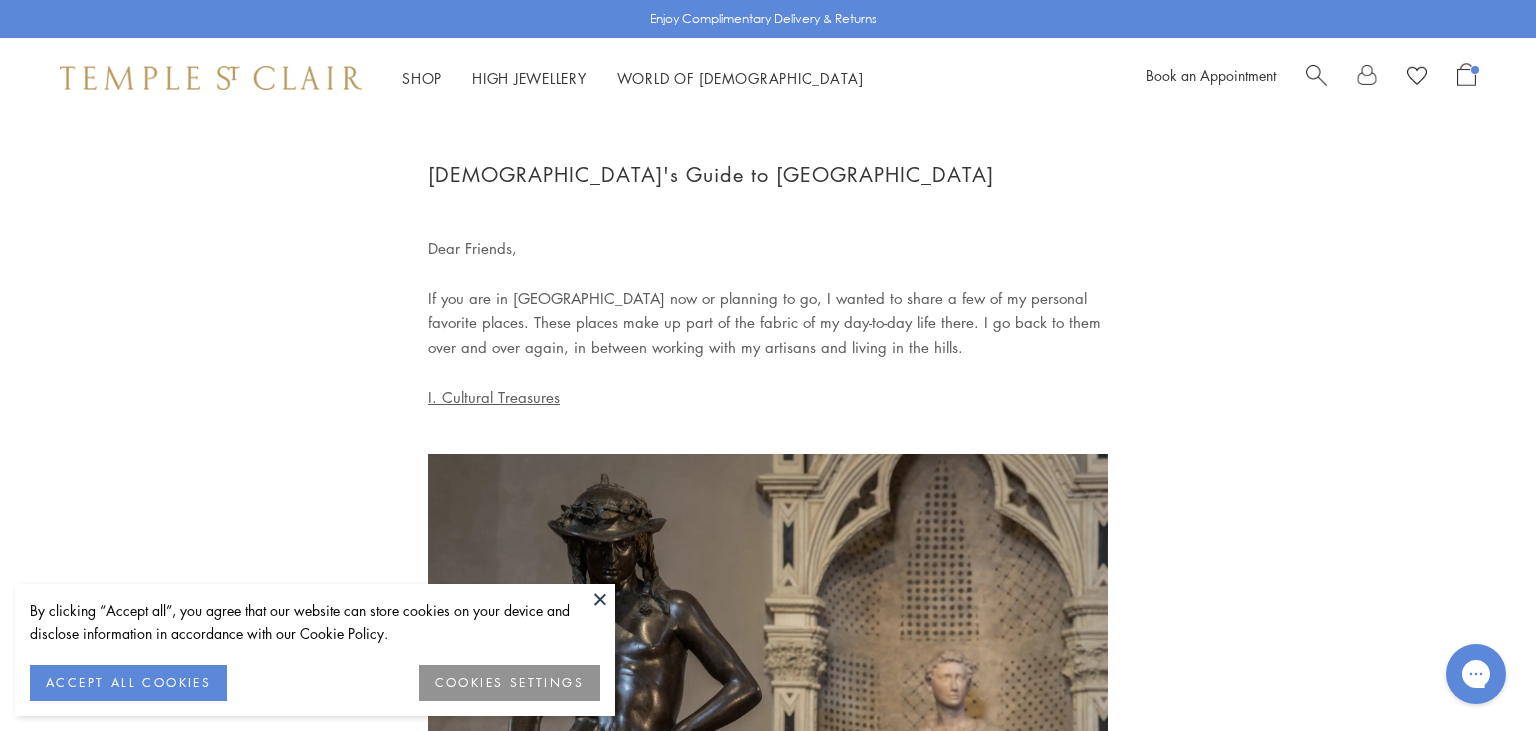scroll, scrollTop: 0, scrollLeft: 0, axis: both 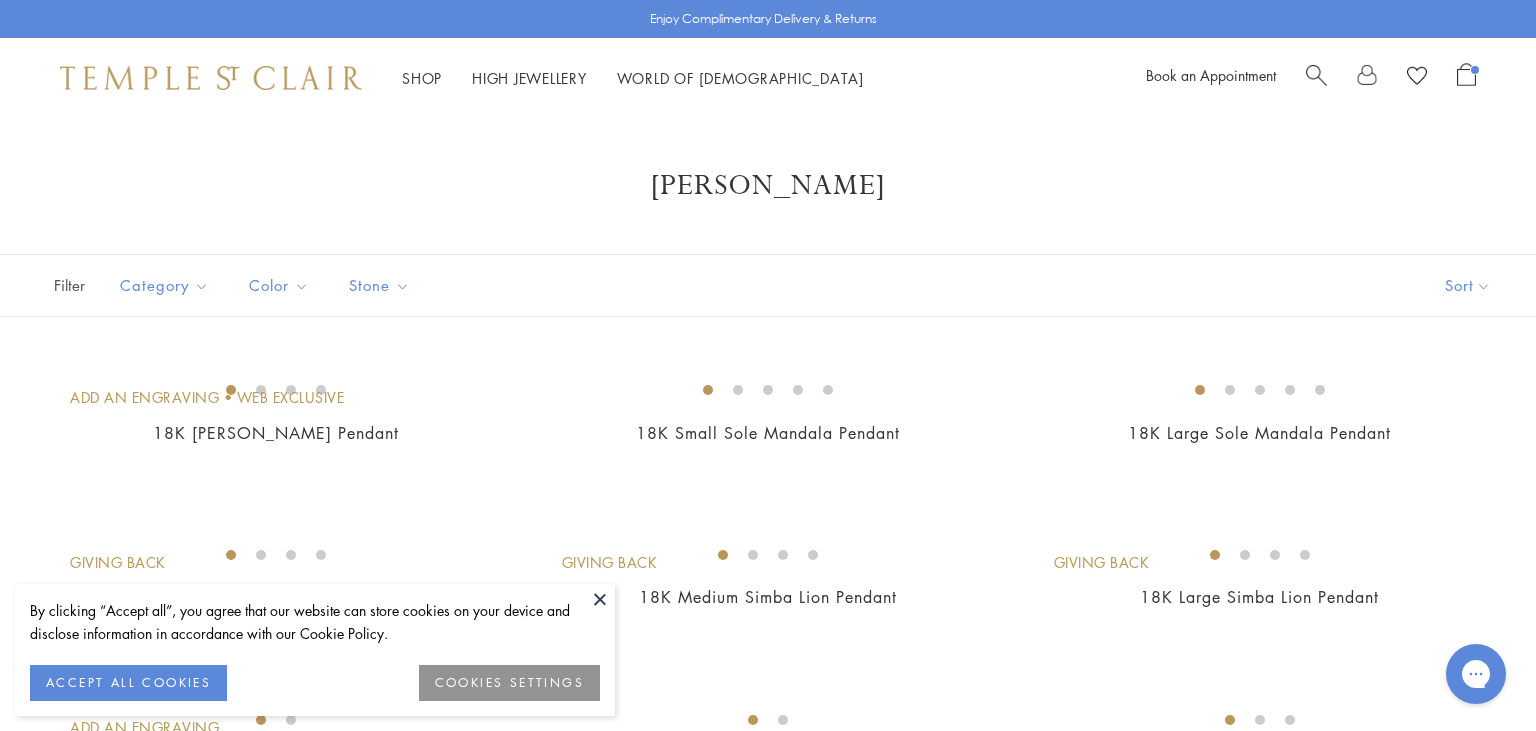 click at bounding box center [600, 599] 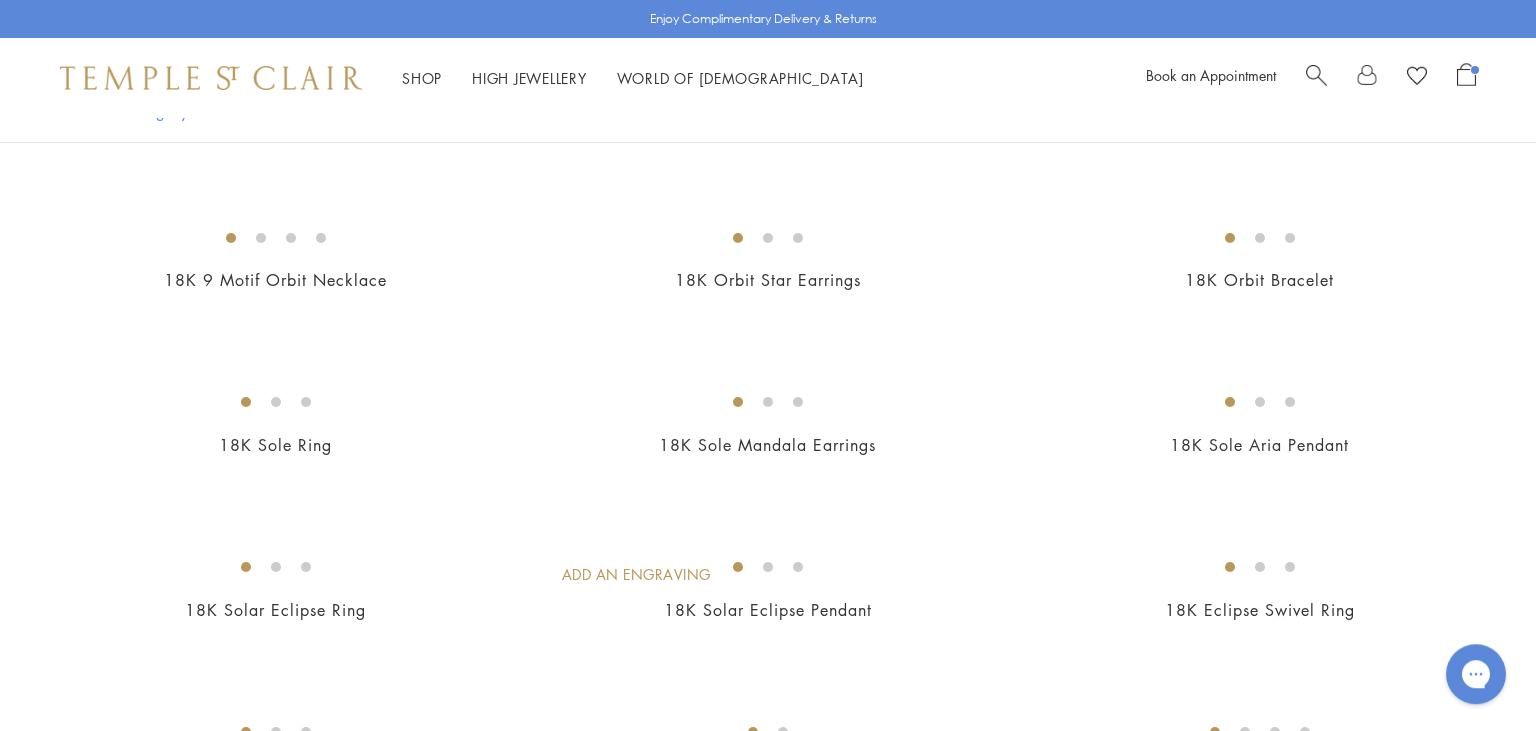 scroll, scrollTop: 895, scrollLeft: 0, axis: vertical 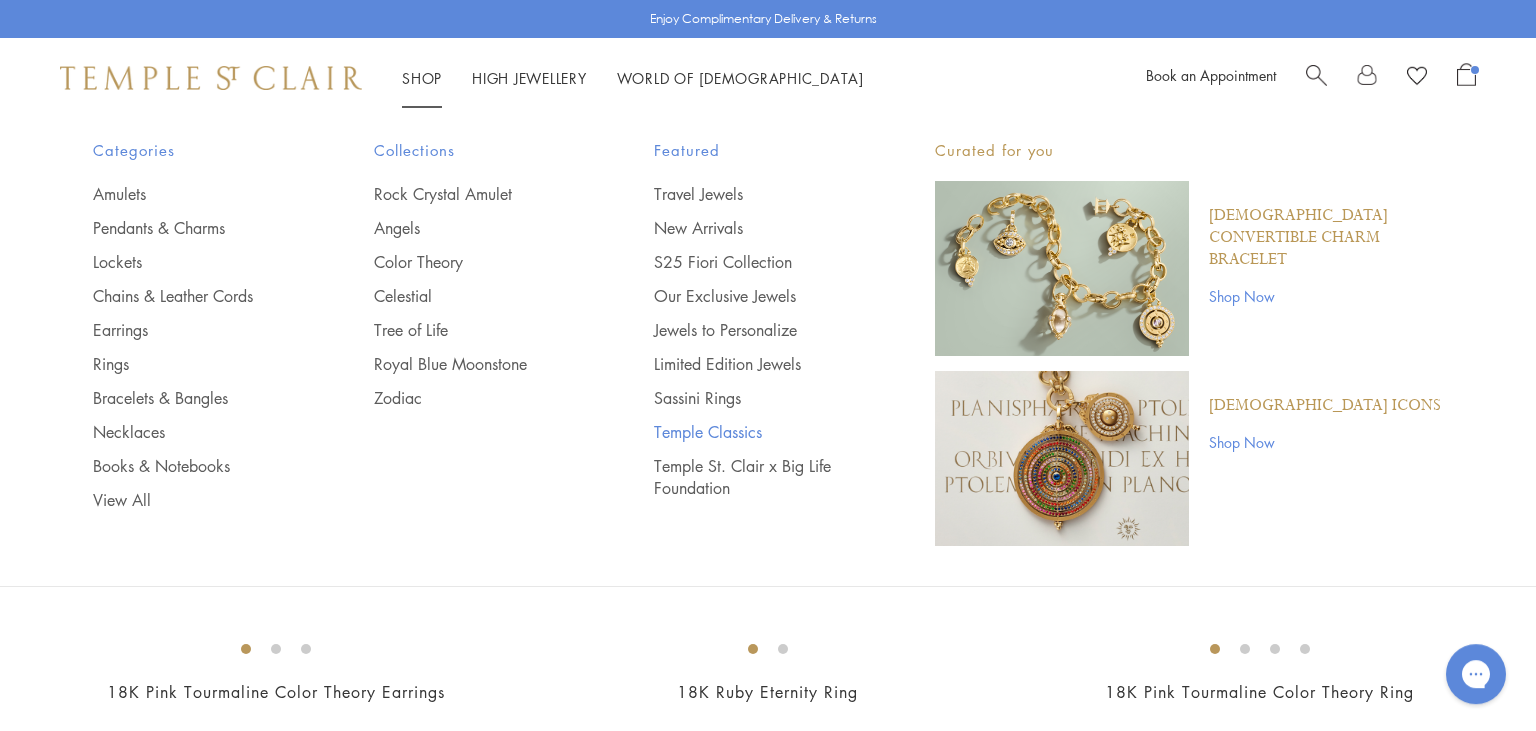 click on "Temple Classics" at bounding box center (754, 432) 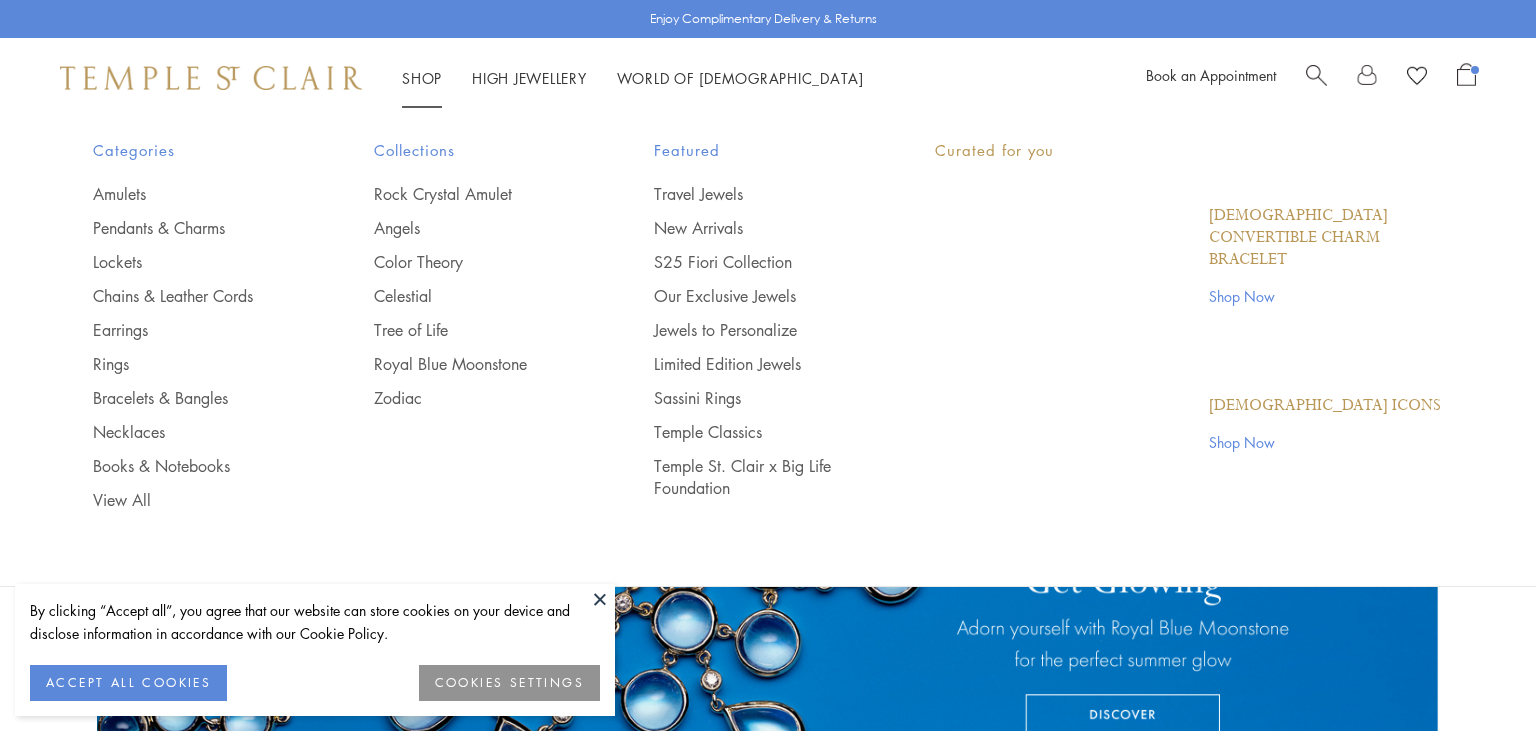 scroll, scrollTop: 0, scrollLeft: 0, axis: both 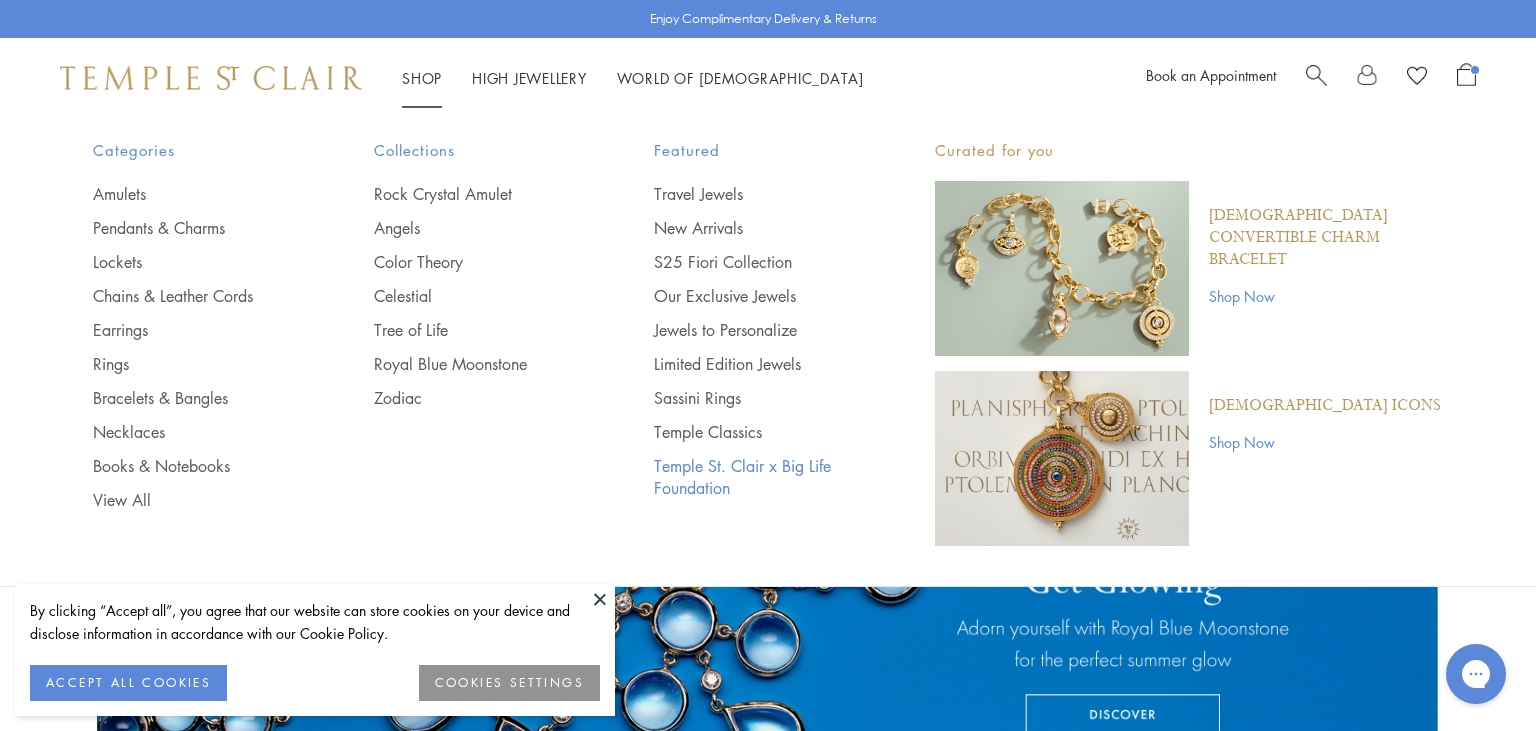 click on "Temple St. Clair x Big Life Foundation" at bounding box center (754, 477) 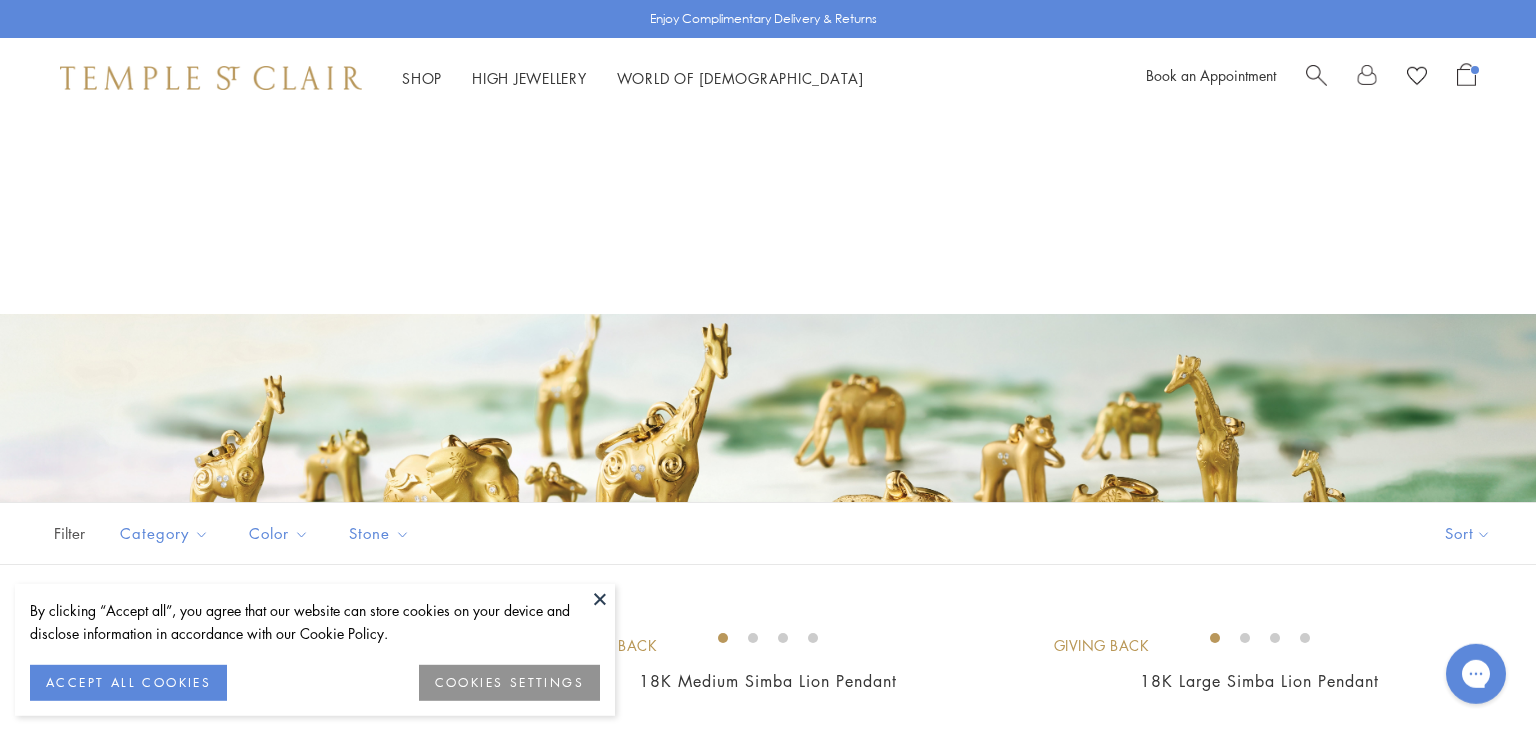 scroll, scrollTop: 0, scrollLeft: 0, axis: both 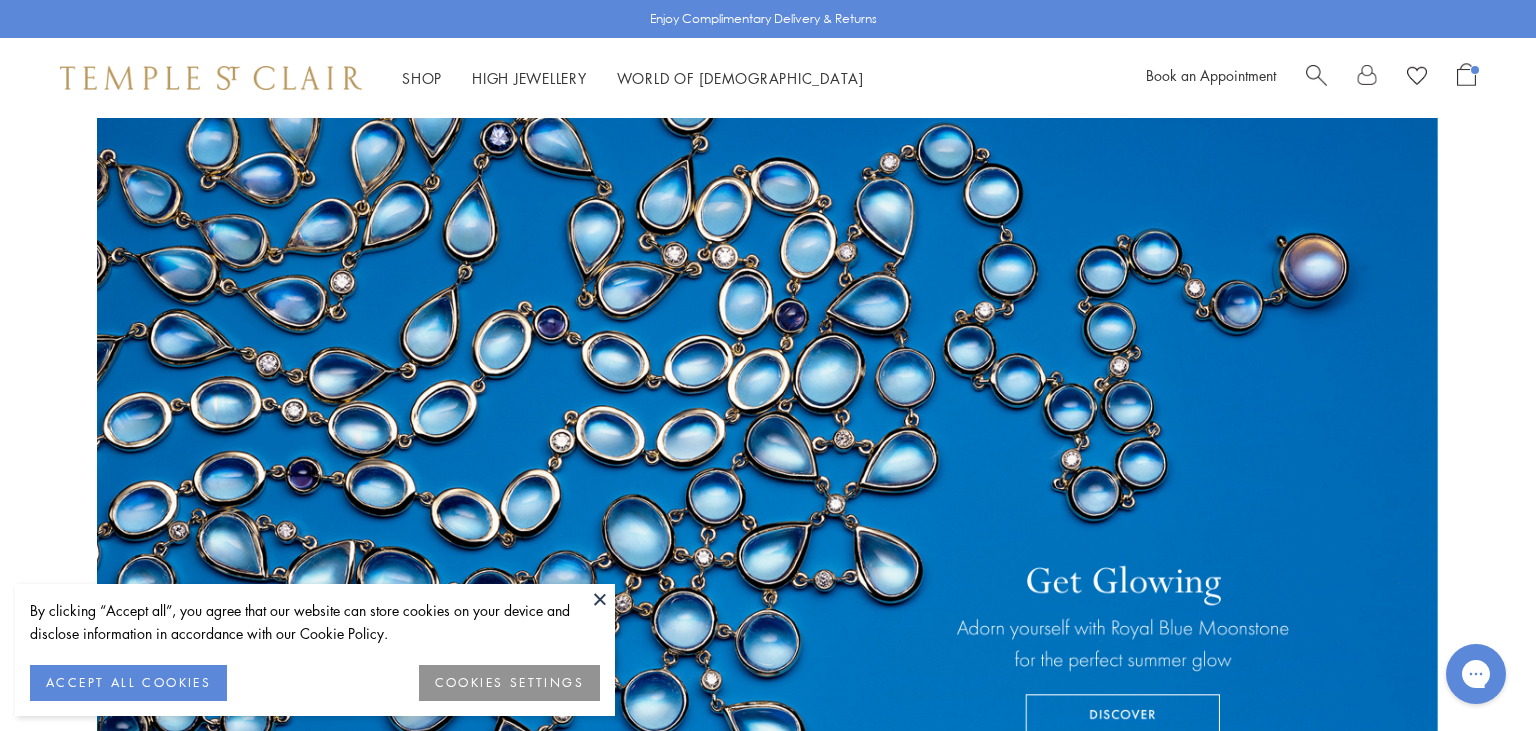 click at bounding box center (600, 599) 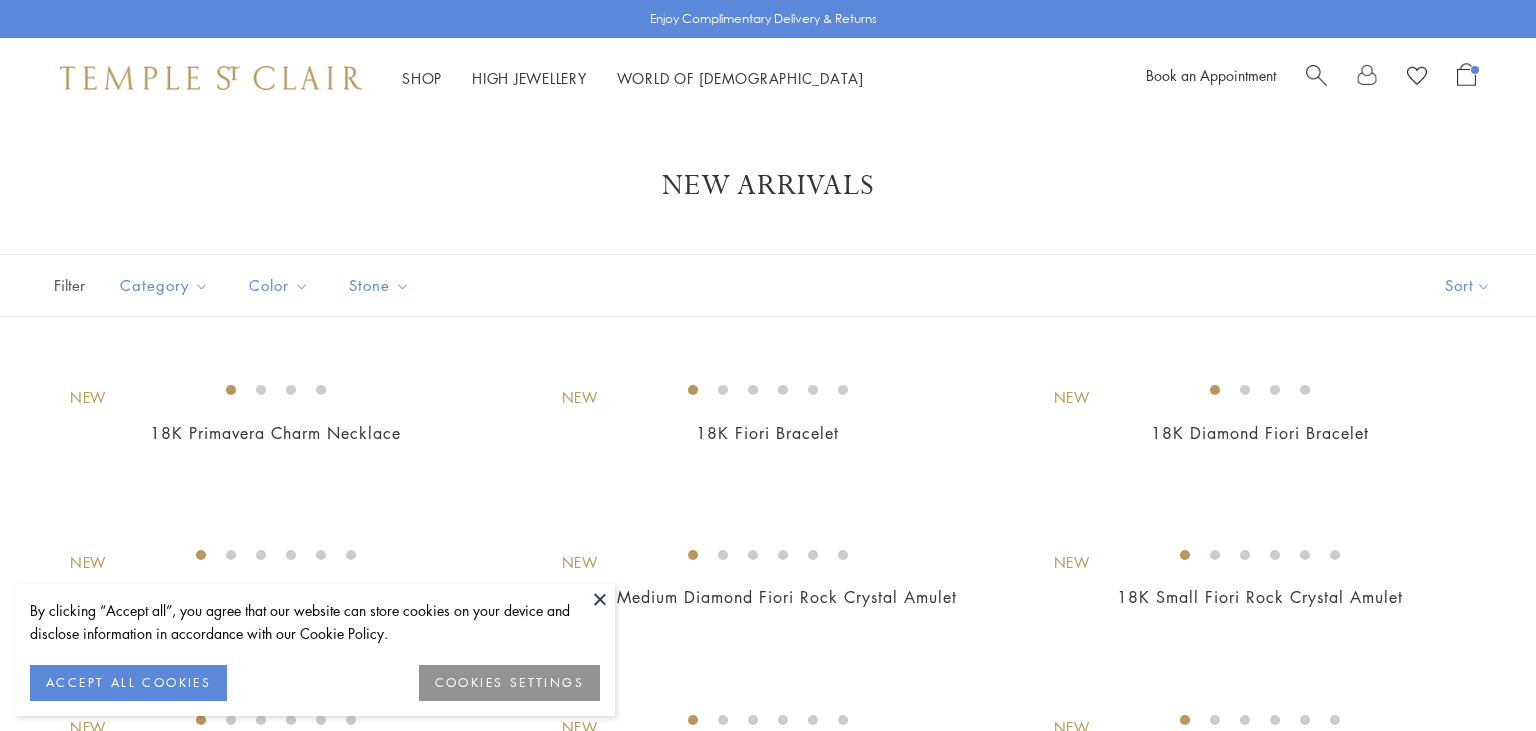 scroll, scrollTop: 0, scrollLeft: 0, axis: both 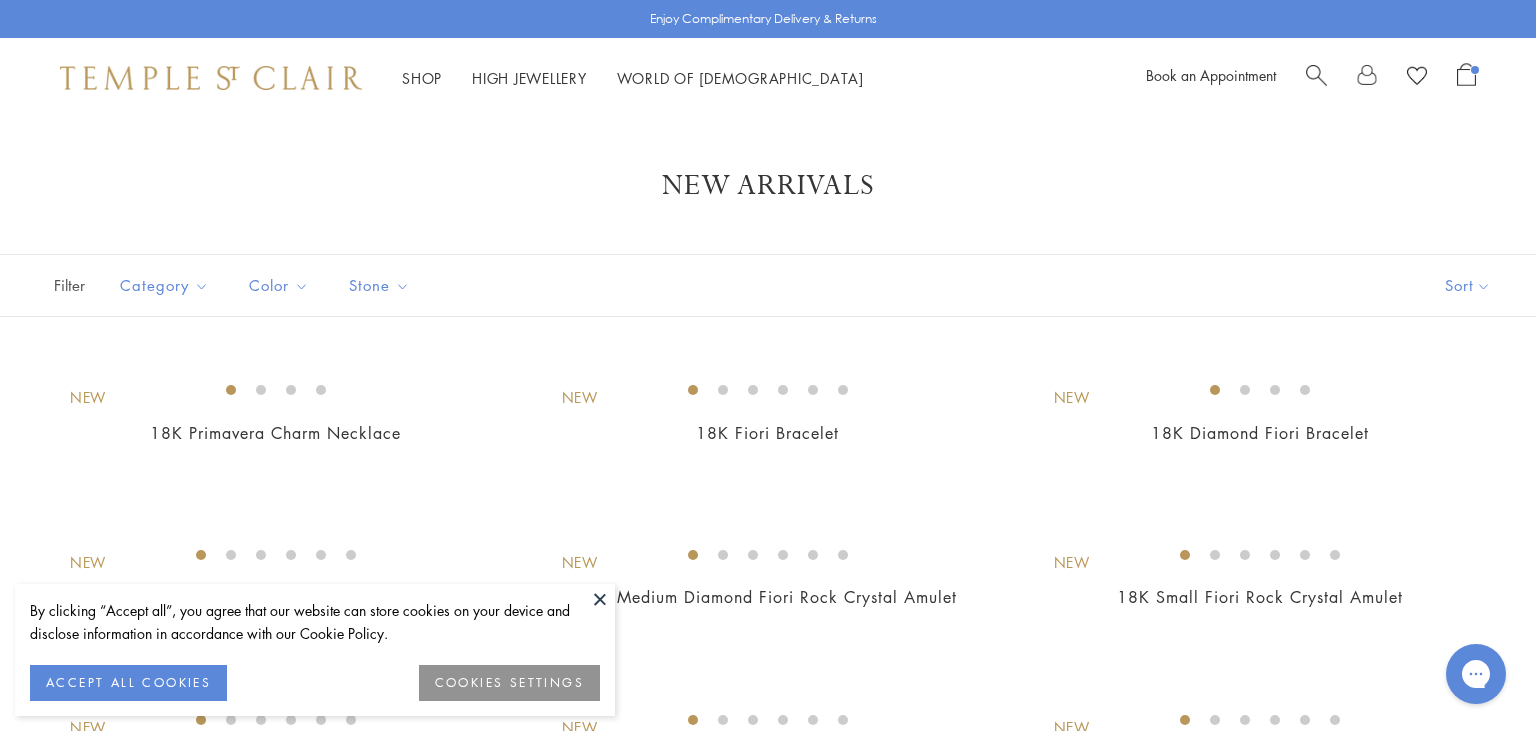 click at bounding box center (600, 599) 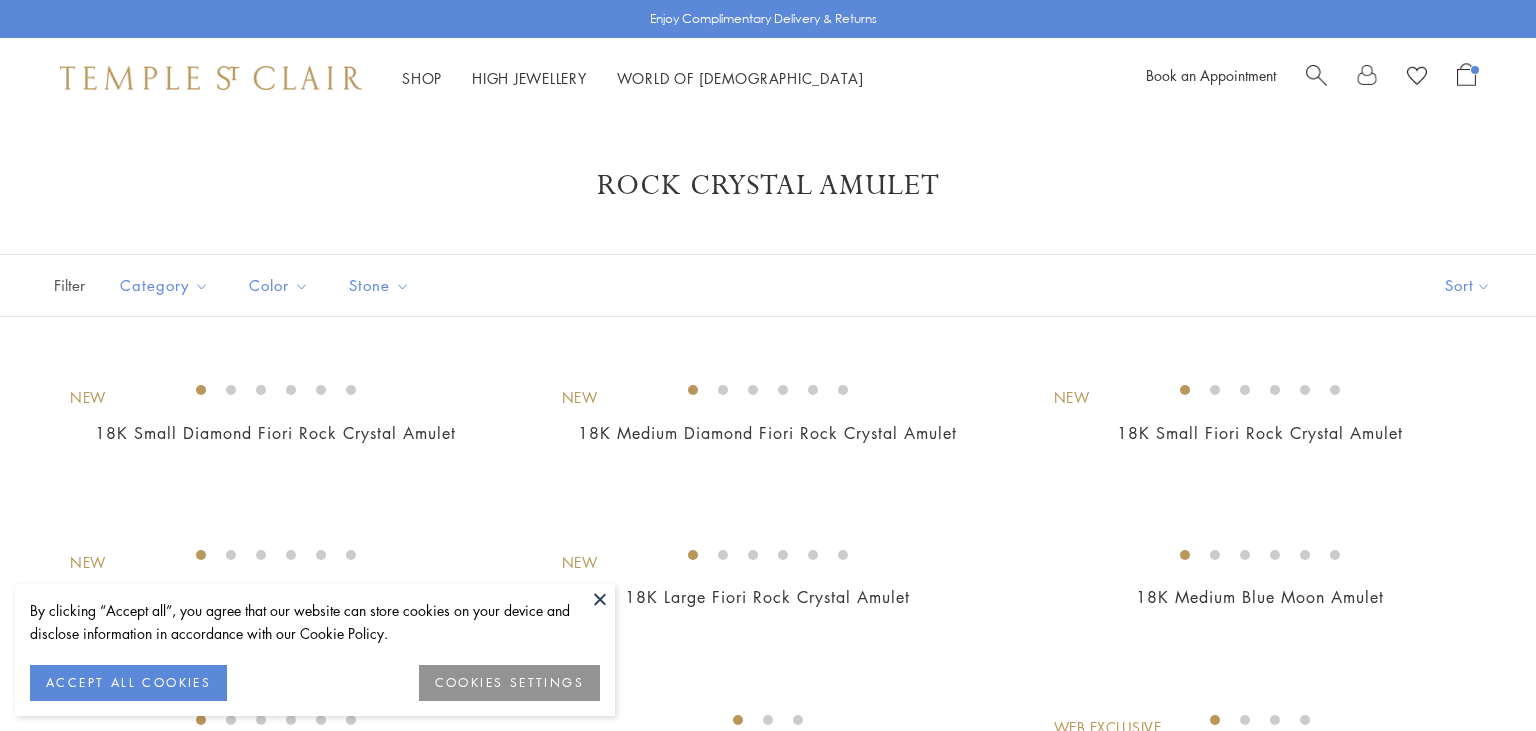 scroll, scrollTop: 0, scrollLeft: 0, axis: both 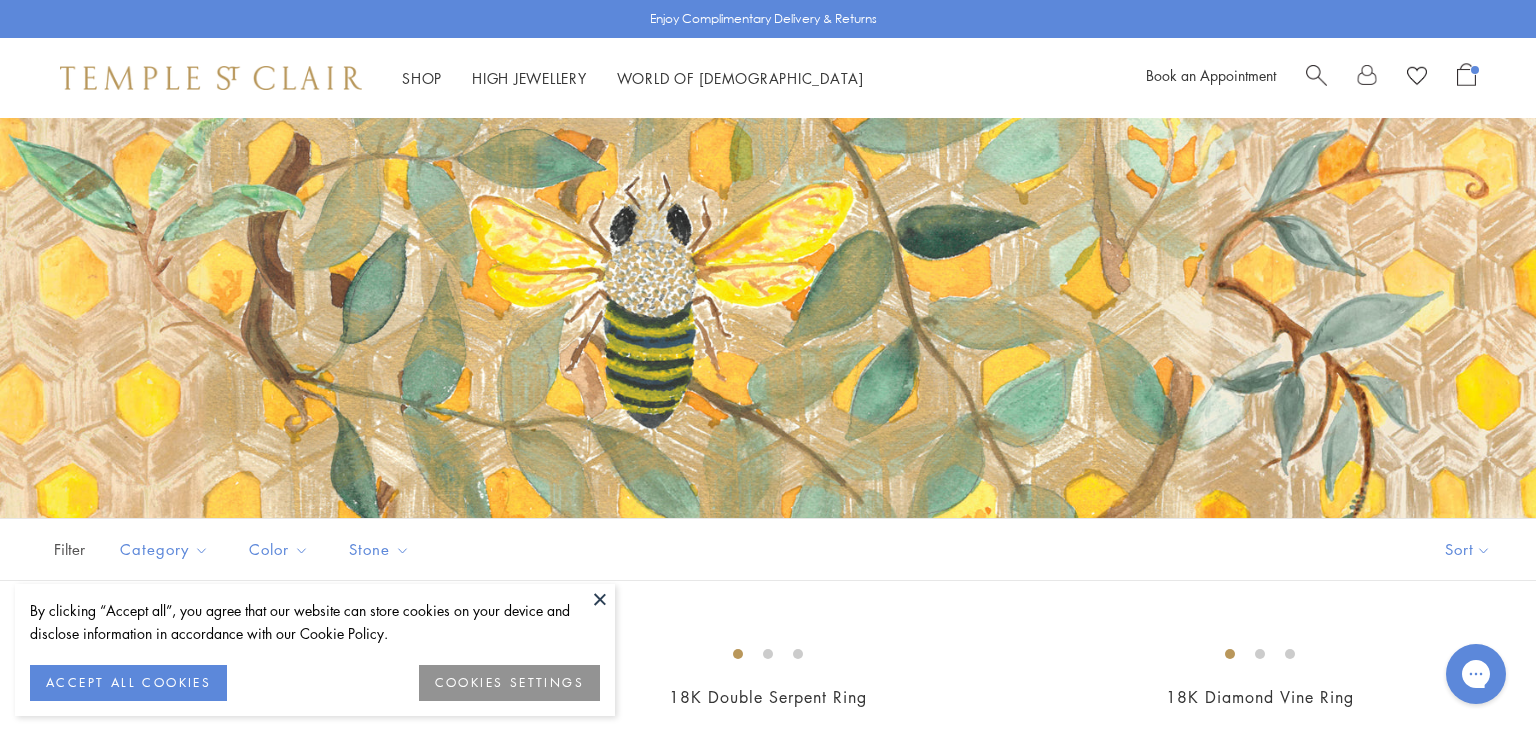 click at bounding box center (600, 599) 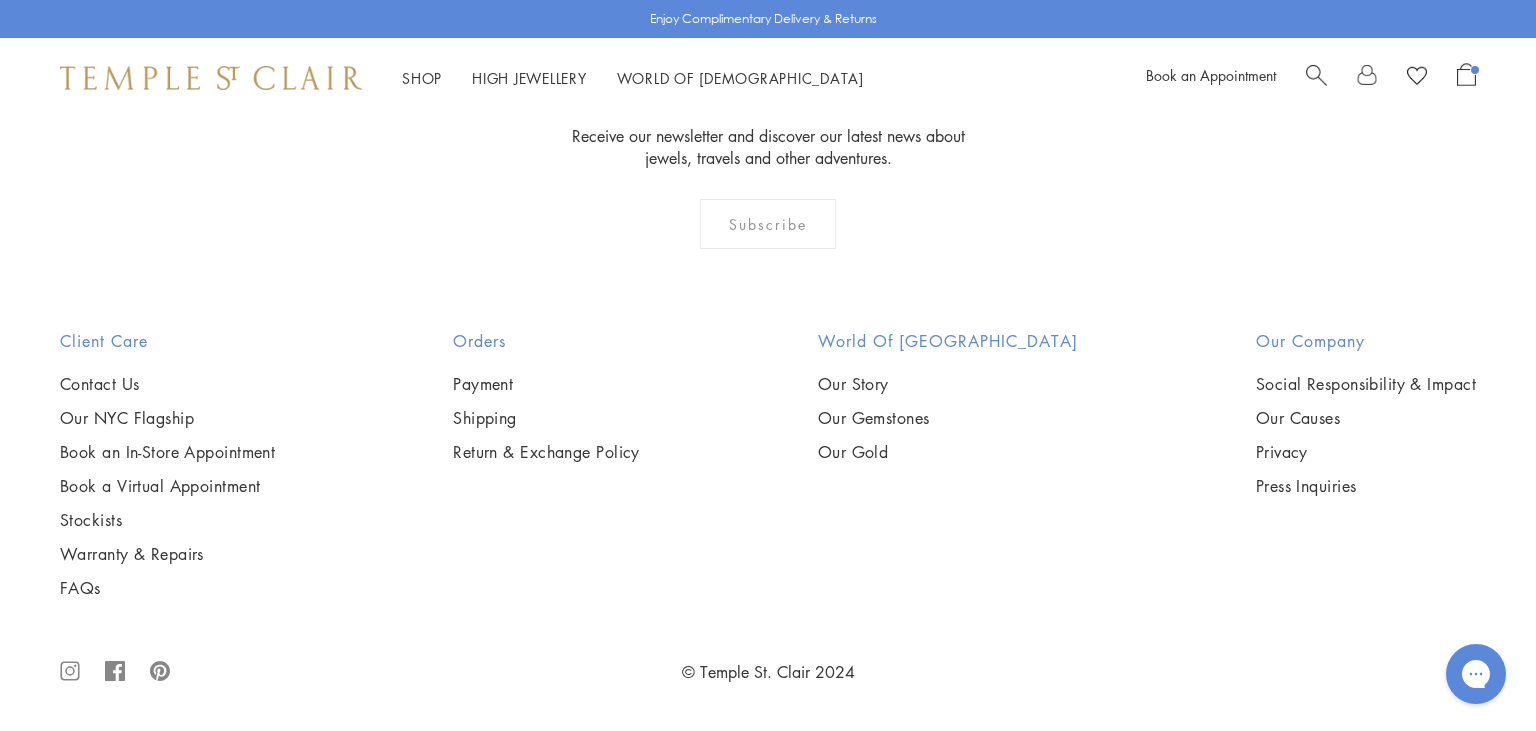 scroll, scrollTop: 12580, scrollLeft: 0, axis: vertical 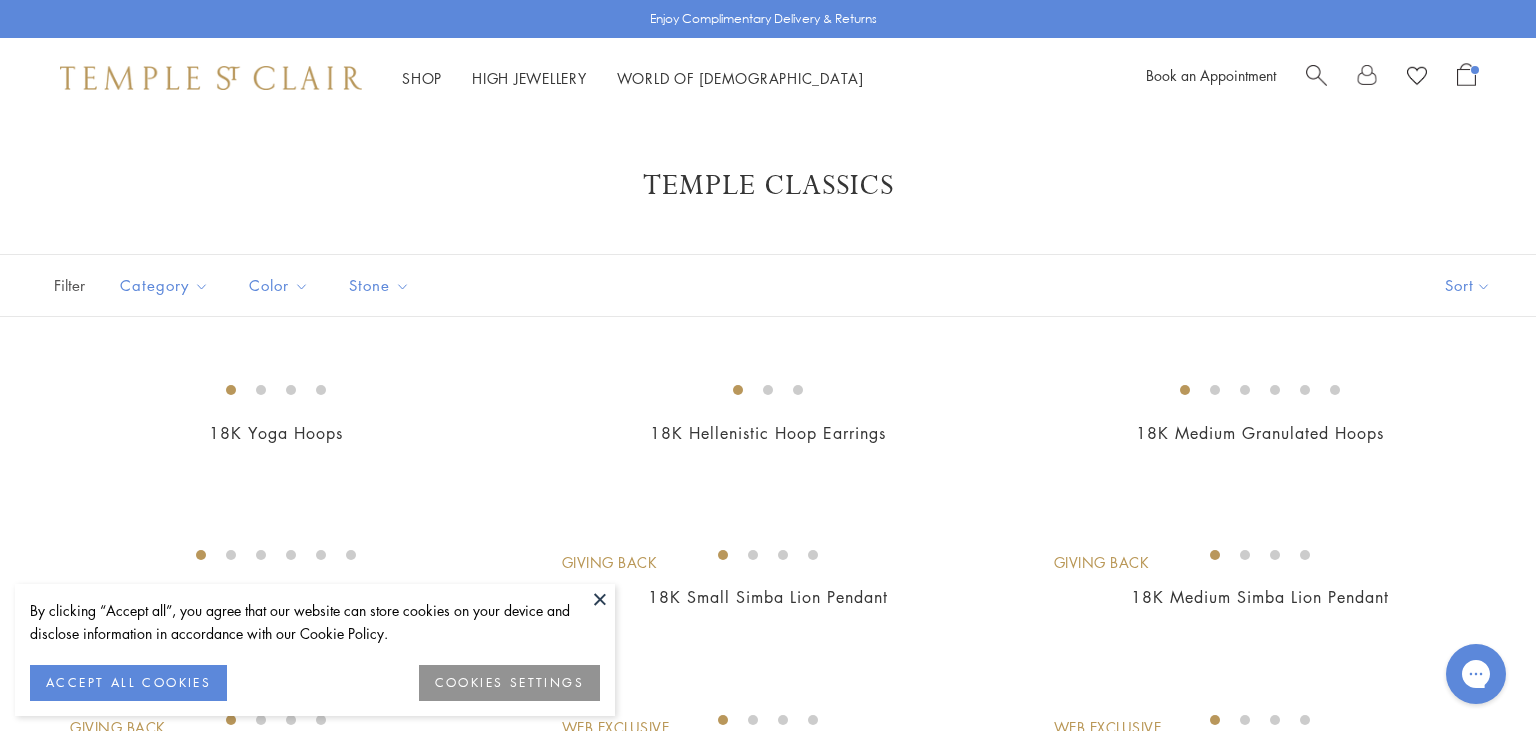 click at bounding box center [600, 599] 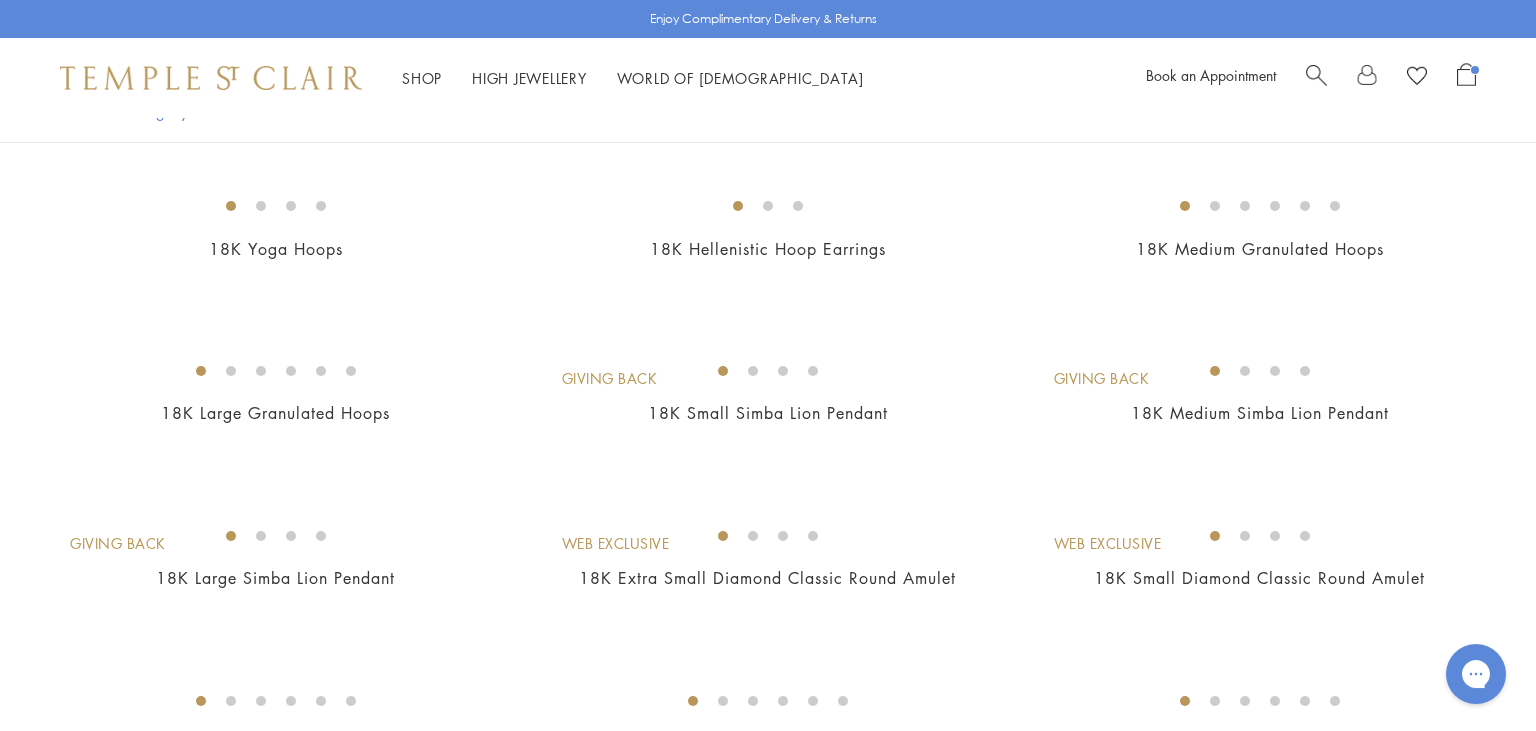 scroll, scrollTop: 261, scrollLeft: 0, axis: vertical 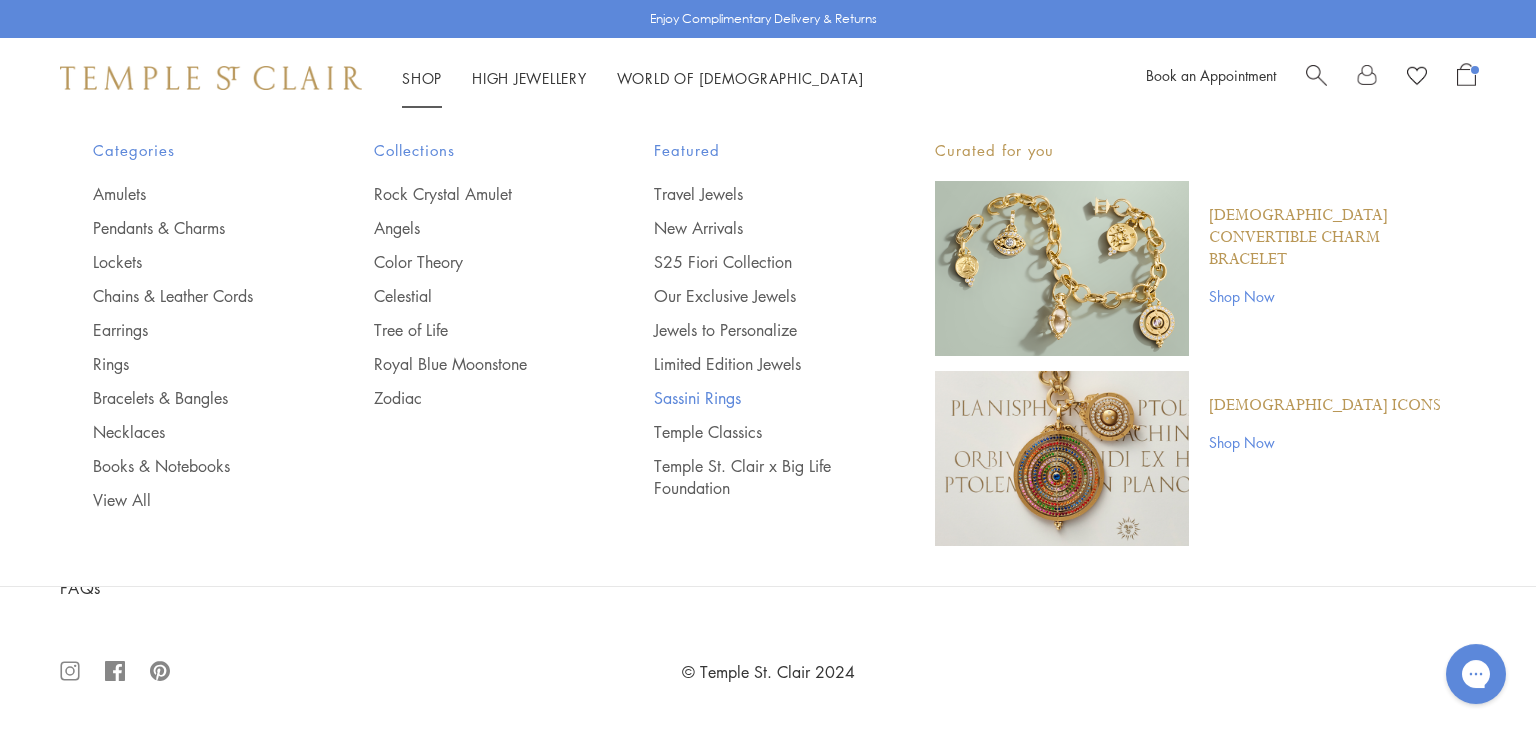 click on "Sassini Rings" at bounding box center (754, 398) 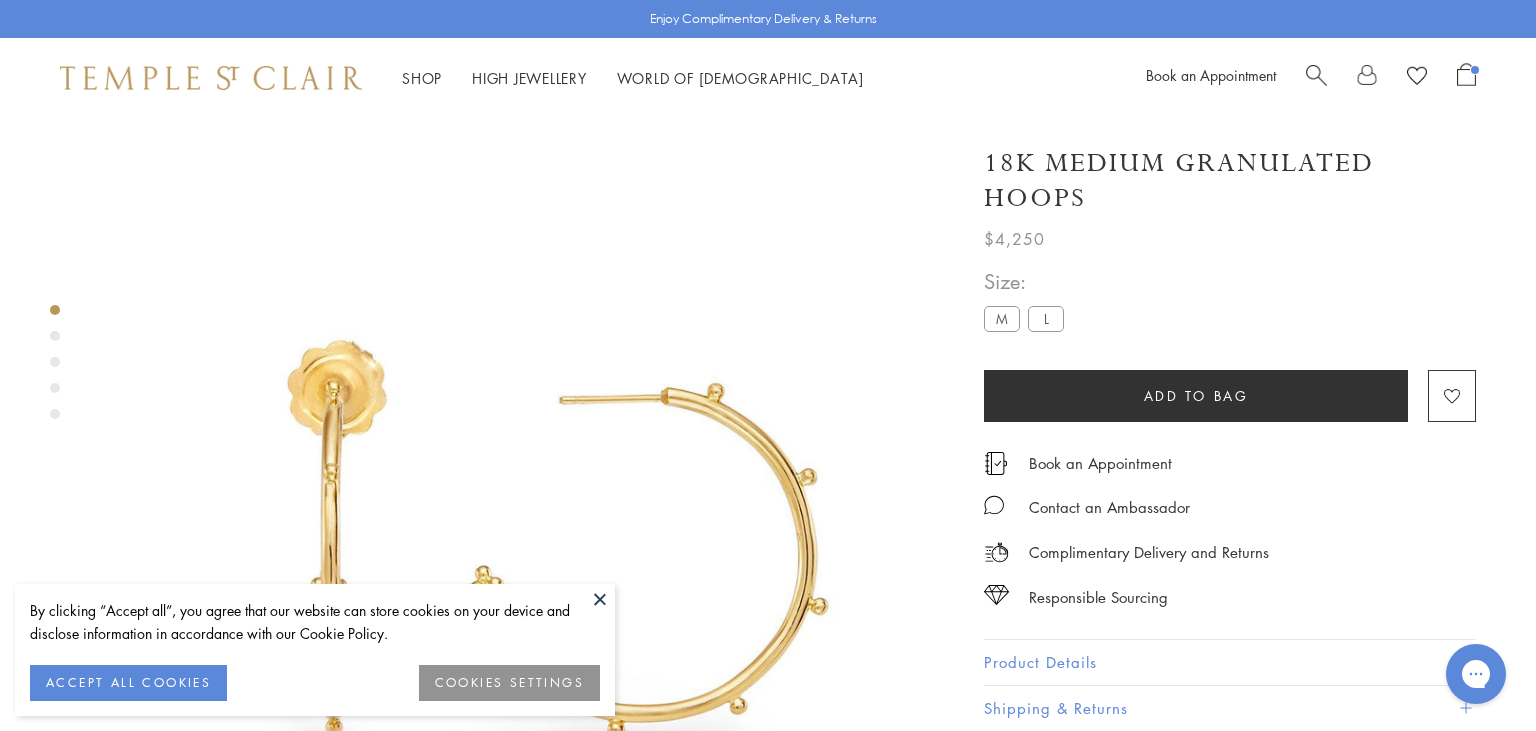 scroll, scrollTop: 0, scrollLeft: 0, axis: both 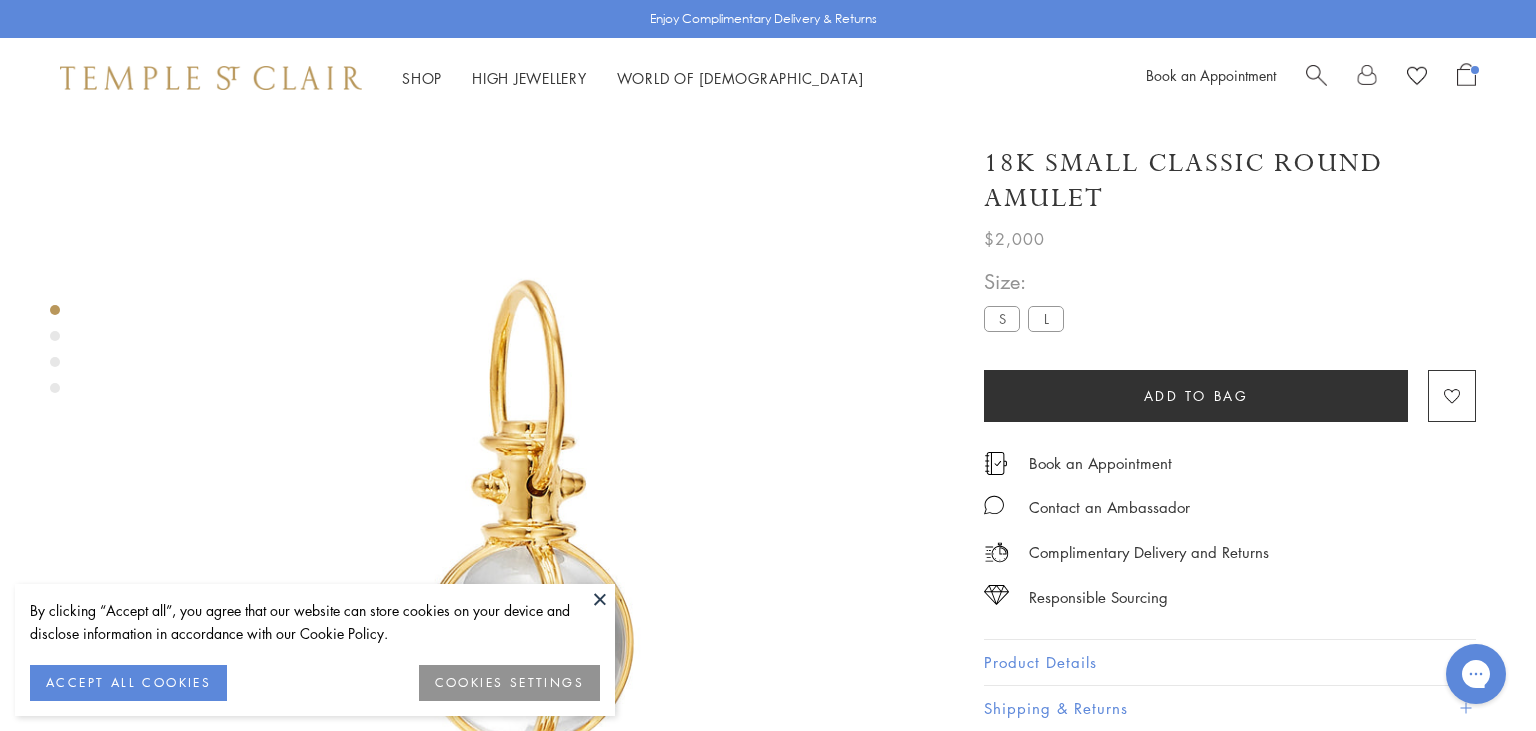 click on "L" at bounding box center (1046, 318) 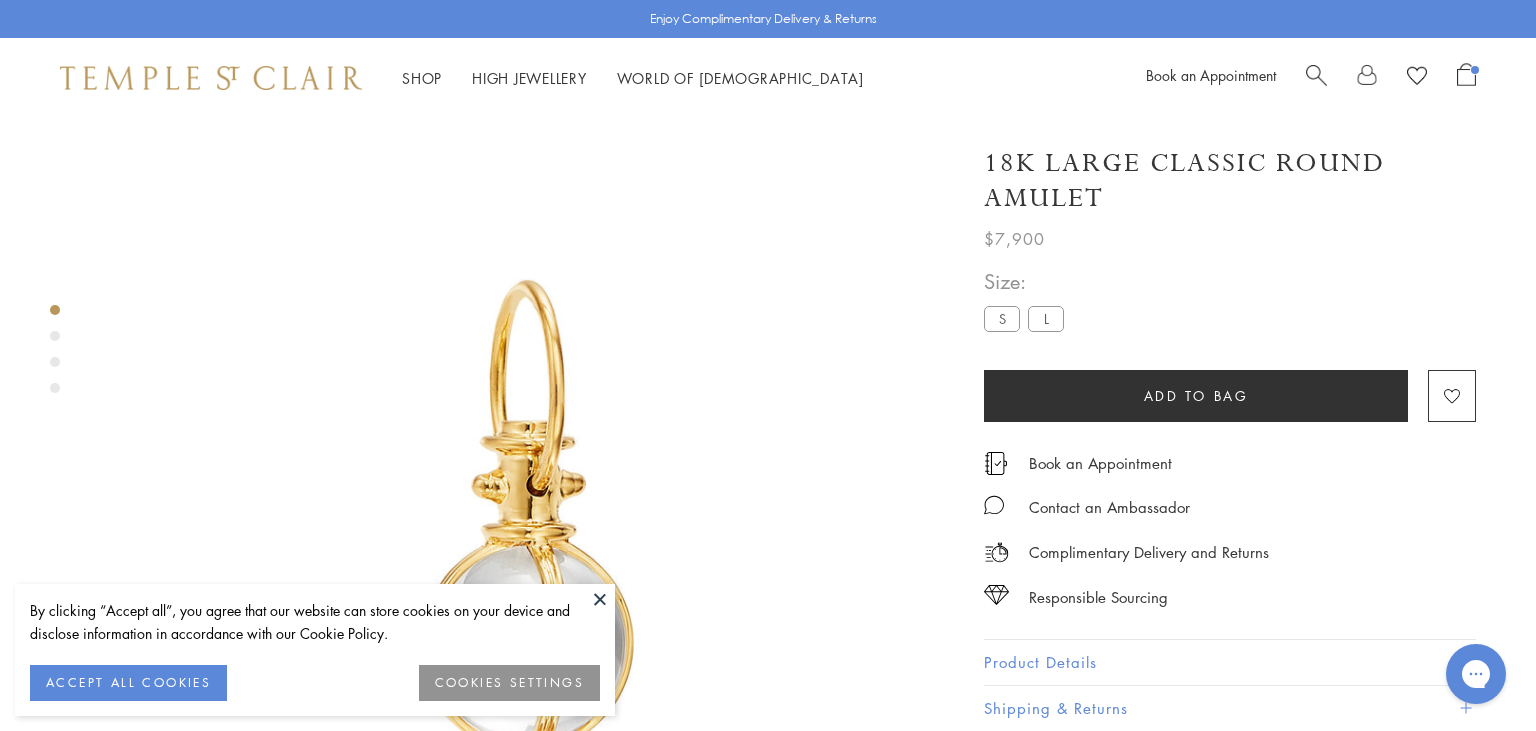 click on "**********" at bounding box center [1230, 343] 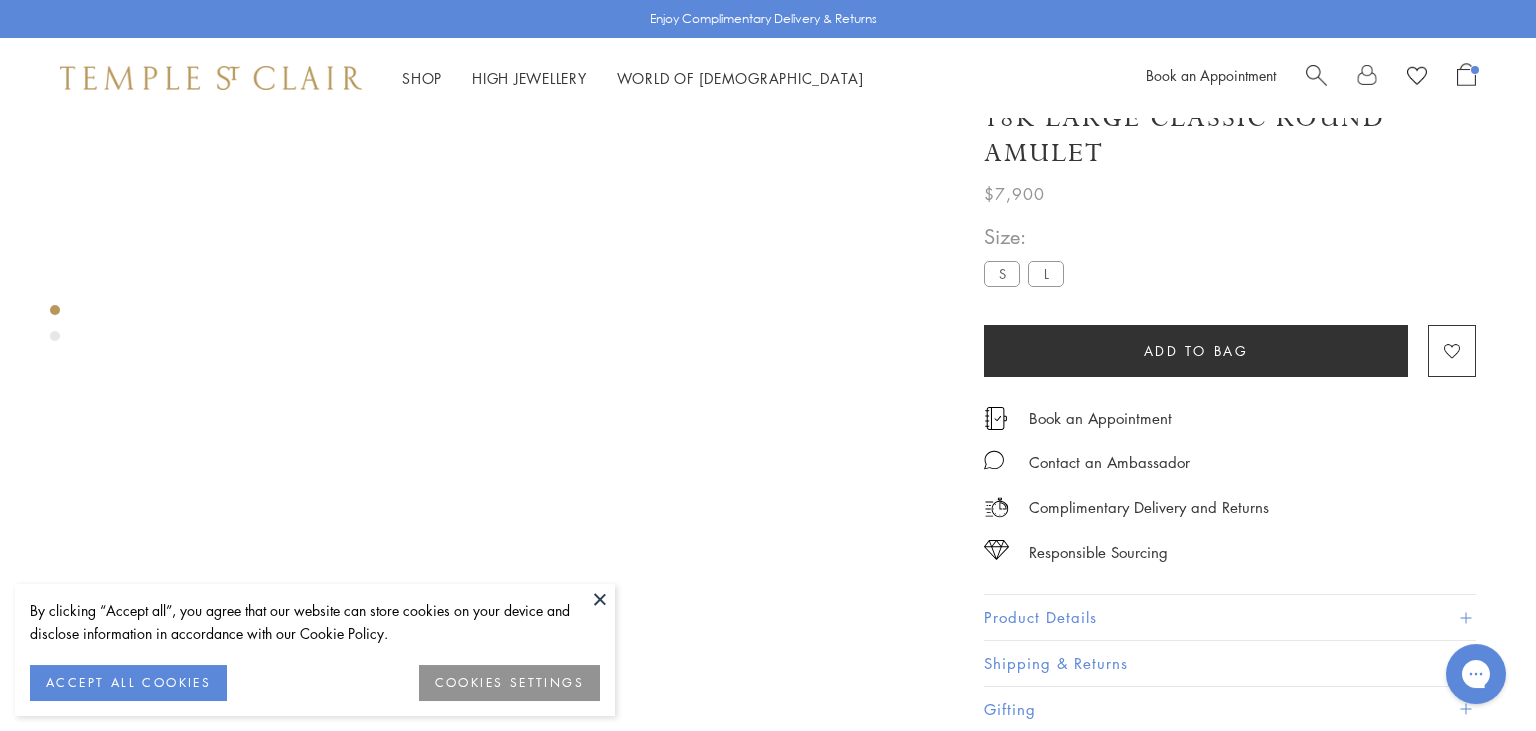 scroll, scrollTop: 118, scrollLeft: 0, axis: vertical 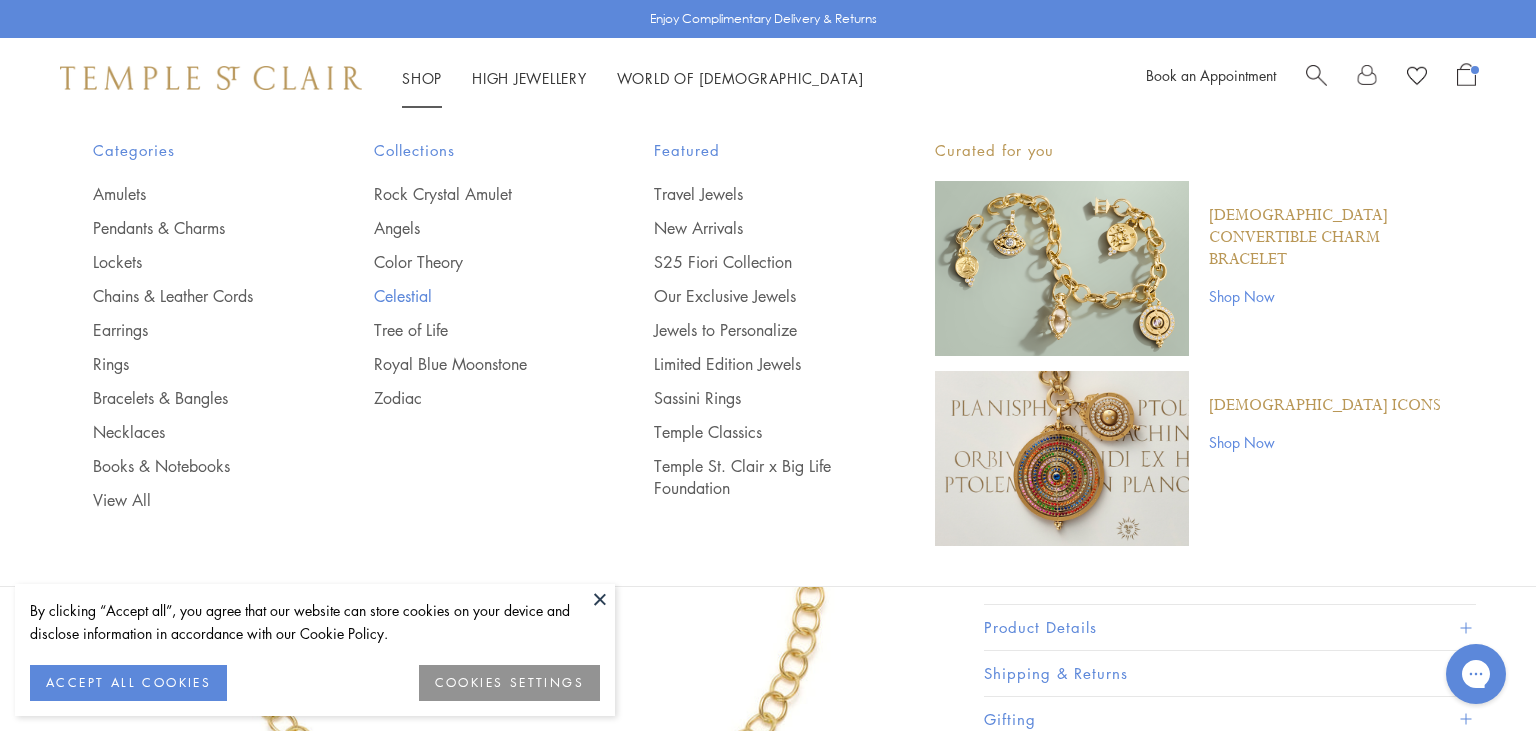 click on "Celestial" at bounding box center [474, 296] 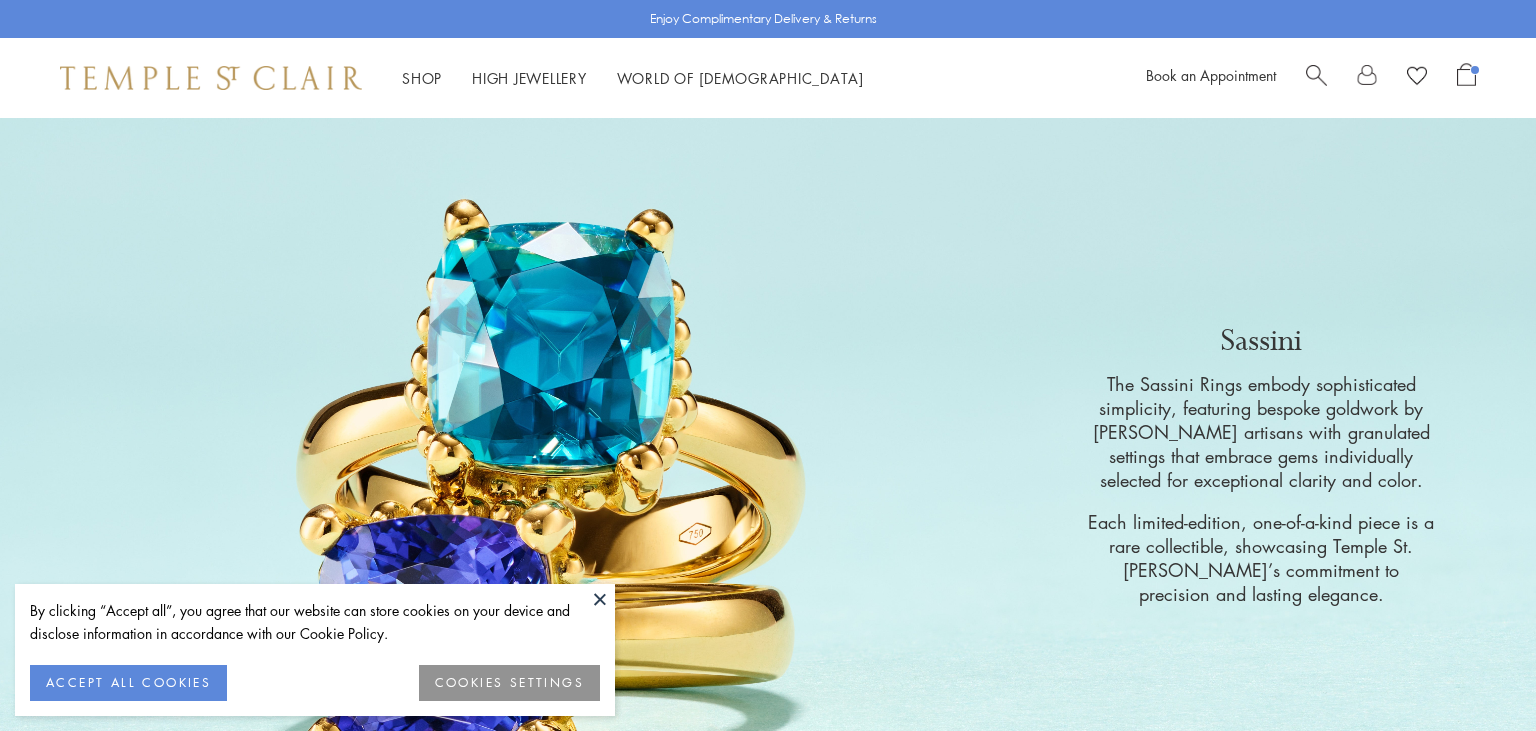 scroll, scrollTop: 0, scrollLeft: 0, axis: both 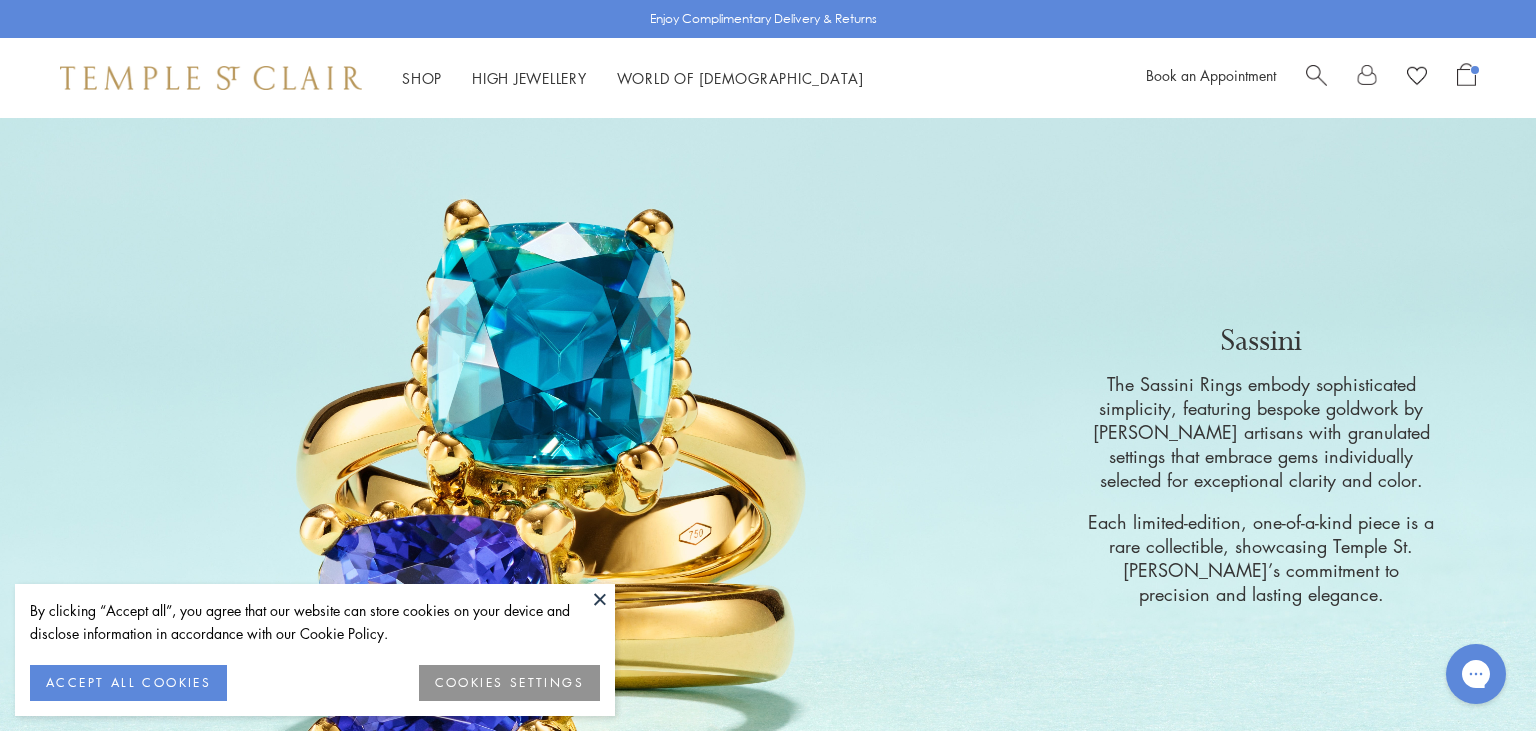 click at bounding box center (600, 599) 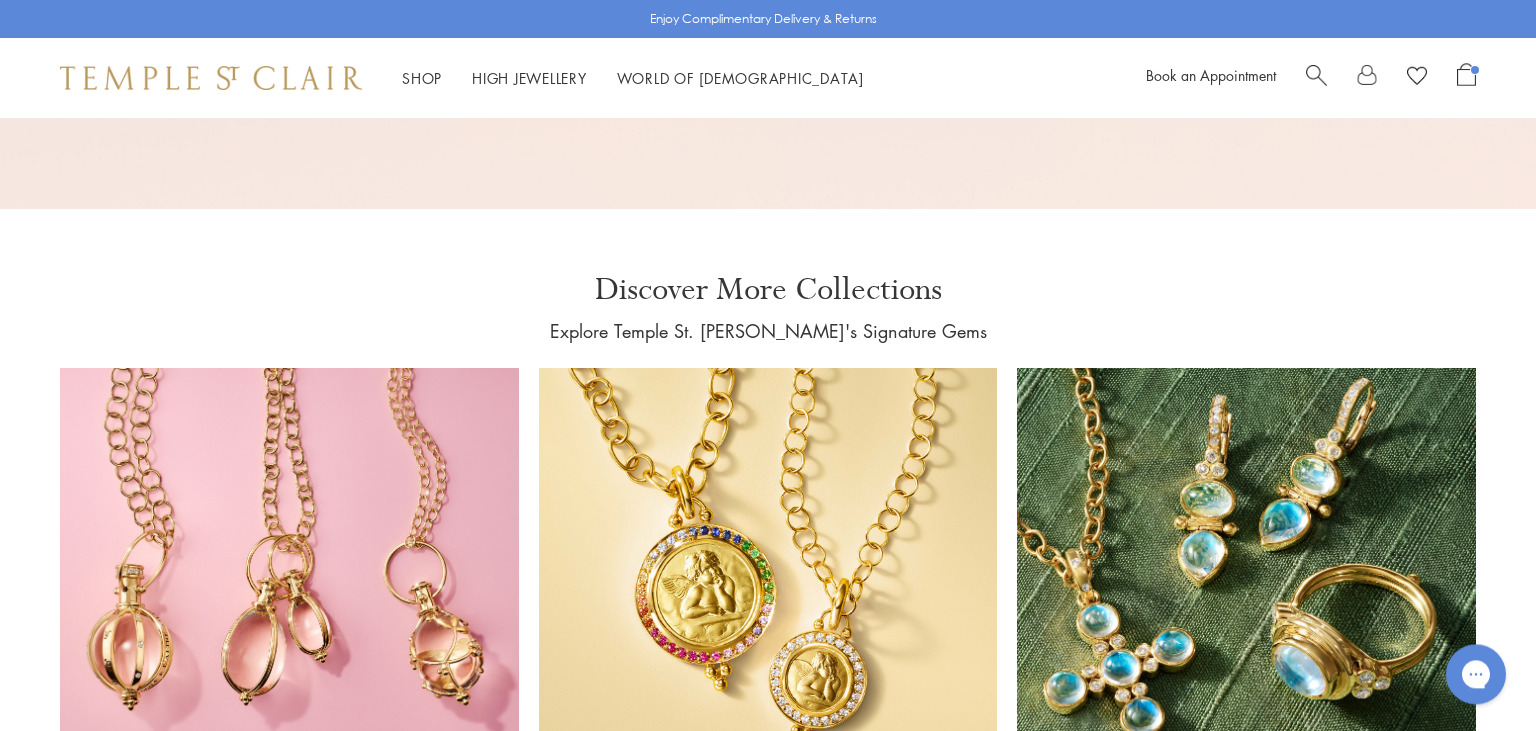 scroll, scrollTop: 3931, scrollLeft: 0, axis: vertical 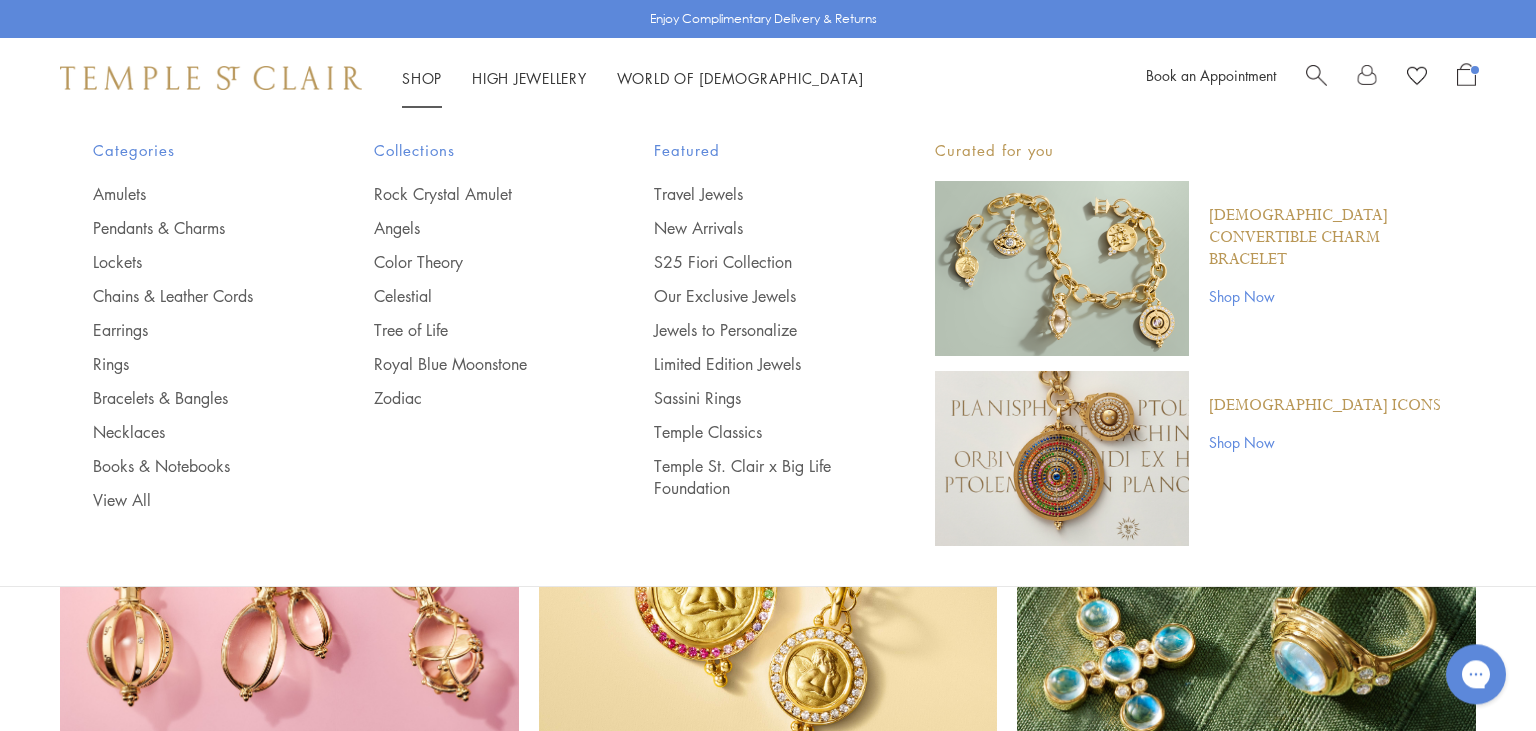 click at bounding box center (1062, 268) 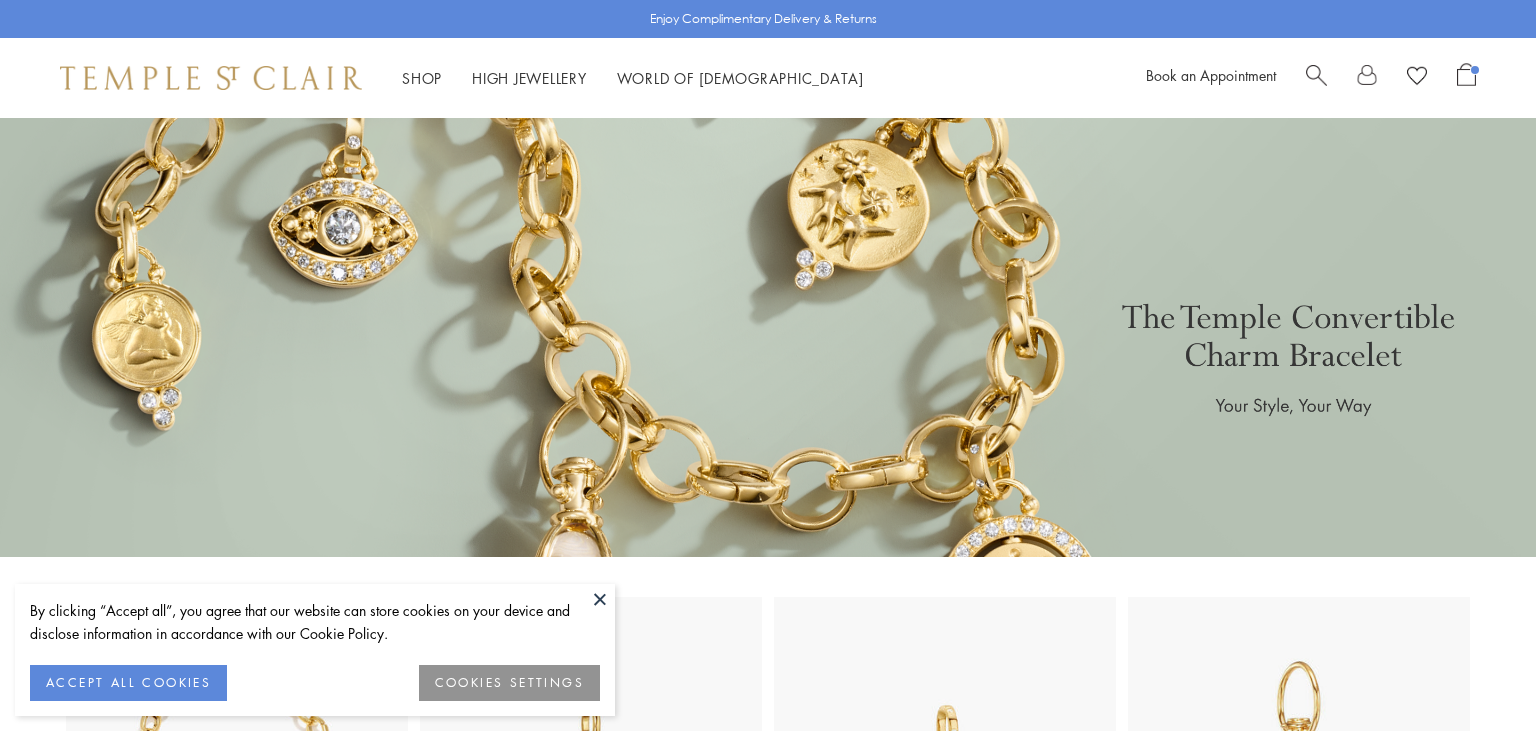scroll, scrollTop: 0, scrollLeft: 0, axis: both 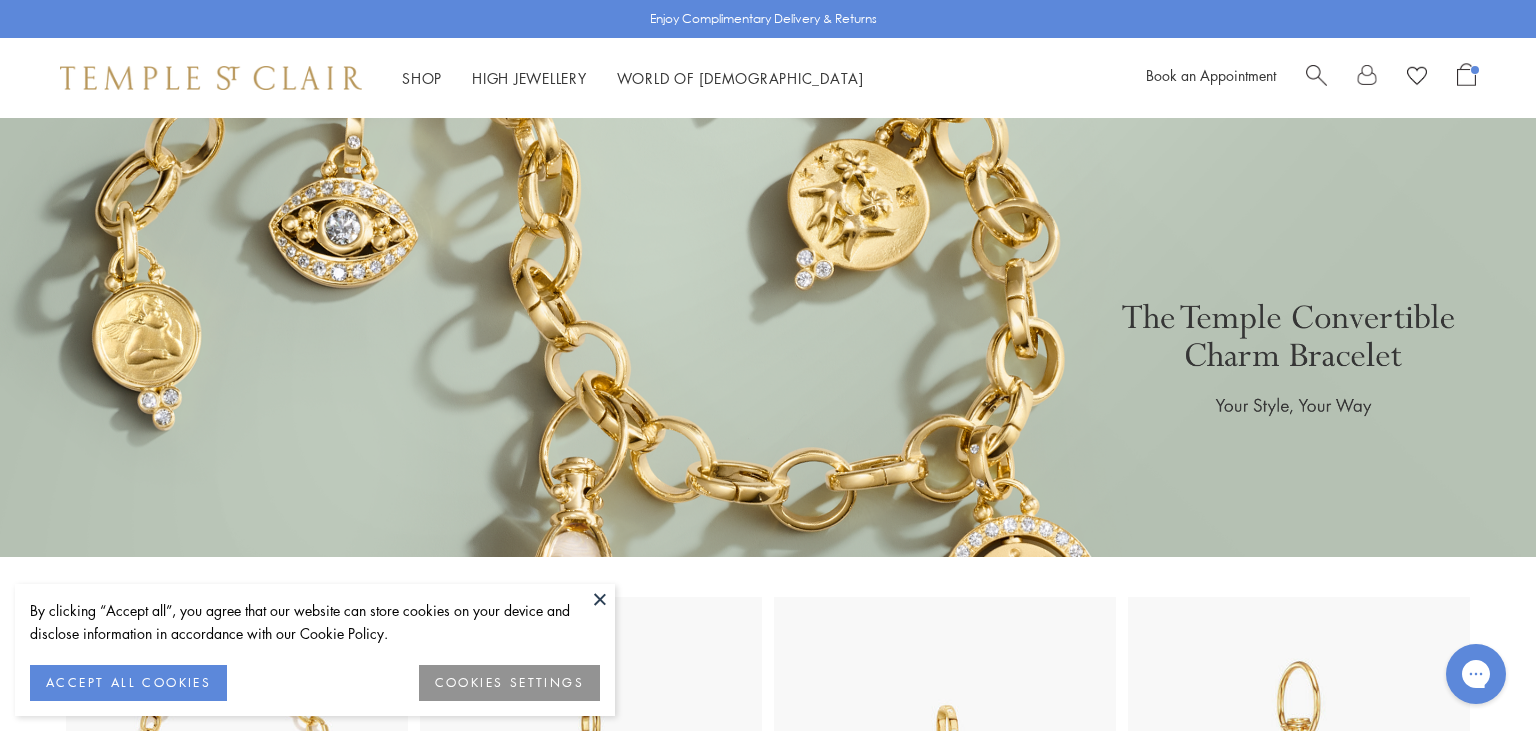 click at bounding box center [600, 599] 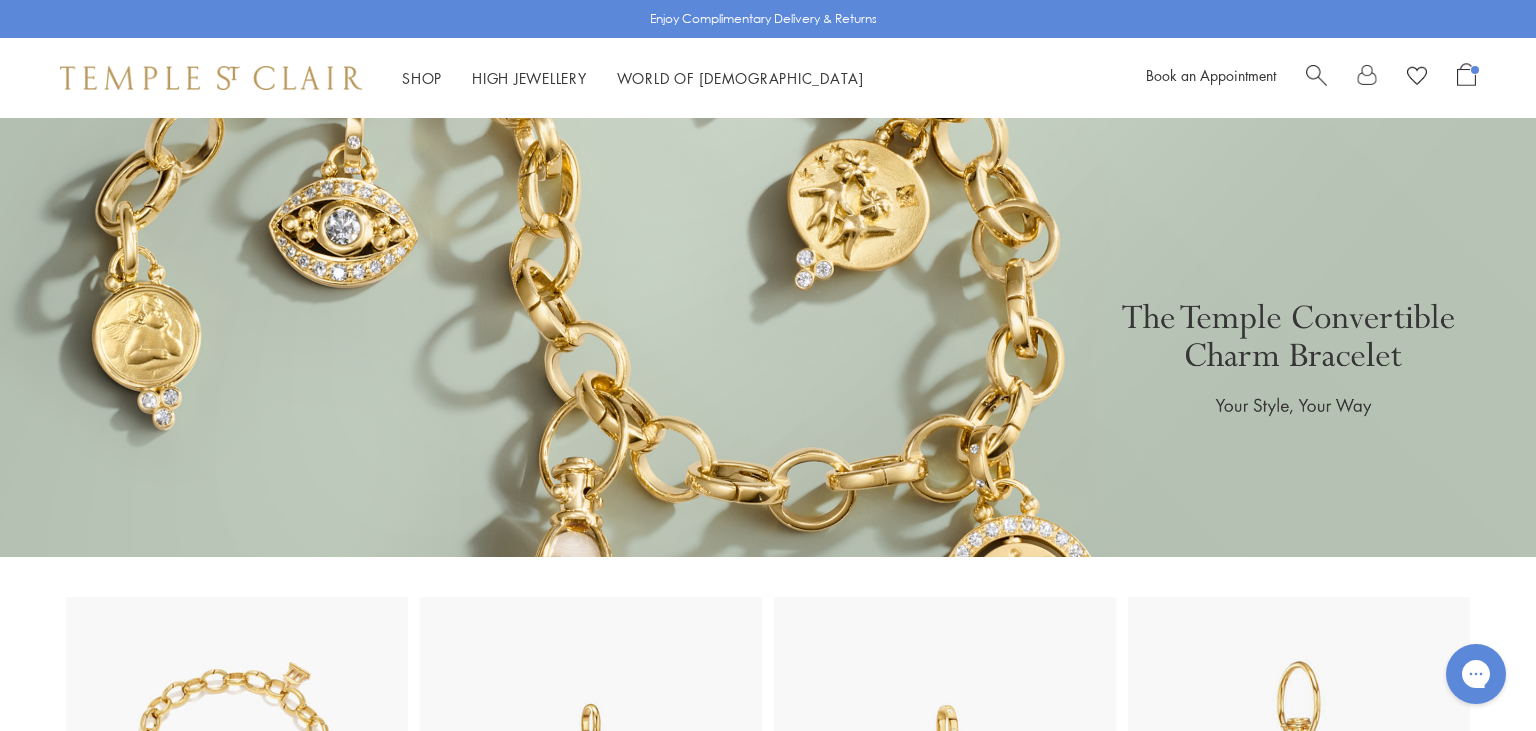 click at bounding box center [768, 337] 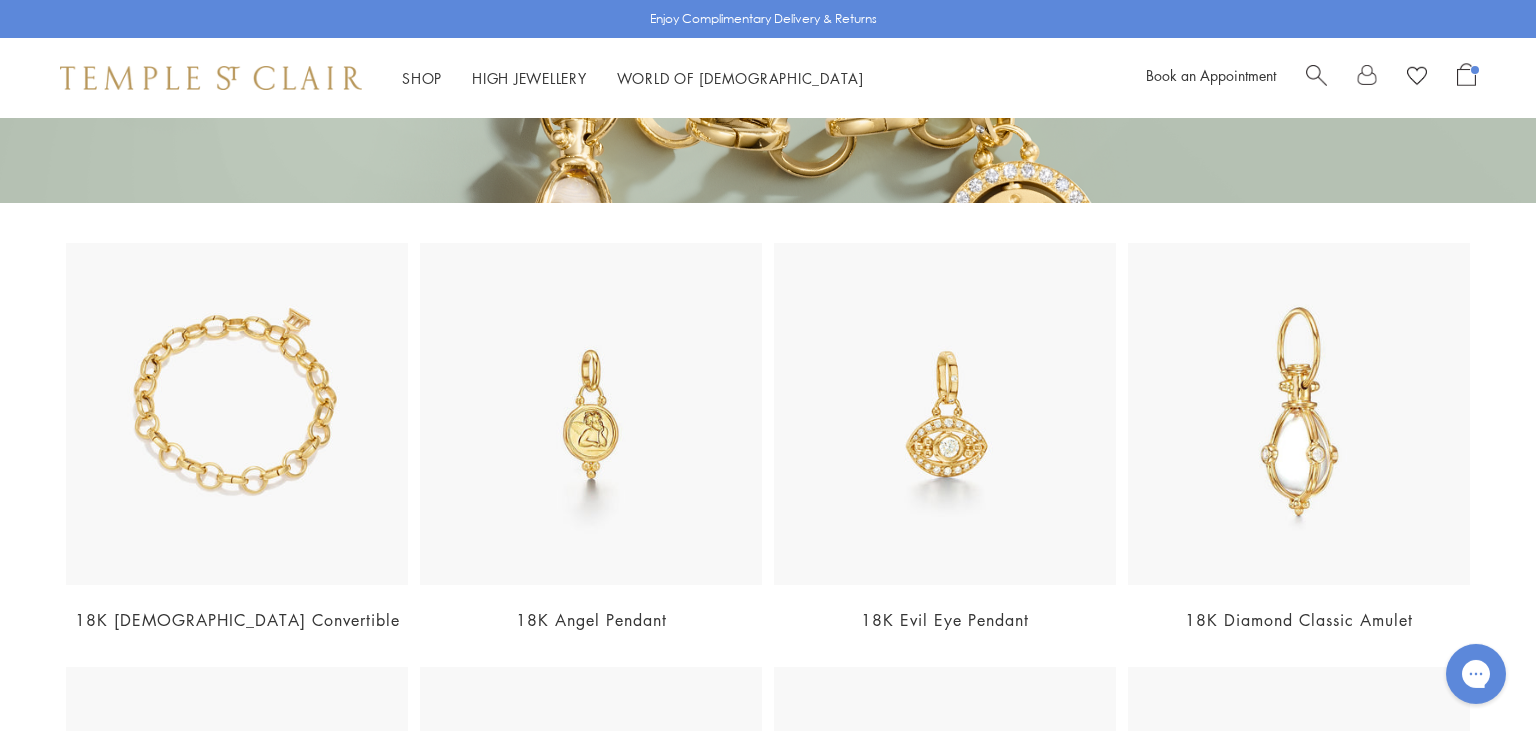 scroll, scrollTop: 355, scrollLeft: 0, axis: vertical 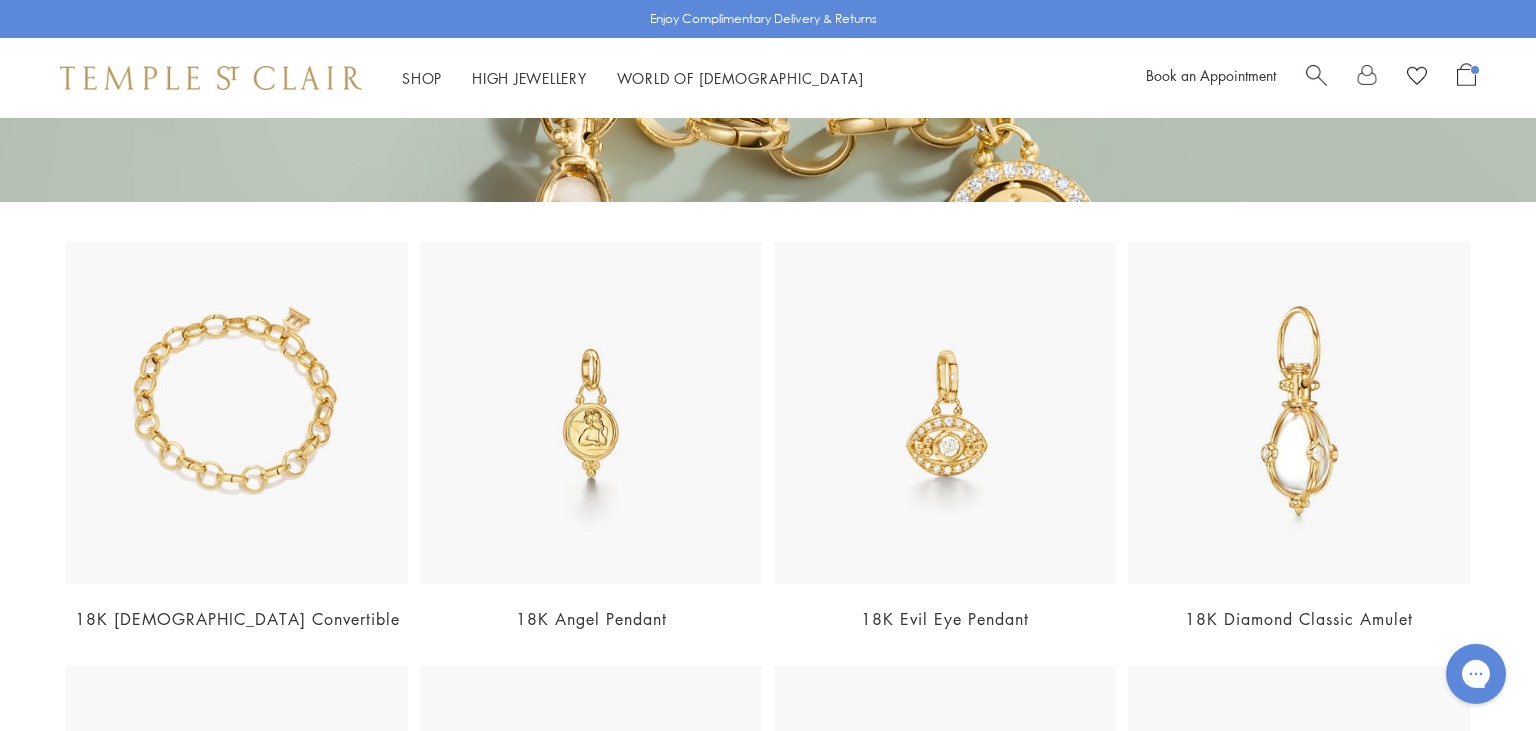 click on "18K Temple Convertible Charm Bracelet
18K Angel Pendant
18K Evil Eye Pendant
18K Diamond Classic Amulet" at bounding box center [768, 436] 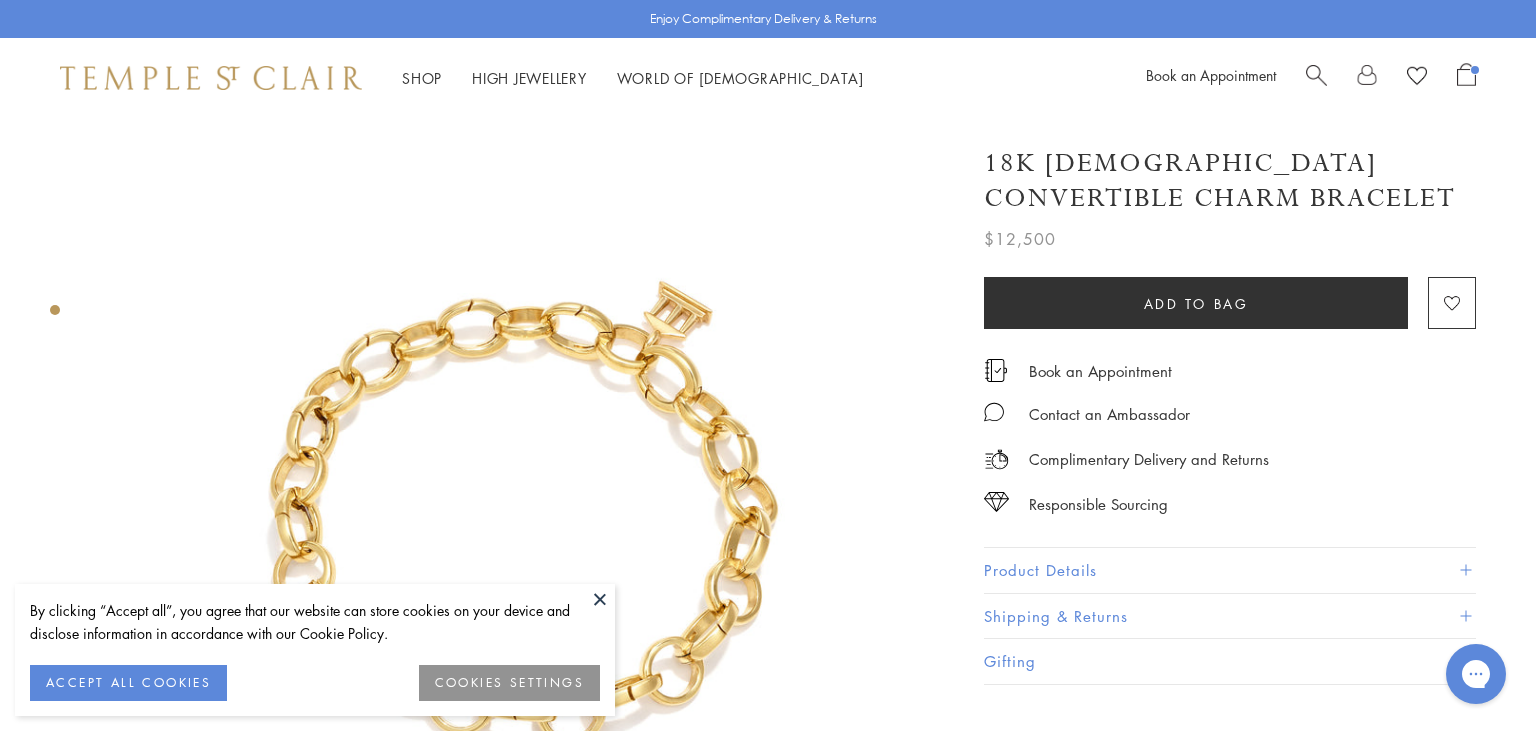 scroll, scrollTop: 0, scrollLeft: 0, axis: both 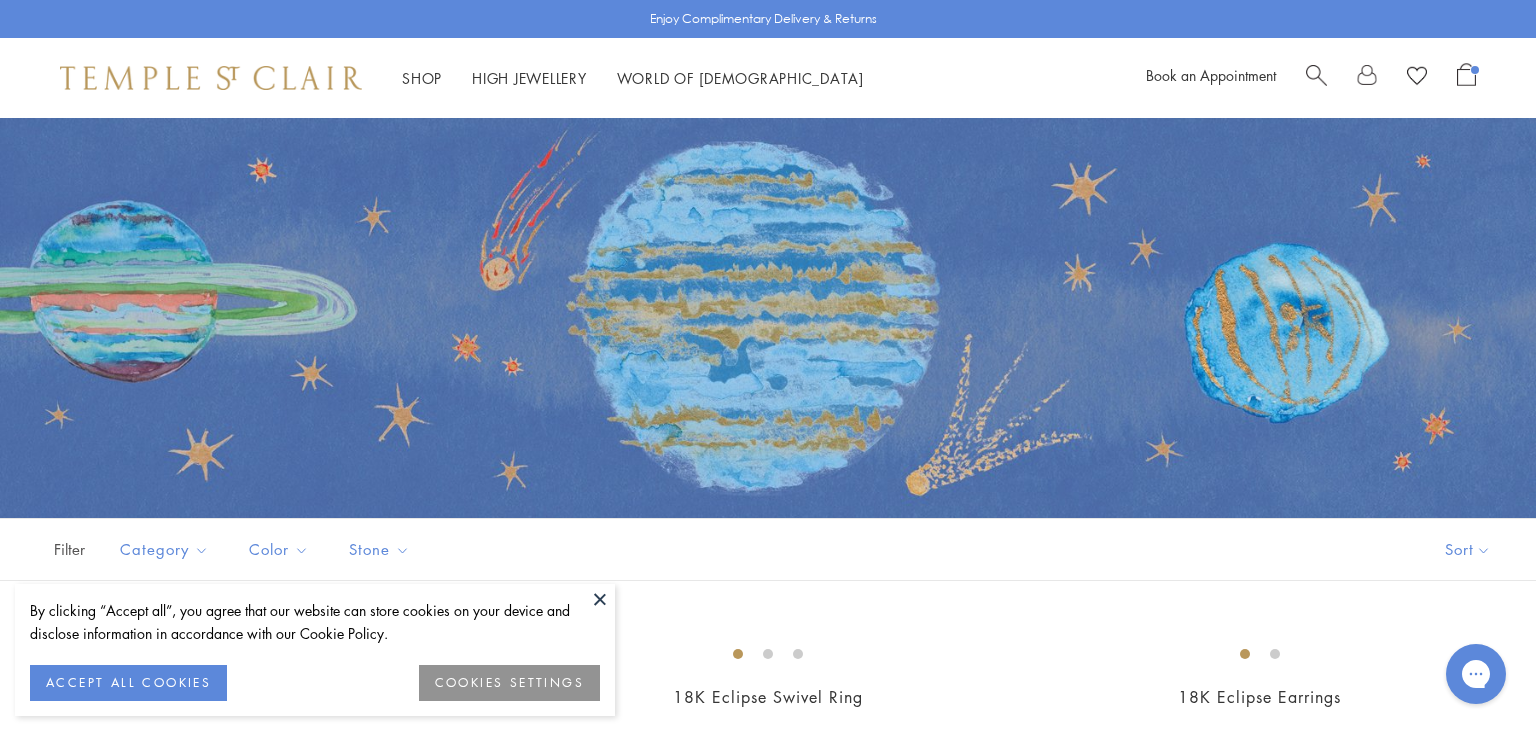 click at bounding box center [600, 599] 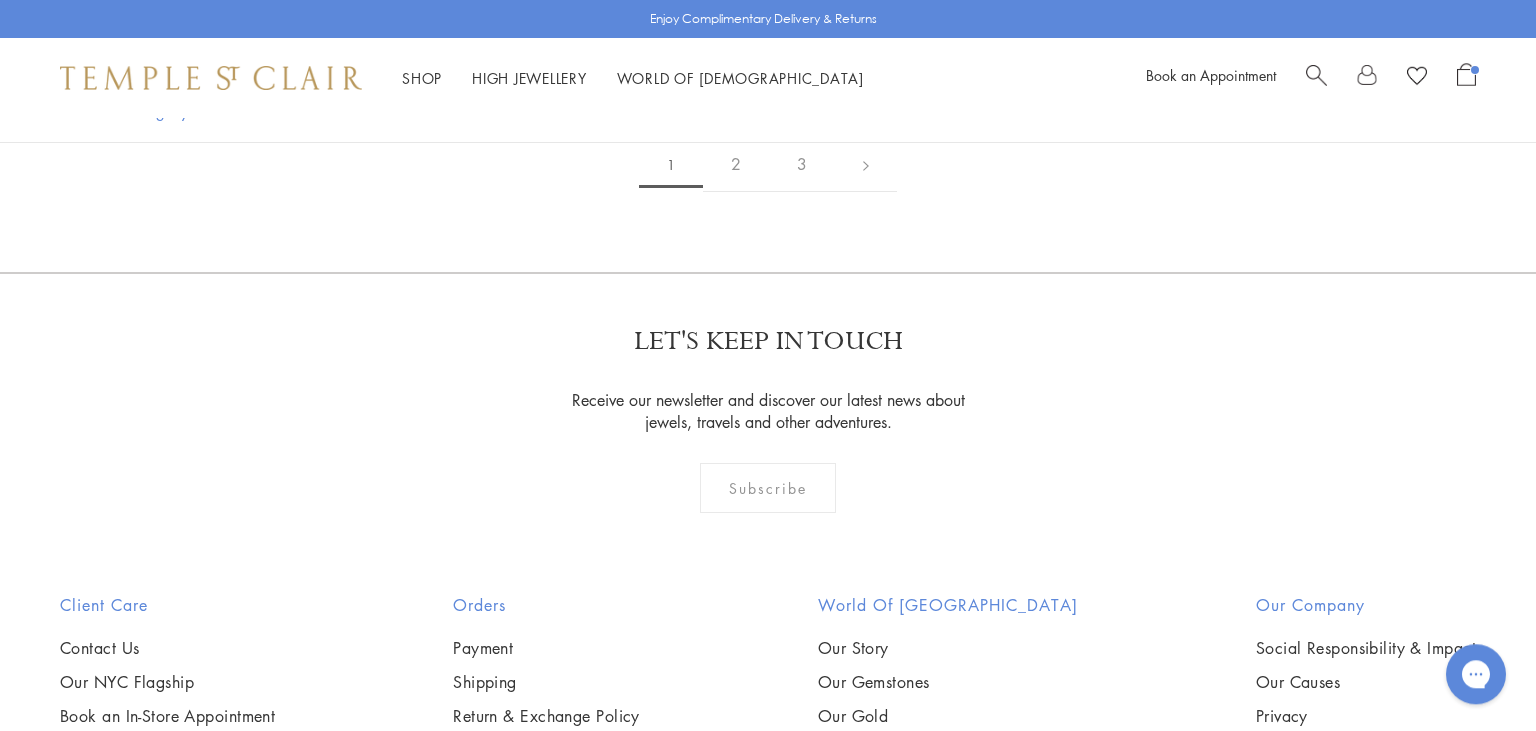 scroll, scrollTop: 3550, scrollLeft: 0, axis: vertical 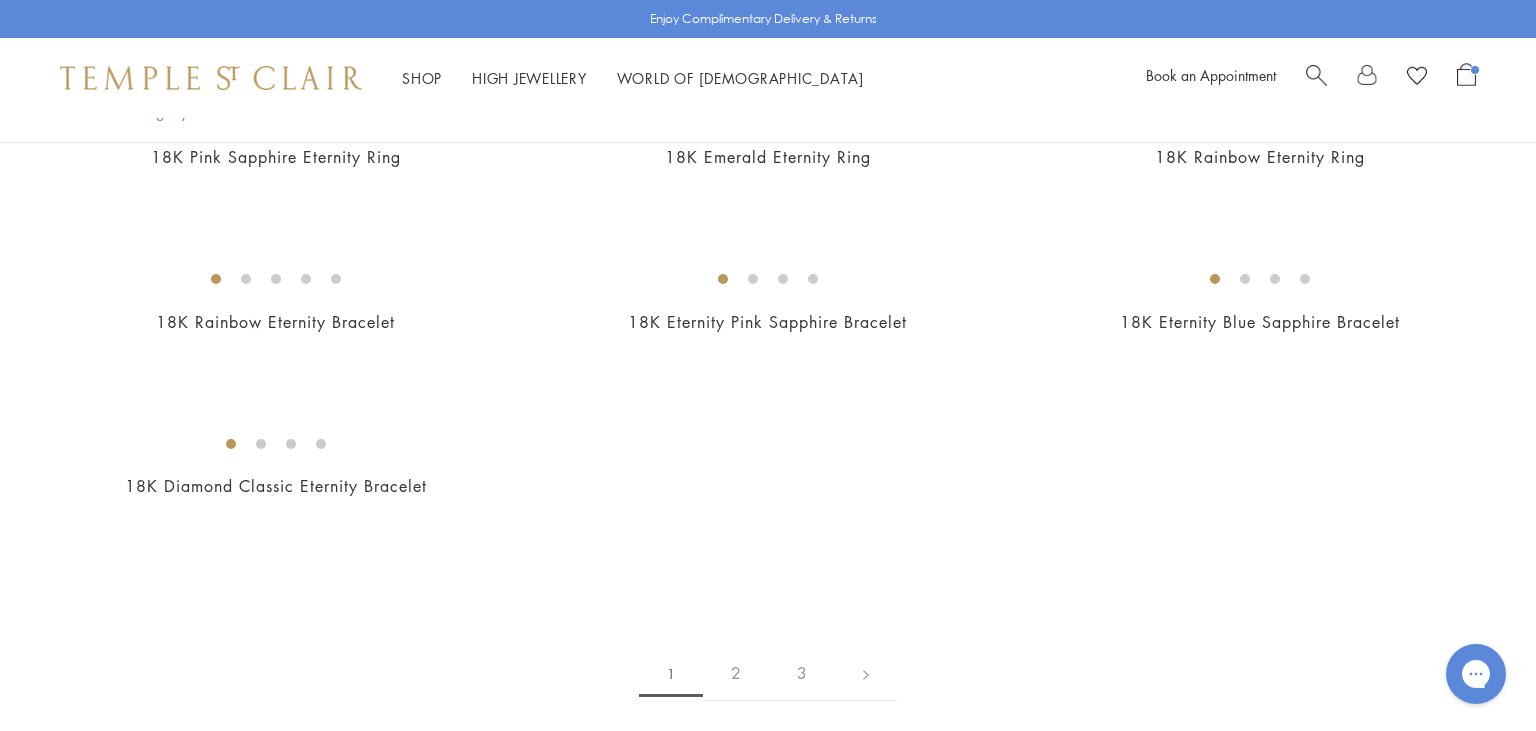 click at bounding box center (1316, 73) 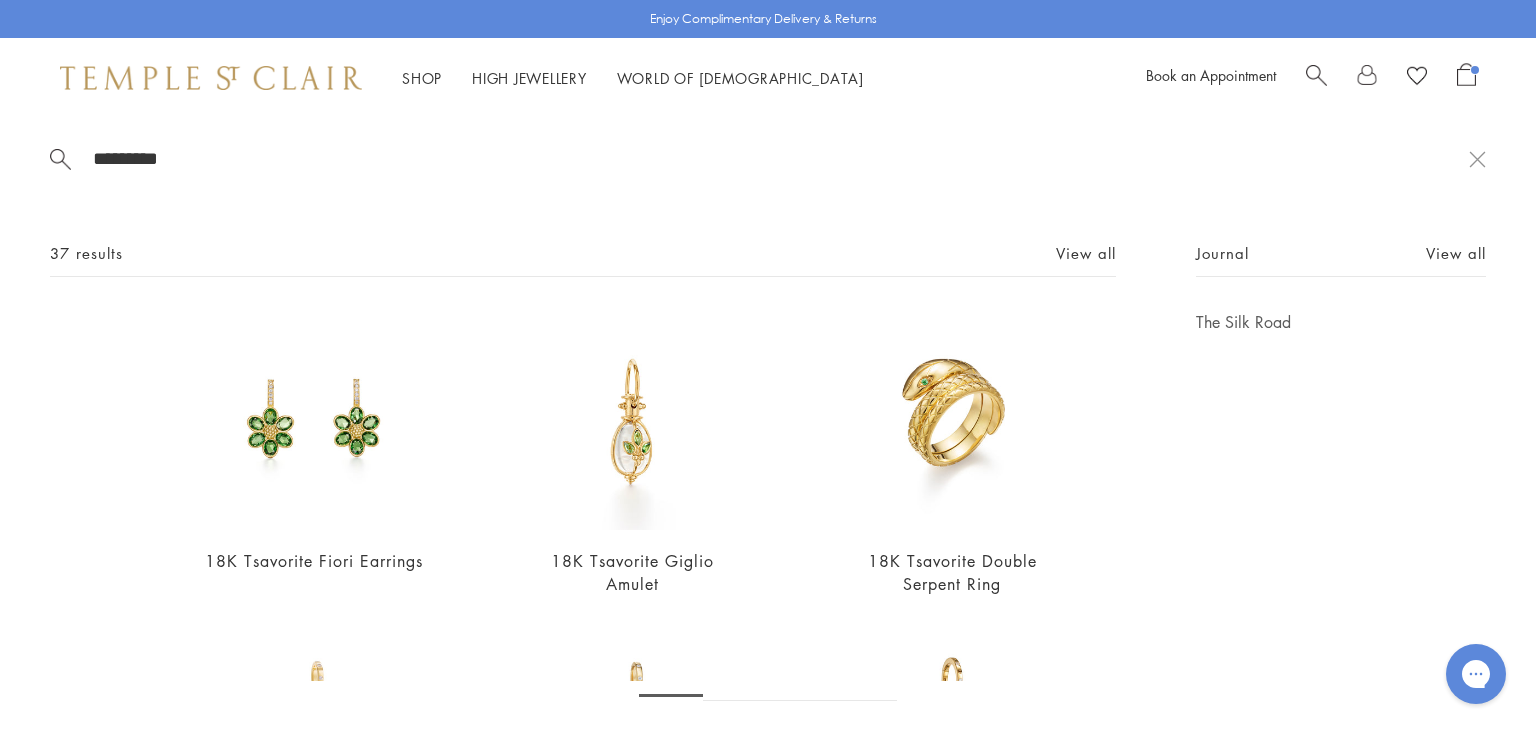 type on "*********" 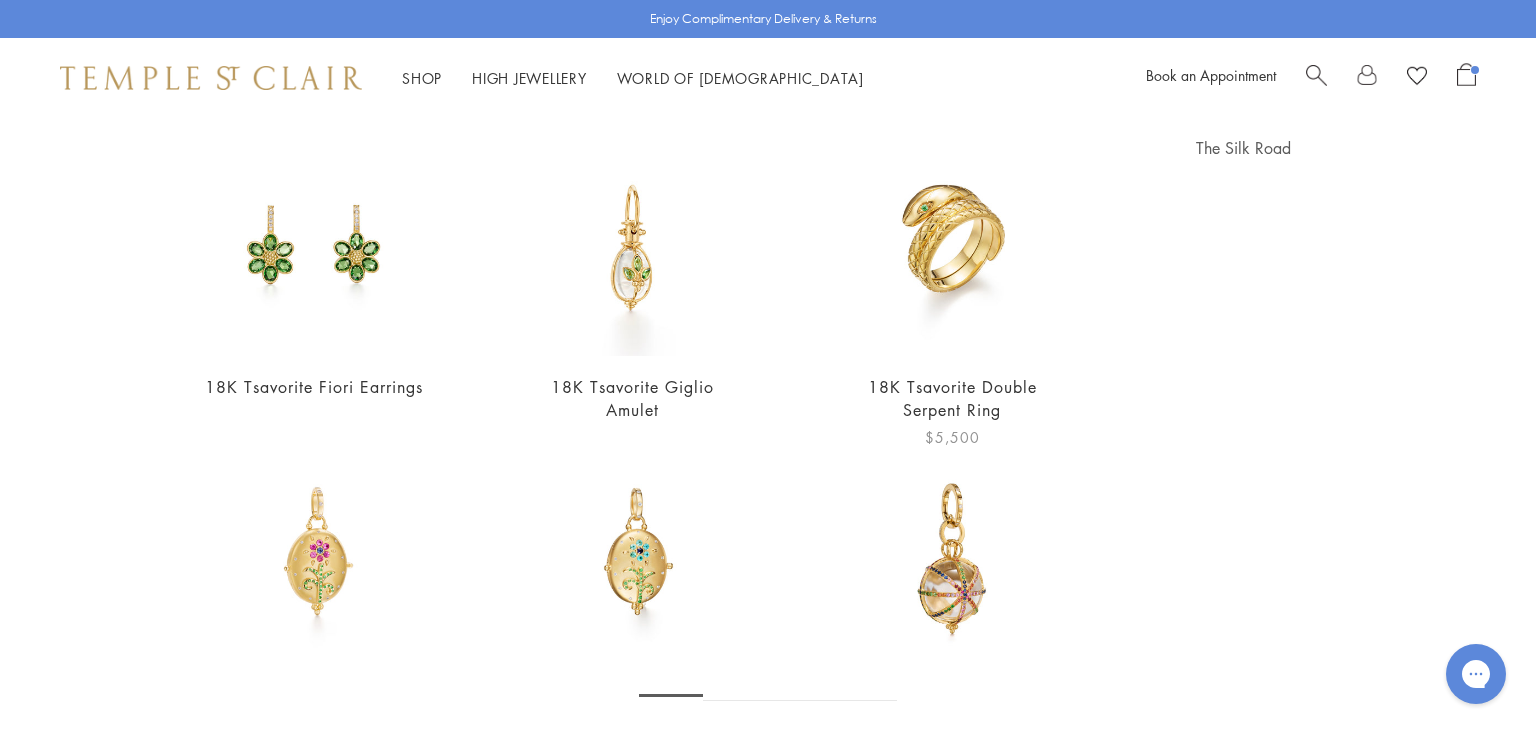 scroll, scrollTop: 197, scrollLeft: 0, axis: vertical 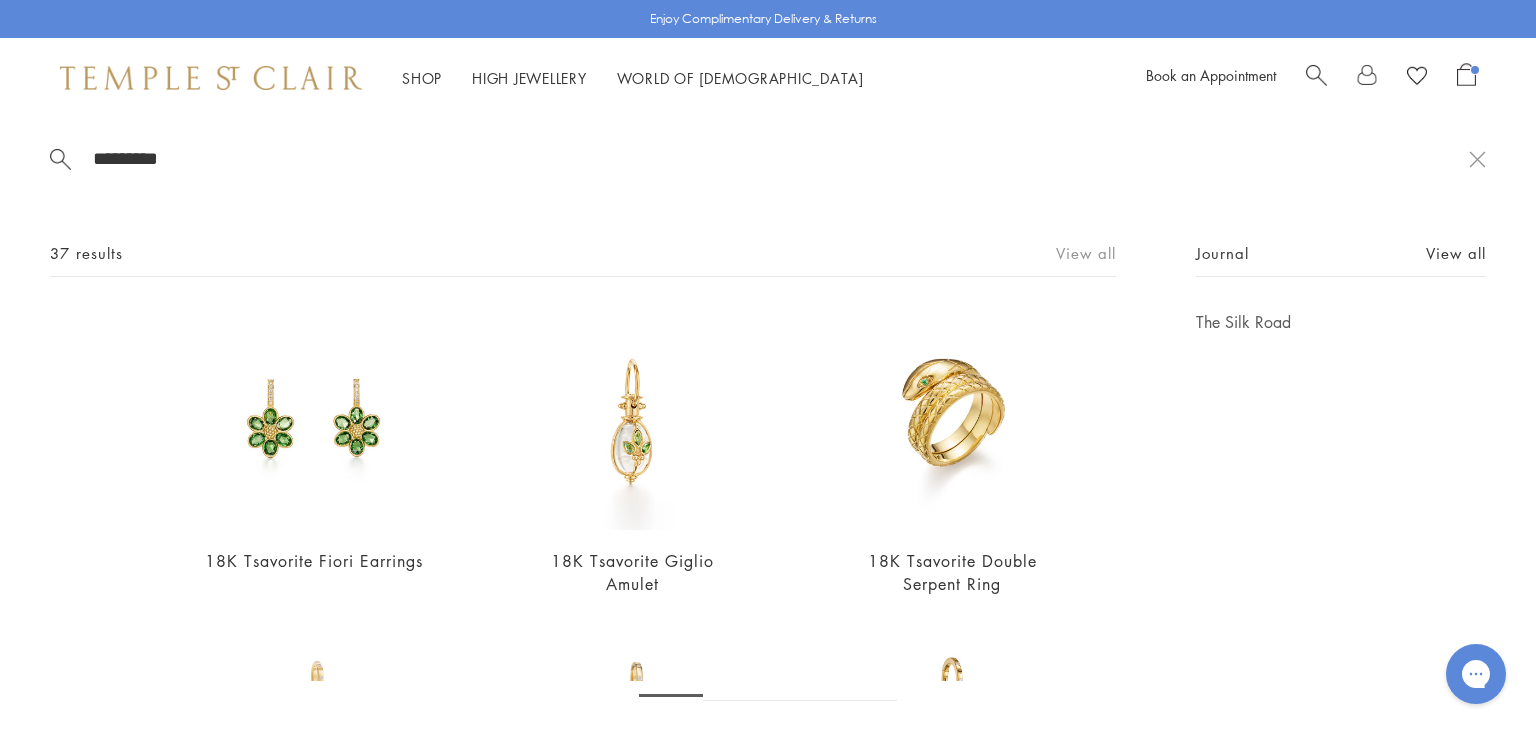 click on "View all" at bounding box center [1086, 253] 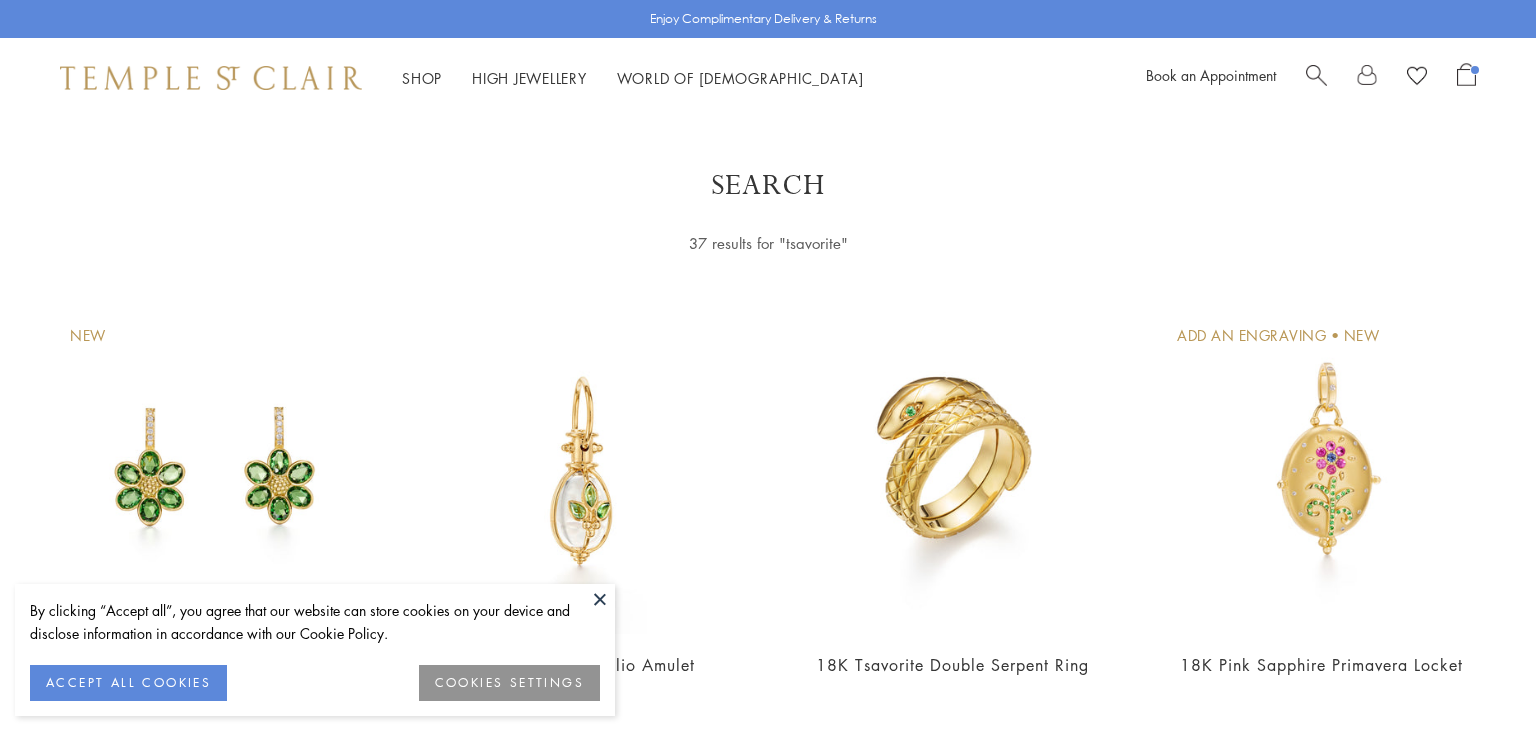 scroll, scrollTop: 0, scrollLeft: 0, axis: both 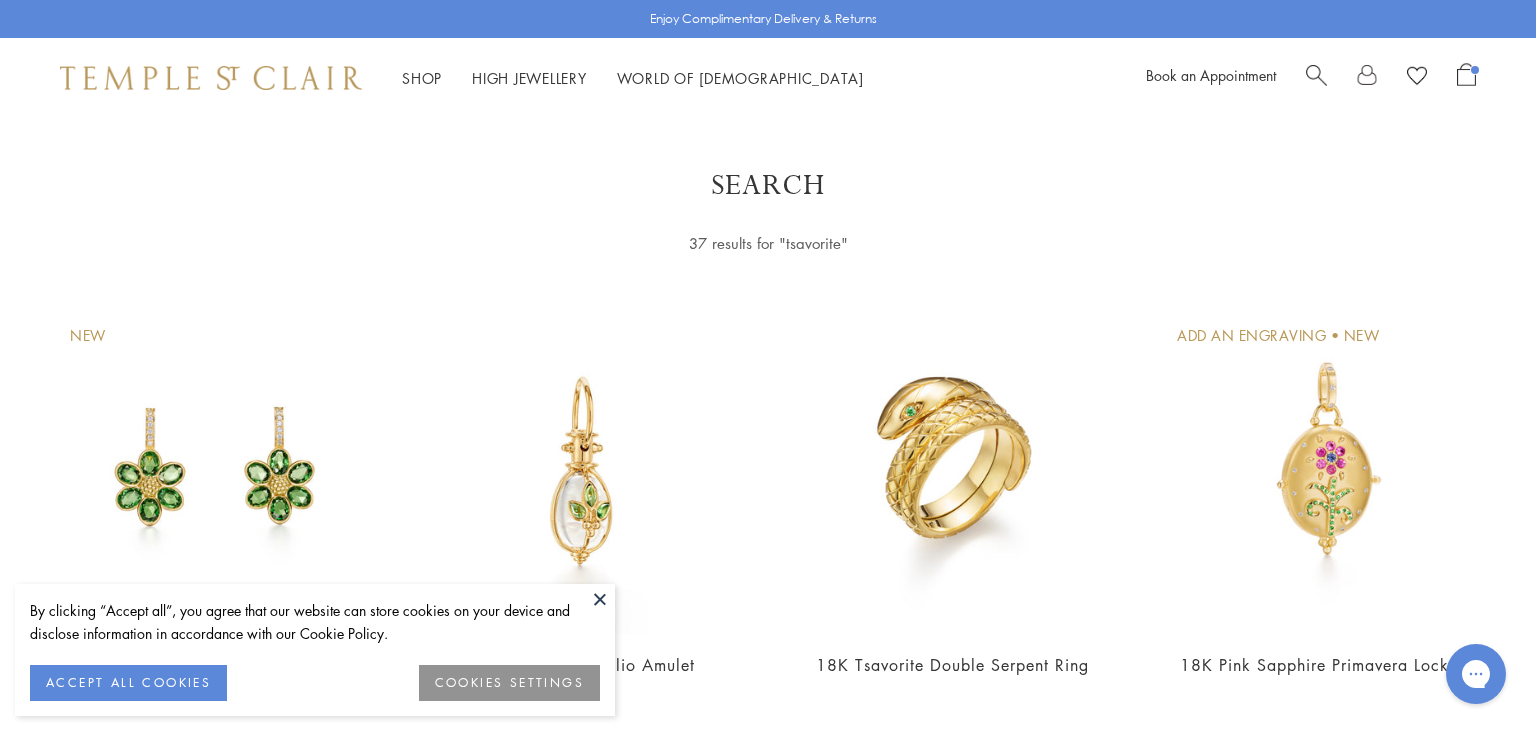 click at bounding box center (600, 599) 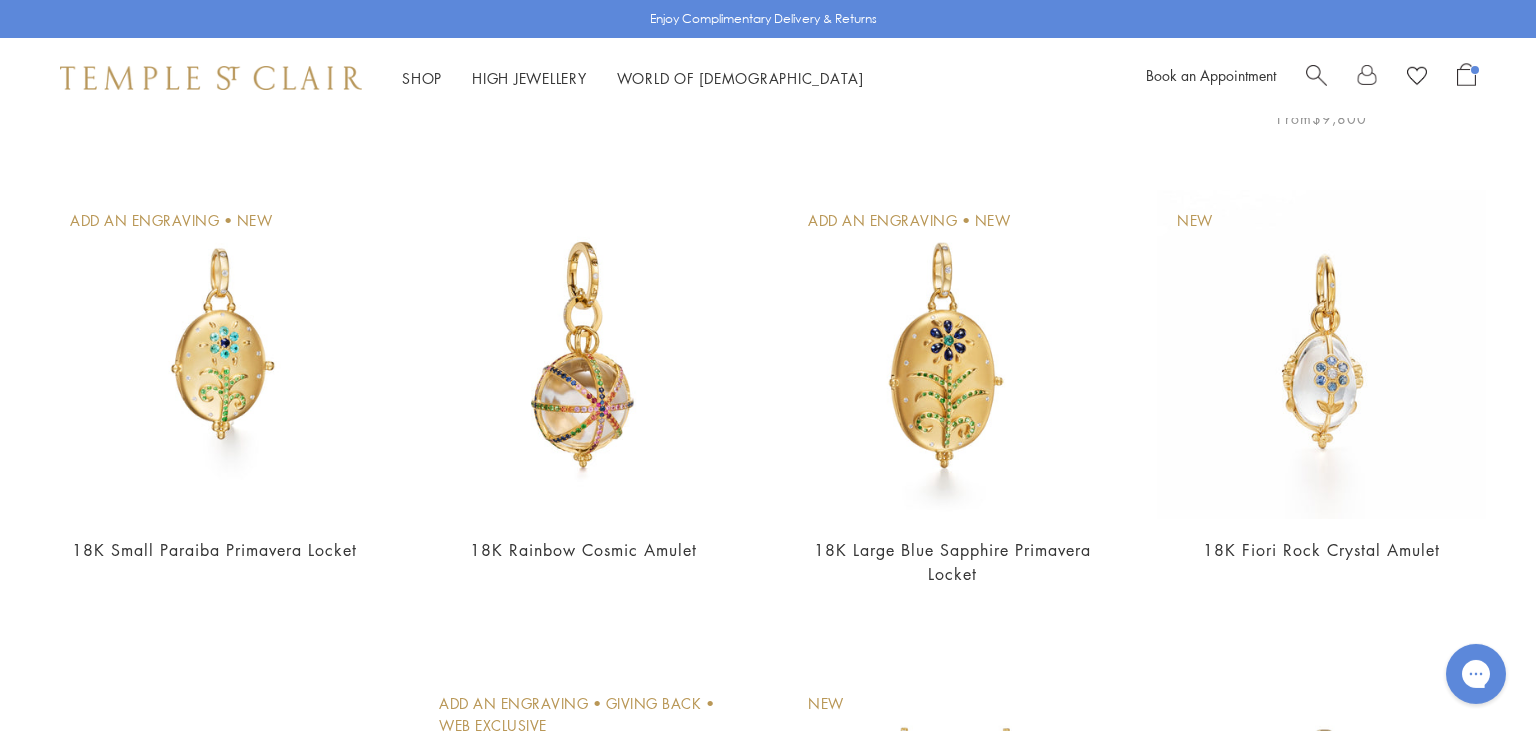 scroll, scrollTop: 576, scrollLeft: 0, axis: vertical 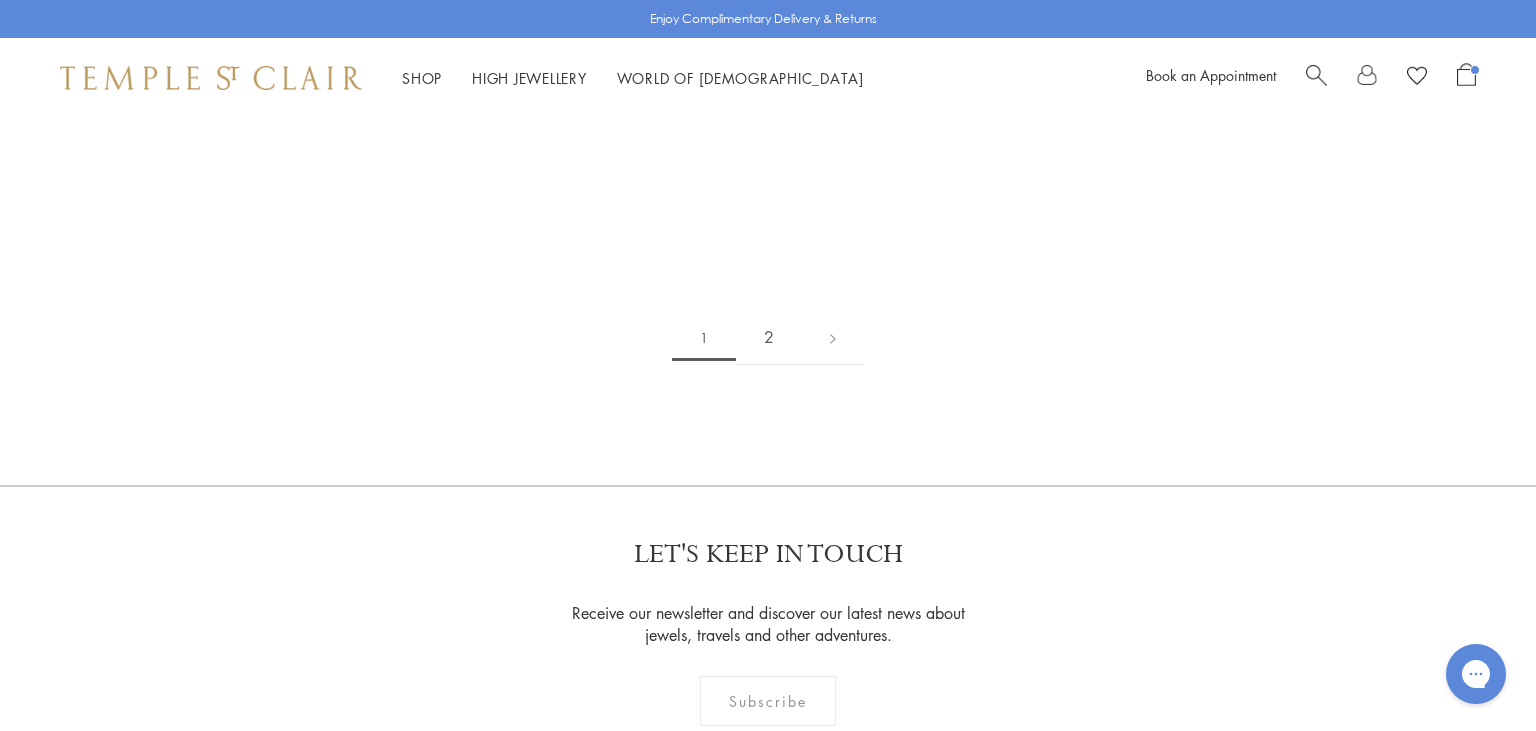 click on "2" at bounding box center [769, 337] 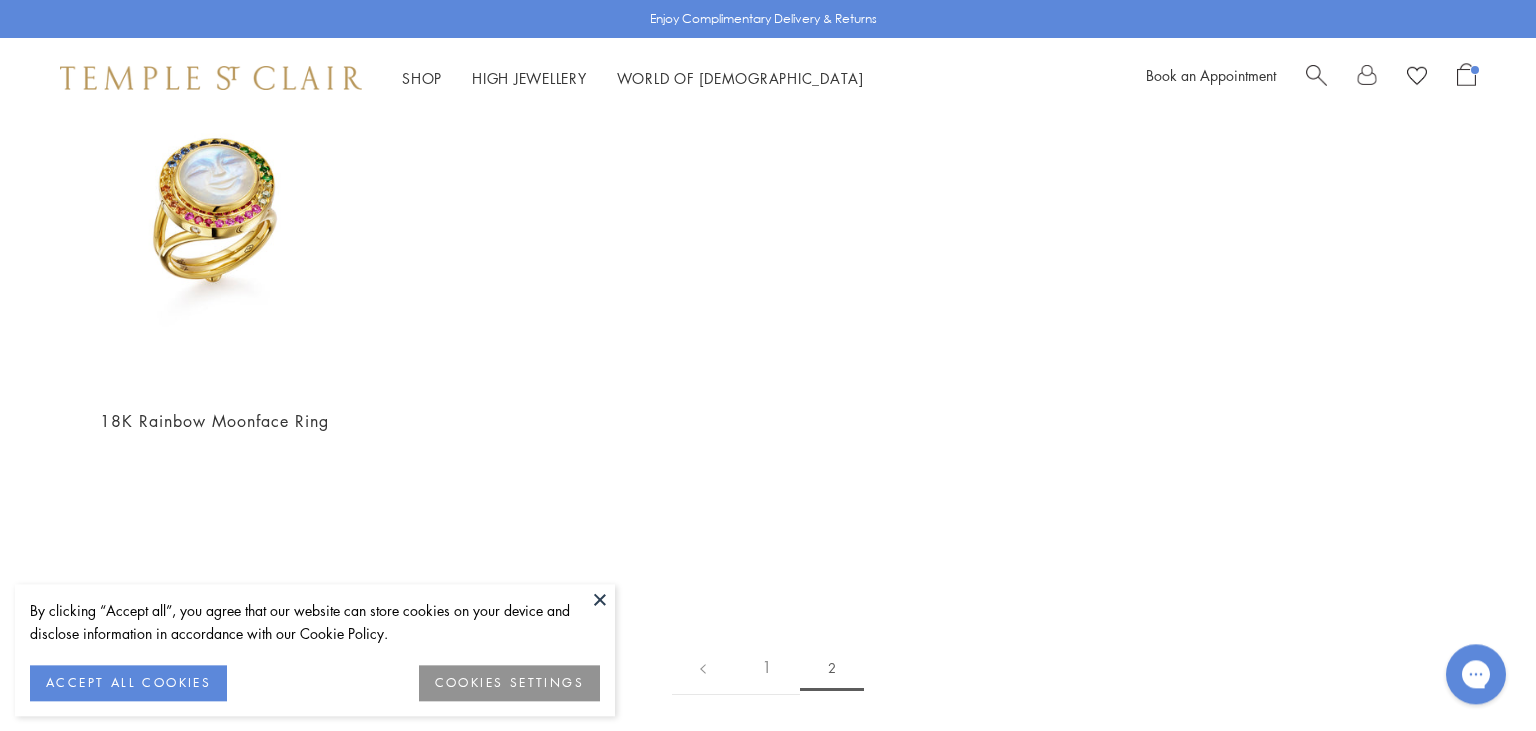 scroll, scrollTop: 246, scrollLeft: 0, axis: vertical 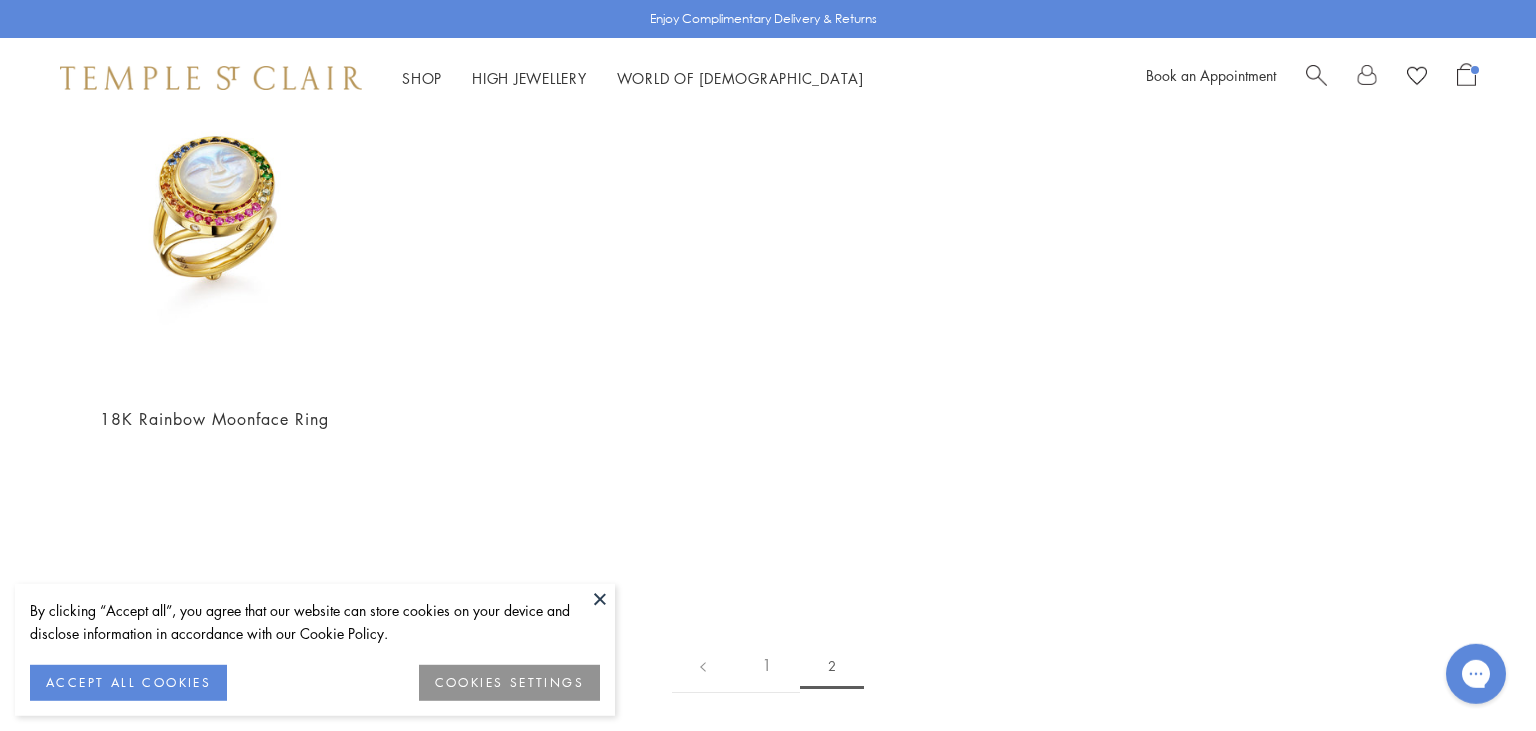 click at bounding box center [600, 599] 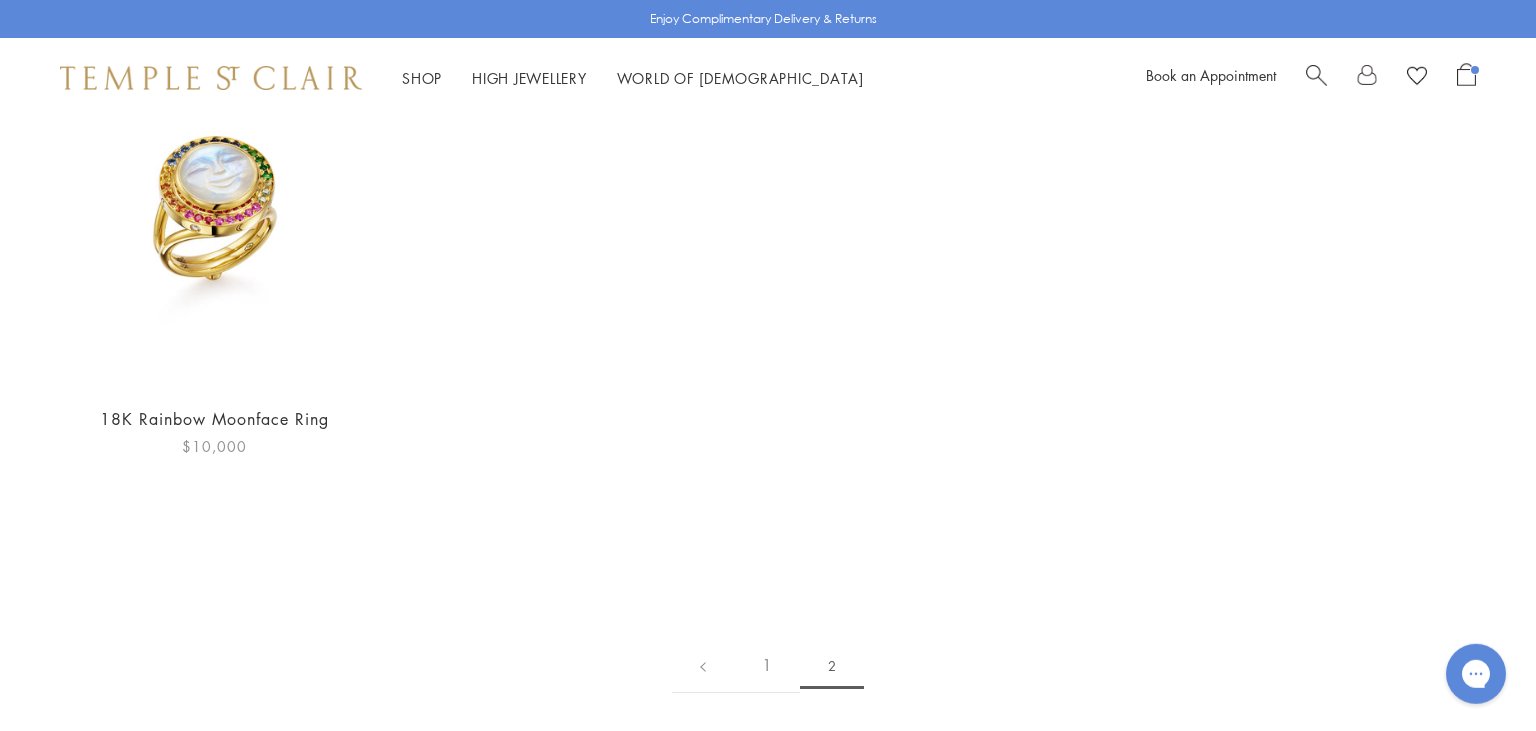 click at bounding box center [214, 223] 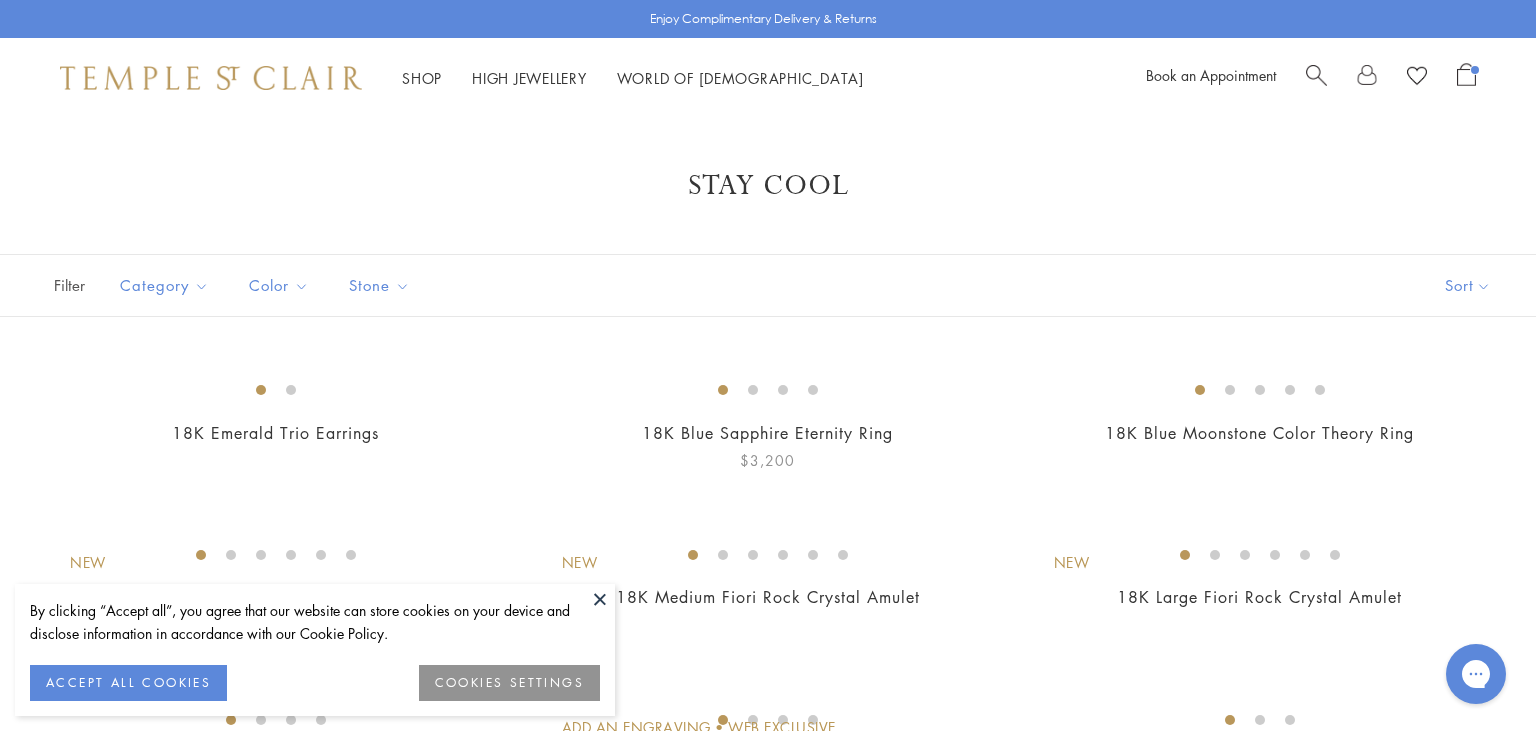 scroll, scrollTop: 0, scrollLeft: 0, axis: both 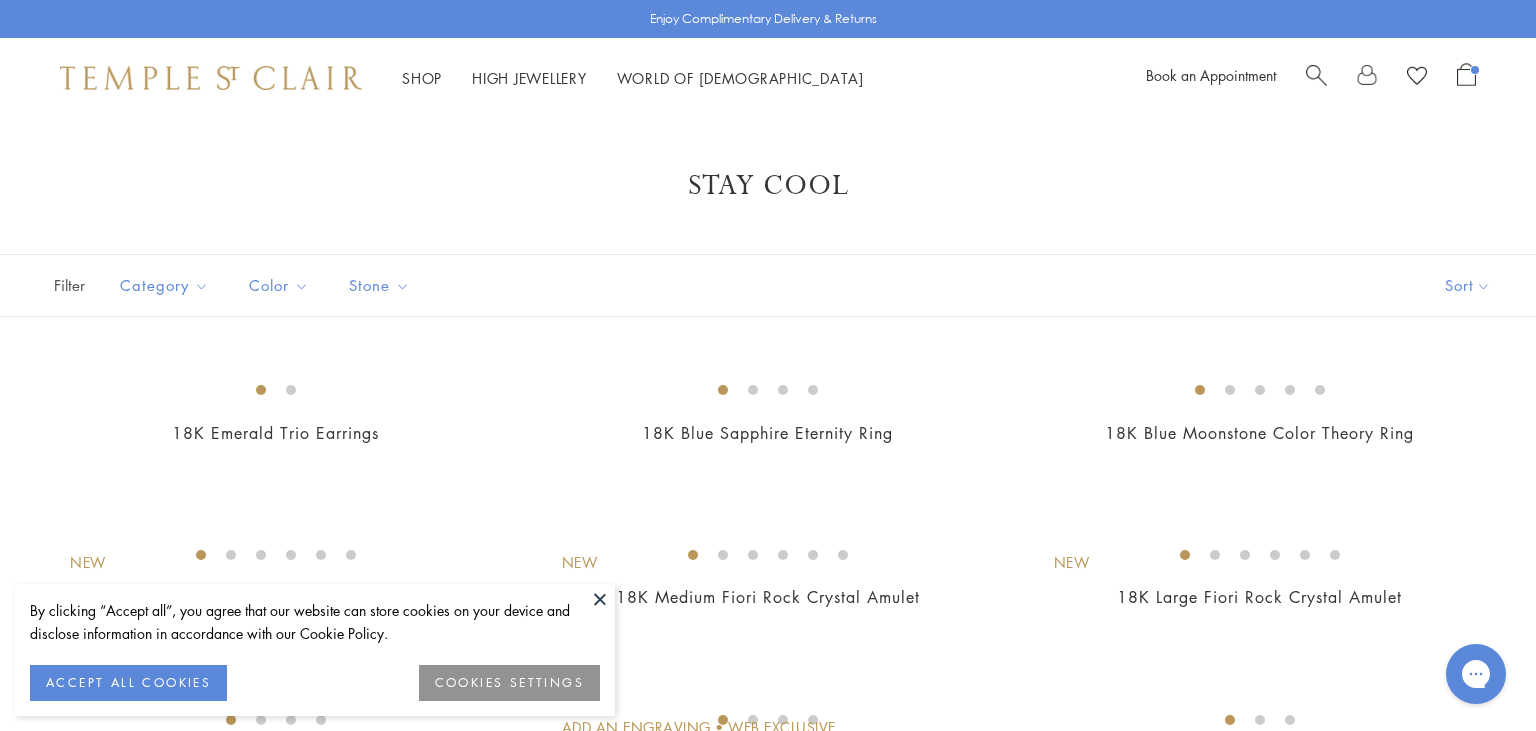 click at bounding box center [600, 599] 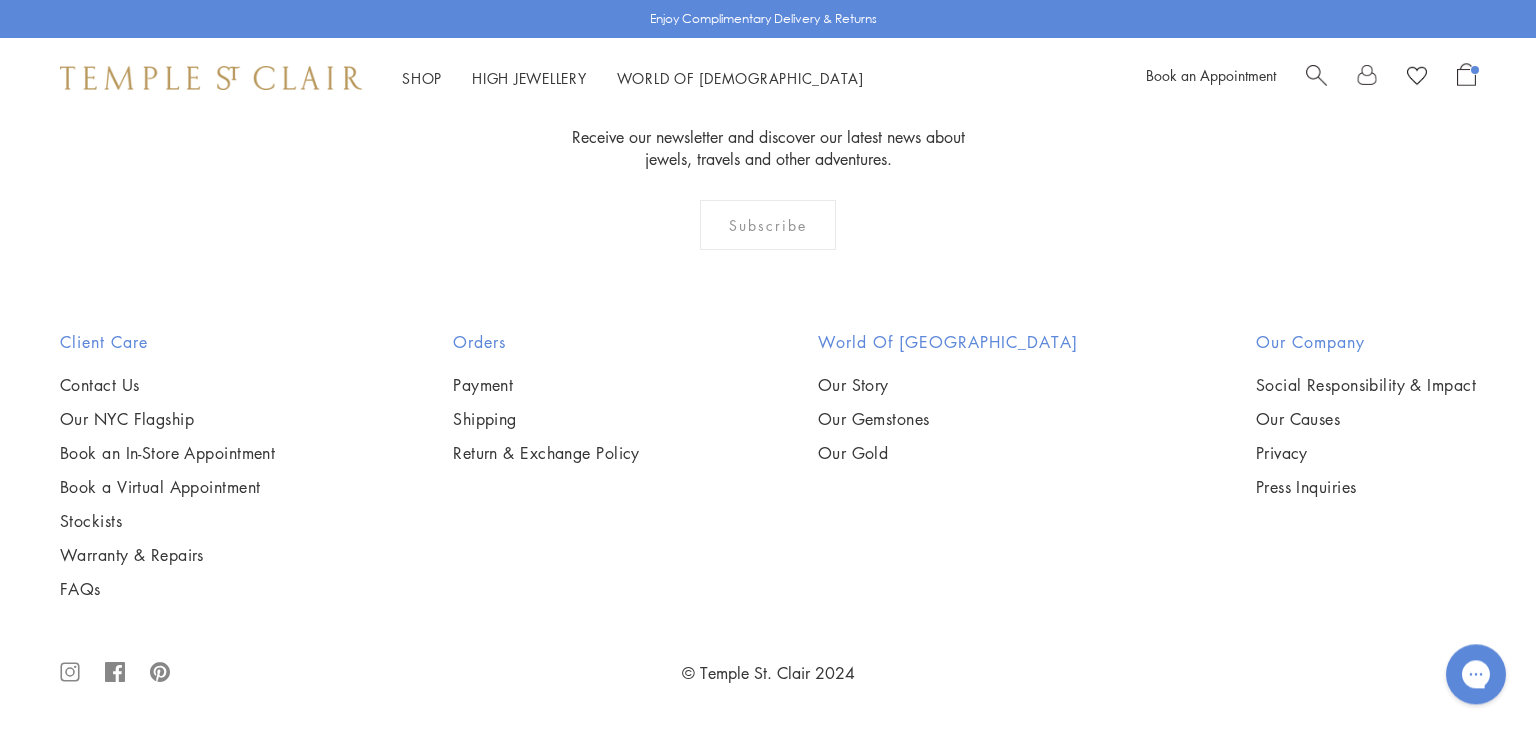 scroll, scrollTop: 4167, scrollLeft: 0, axis: vertical 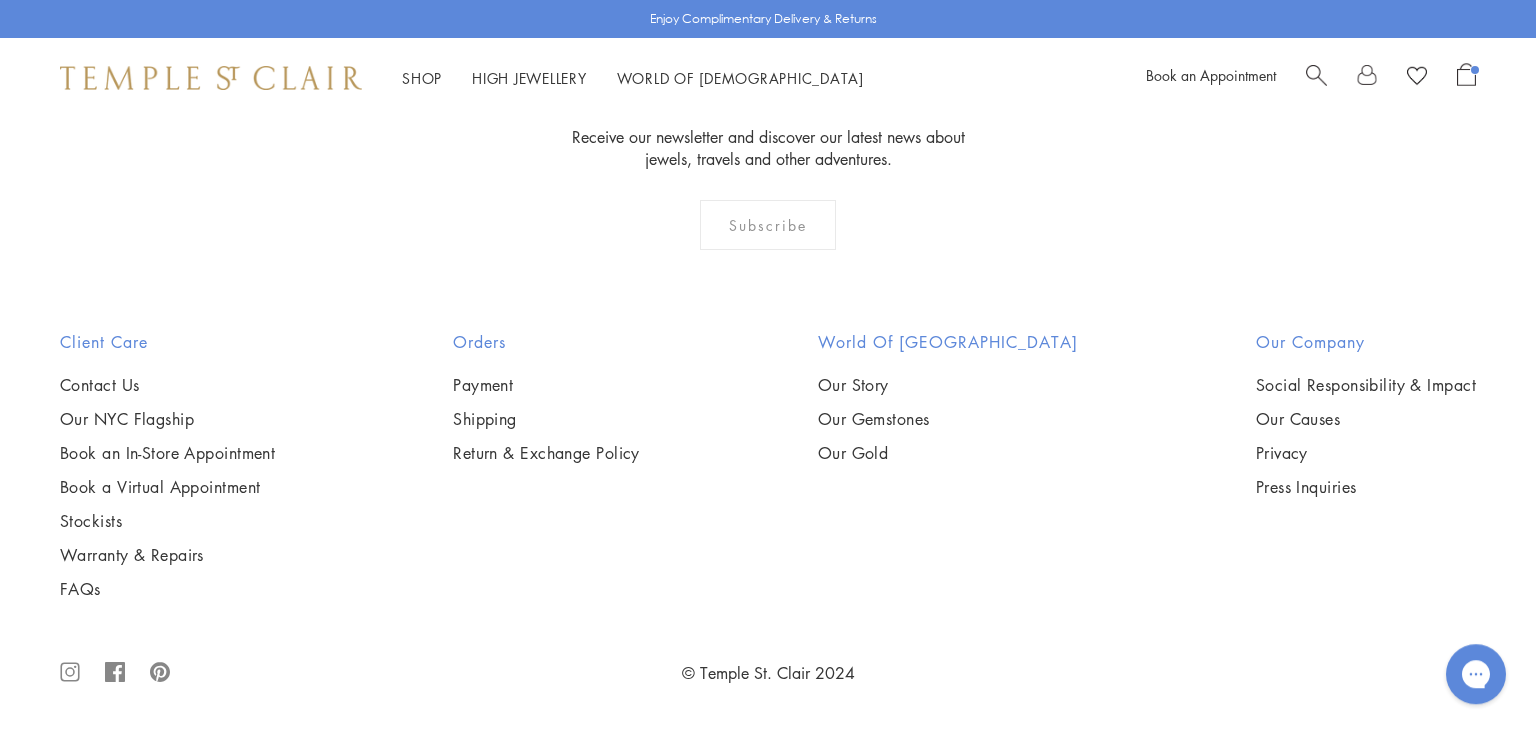 click at bounding box center [0, 0] 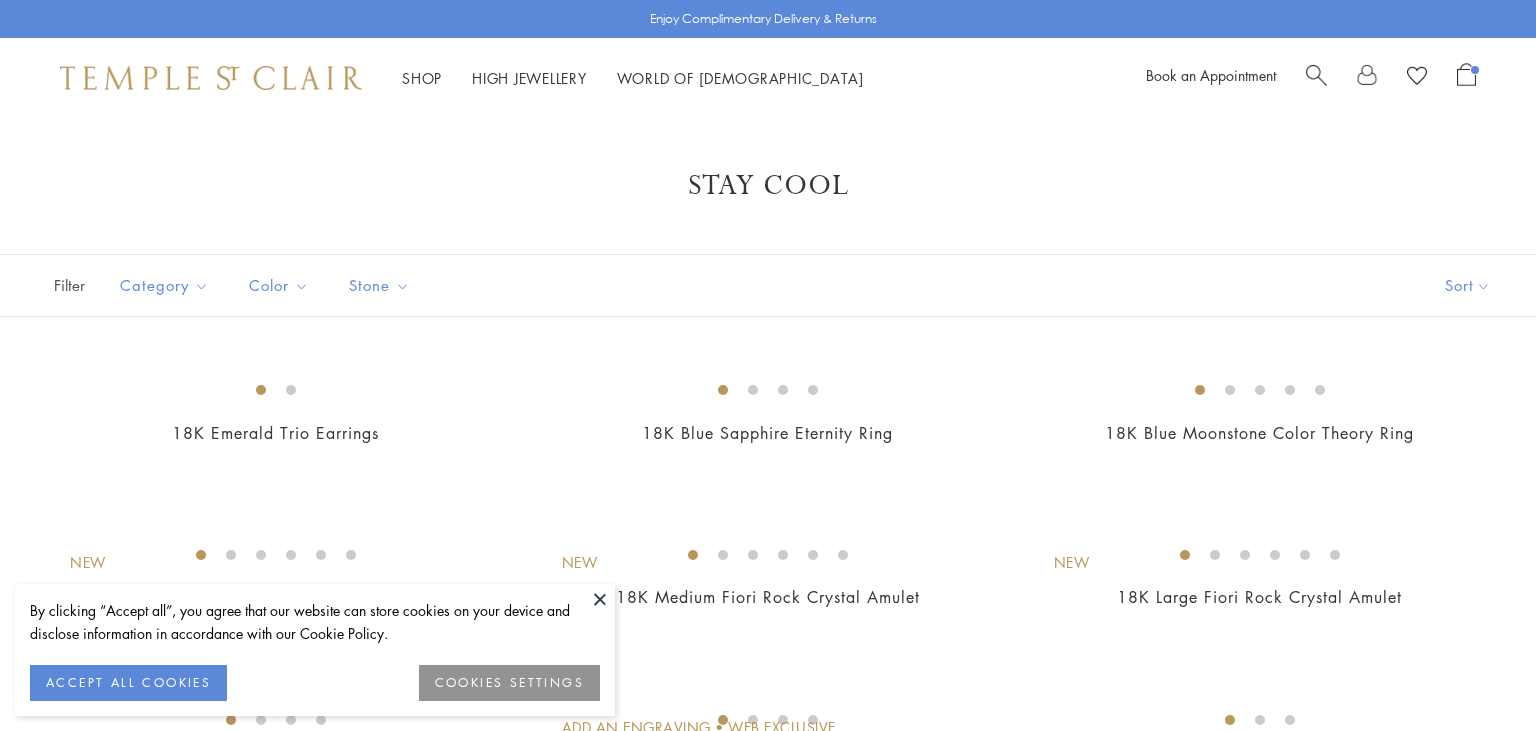 scroll, scrollTop: 0, scrollLeft: 0, axis: both 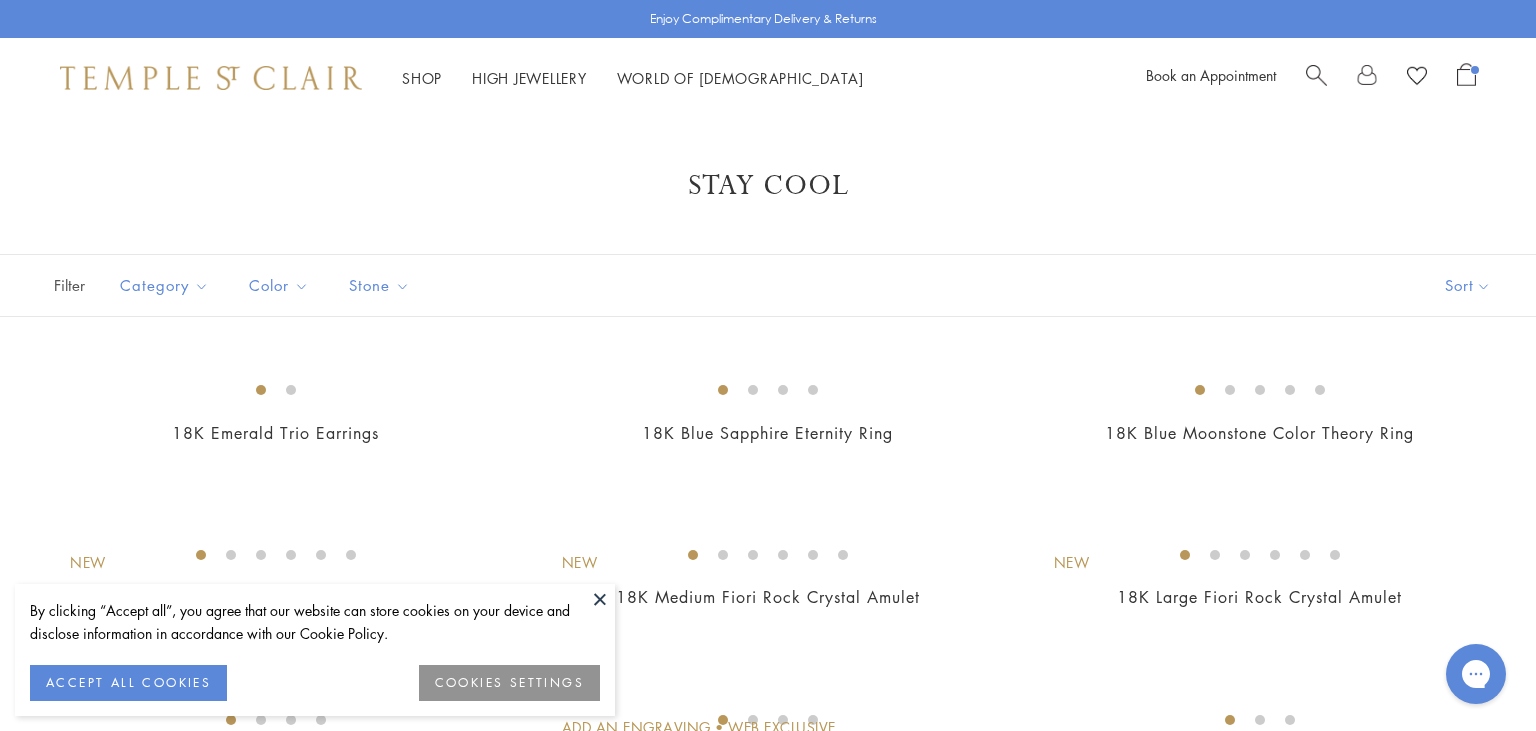 click at bounding box center (600, 599) 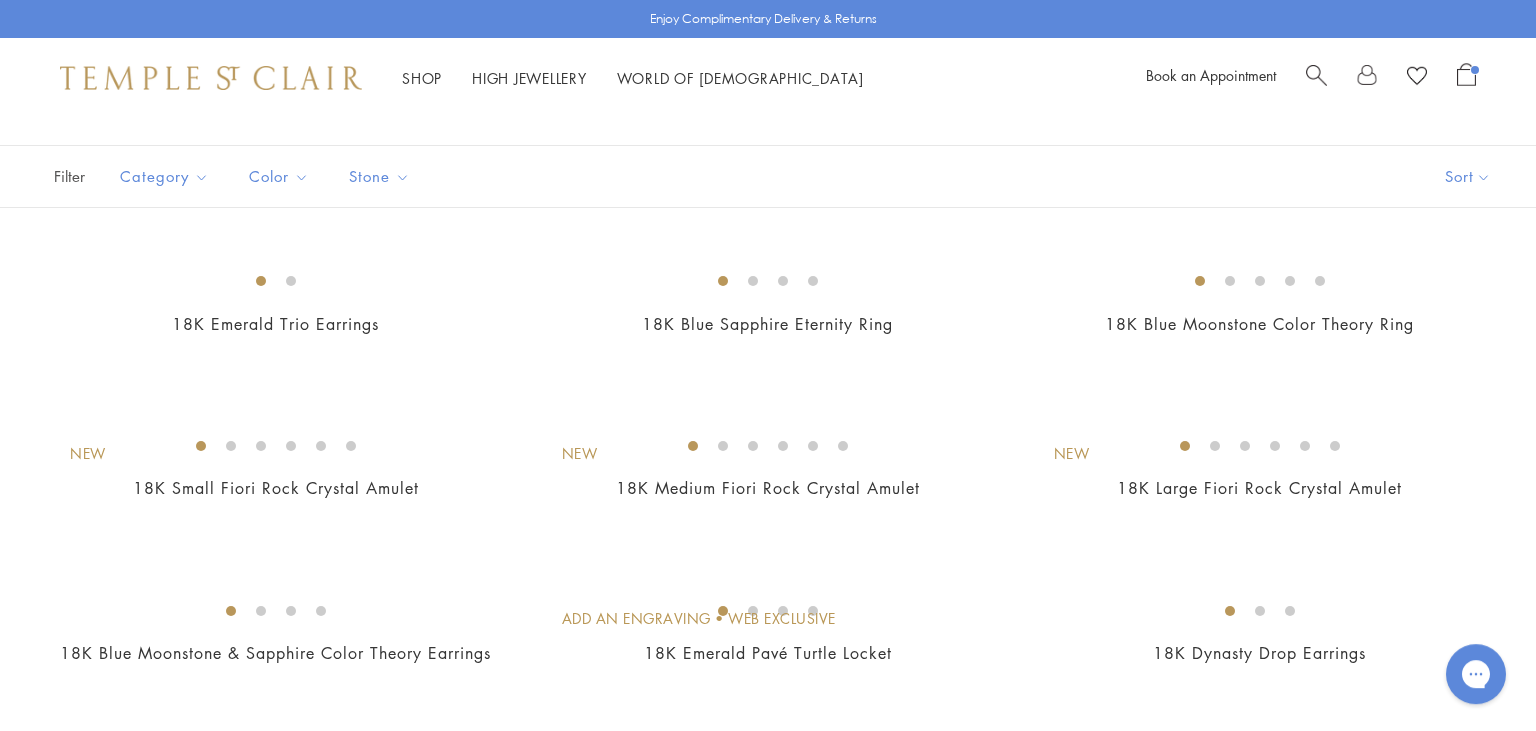scroll, scrollTop: 132, scrollLeft: 0, axis: vertical 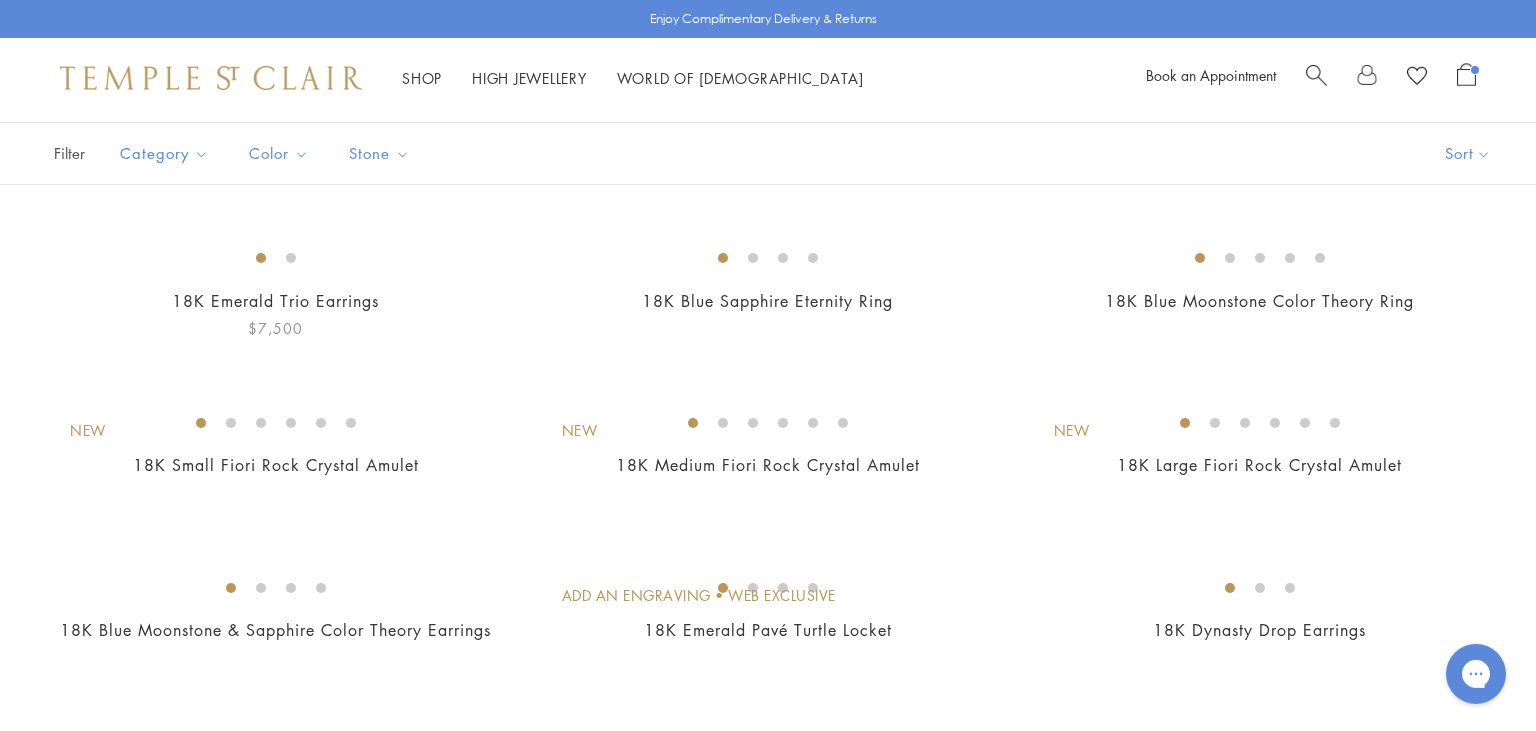 click at bounding box center (0, 0) 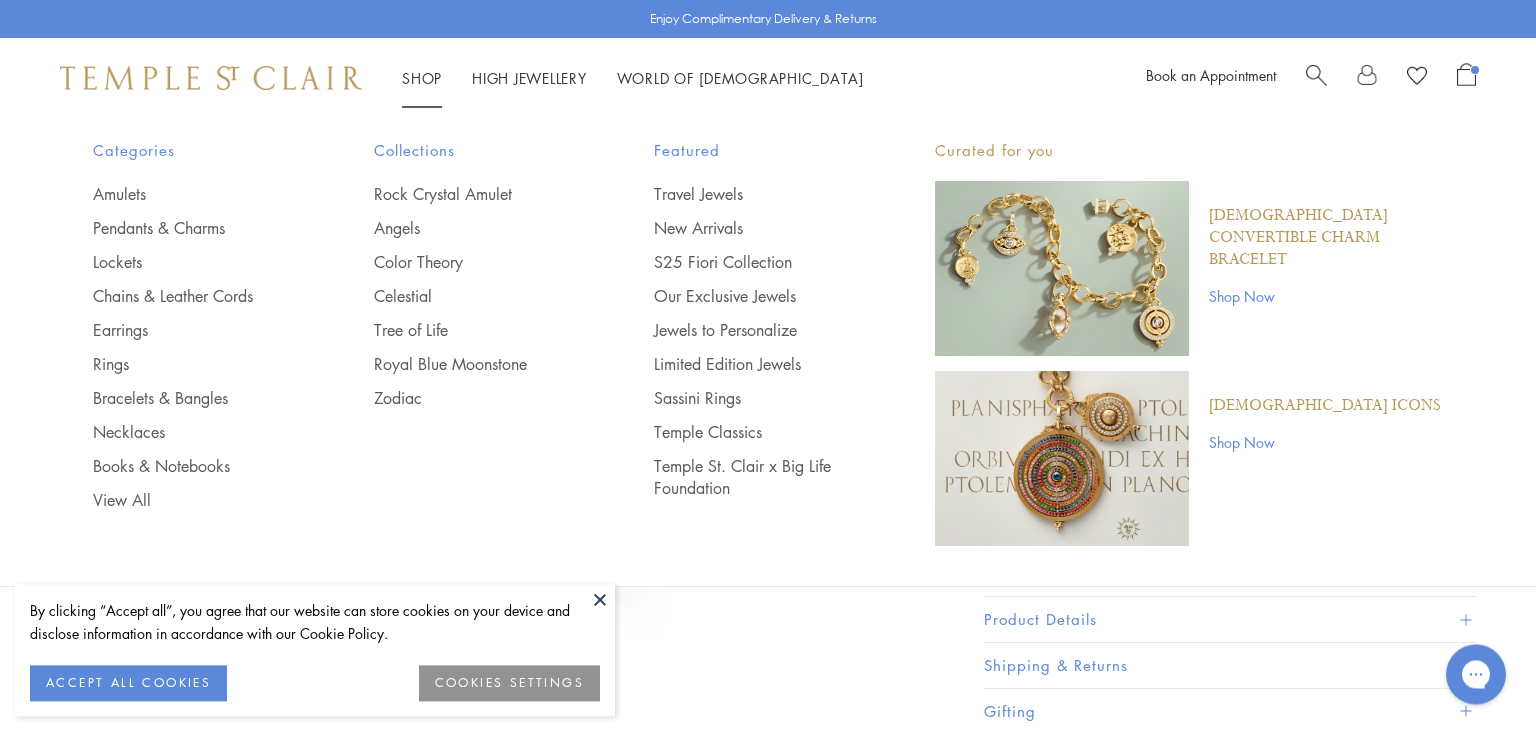 scroll, scrollTop: 118, scrollLeft: 0, axis: vertical 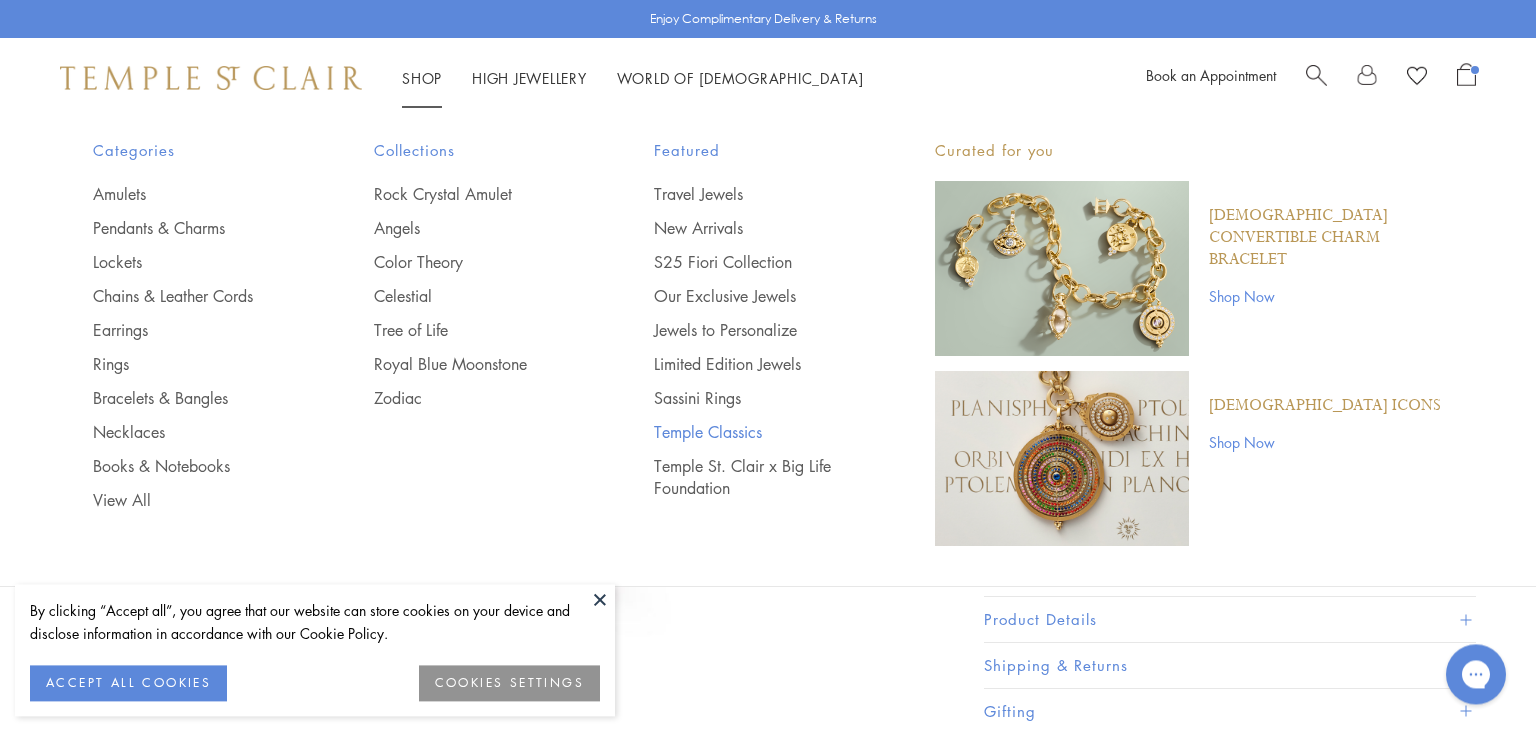 click on "Temple Classics" at bounding box center (754, 432) 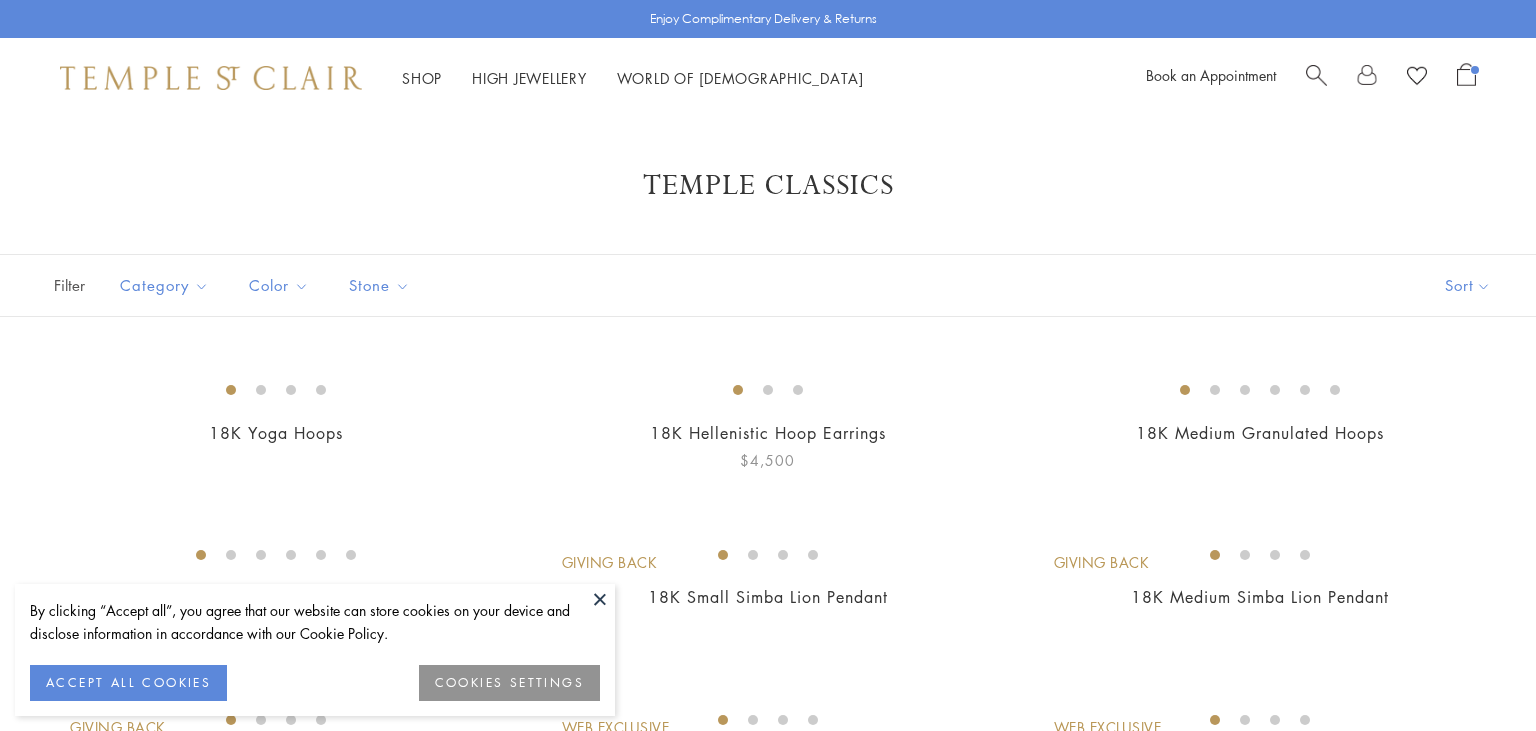 scroll, scrollTop: 0, scrollLeft: 0, axis: both 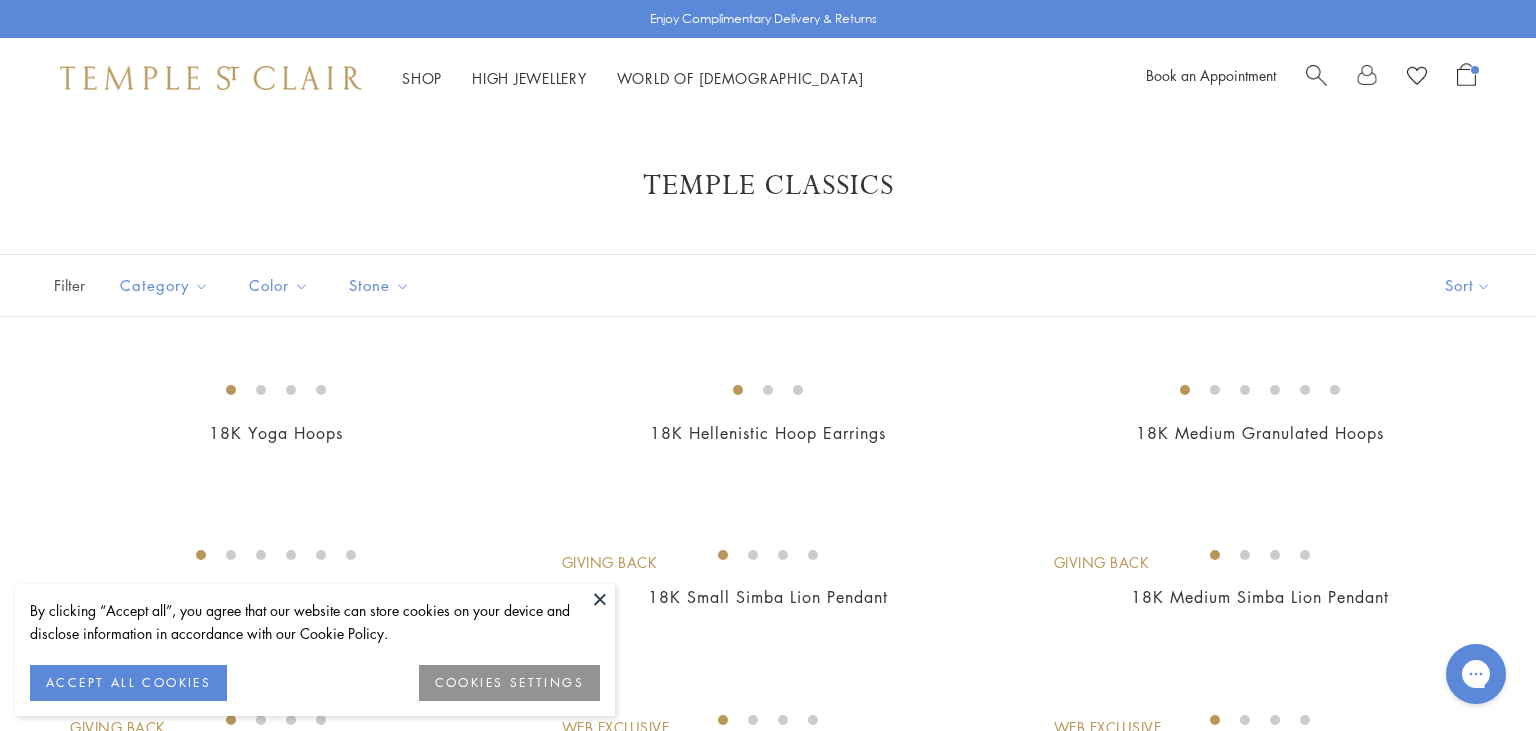 click at bounding box center [600, 599] 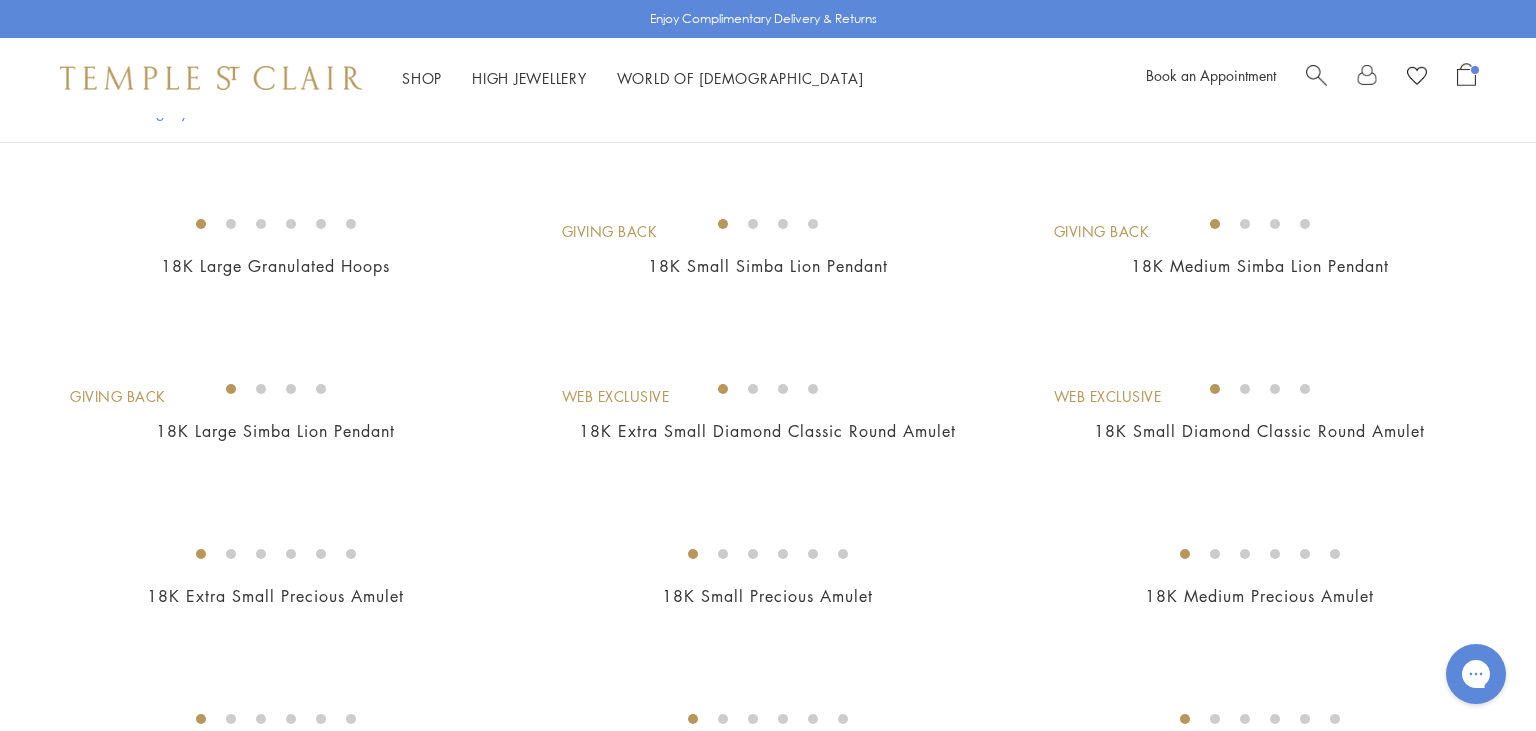 scroll, scrollTop: 305, scrollLeft: 0, axis: vertical 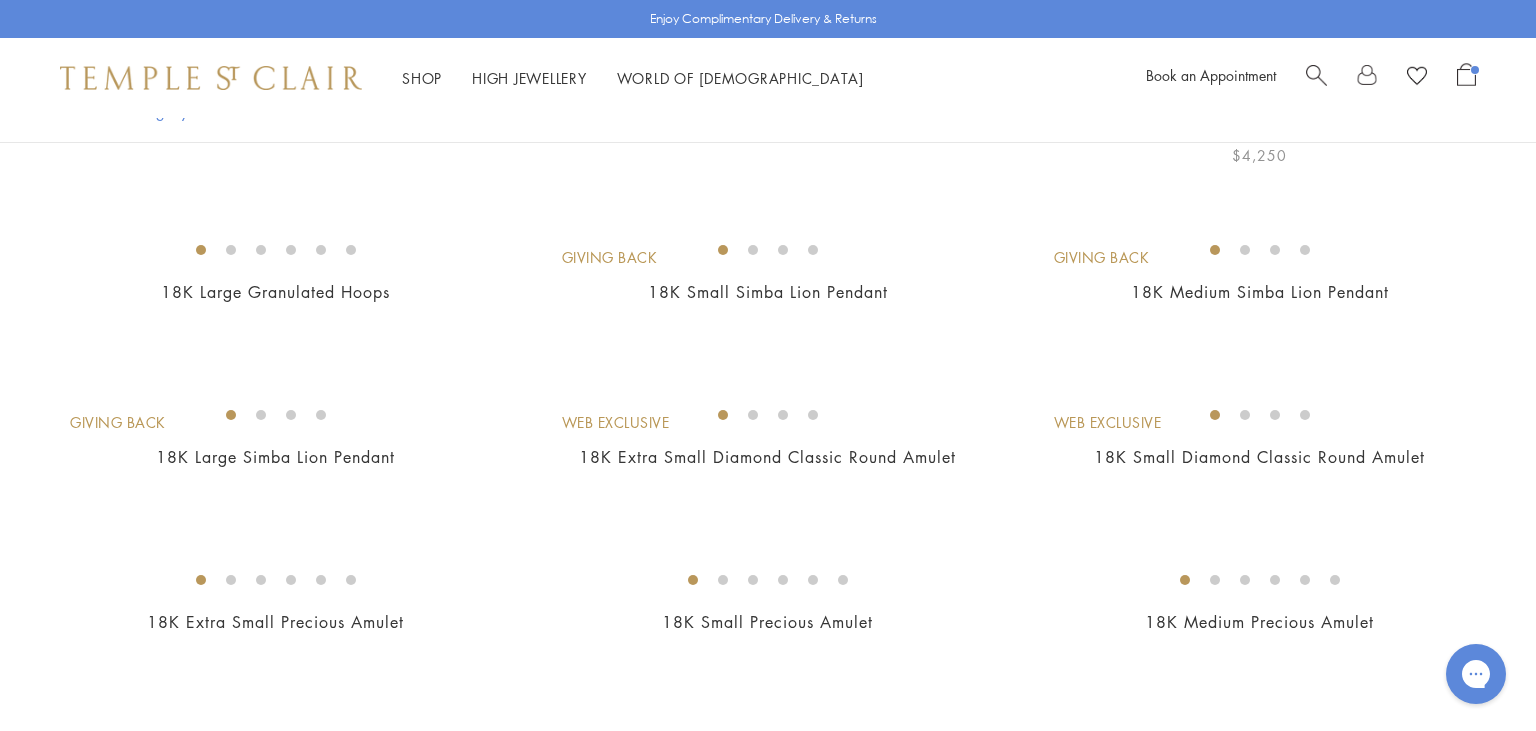 click at bounding box center (0, 0) 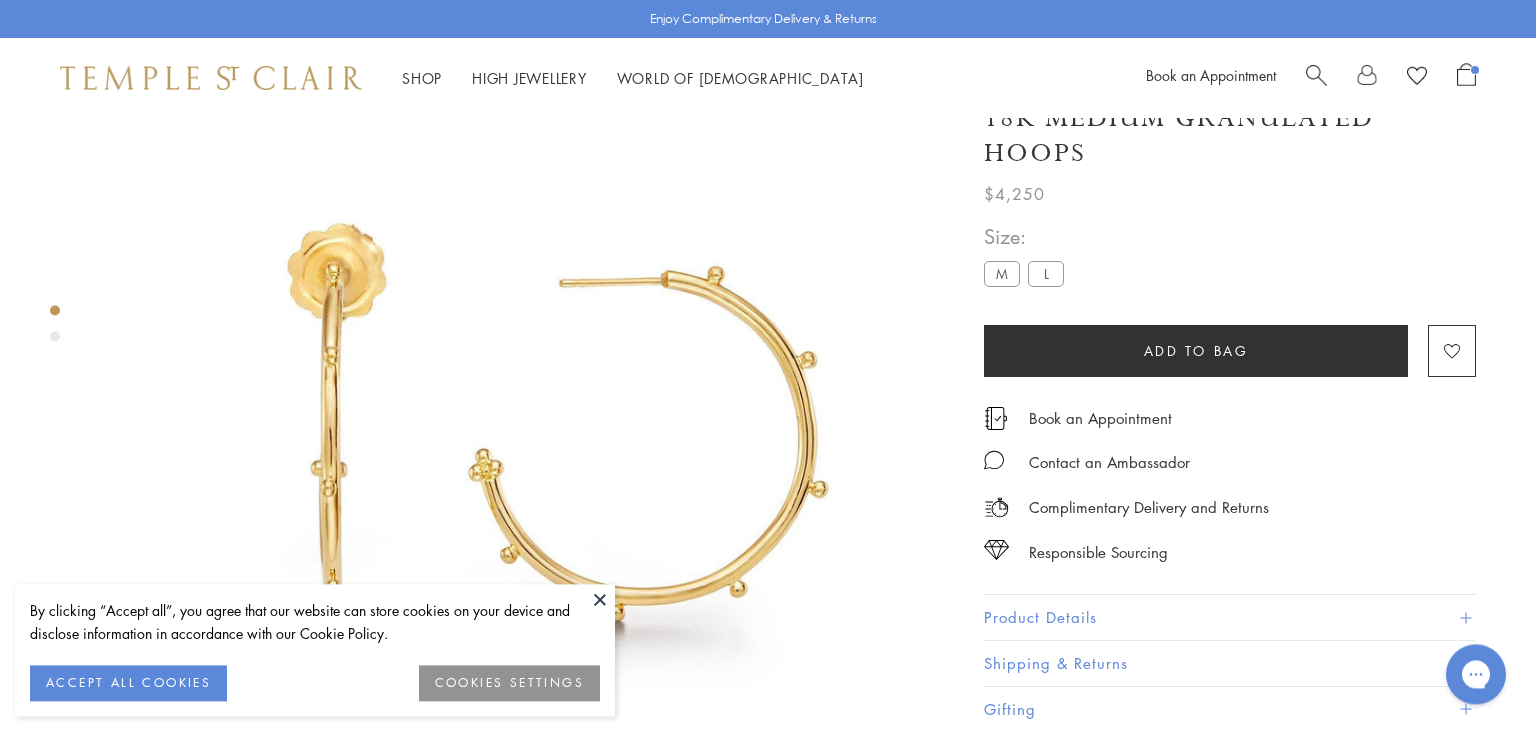 scroll, scrollTop: 118, scrollLeft: 0, axis: vertical 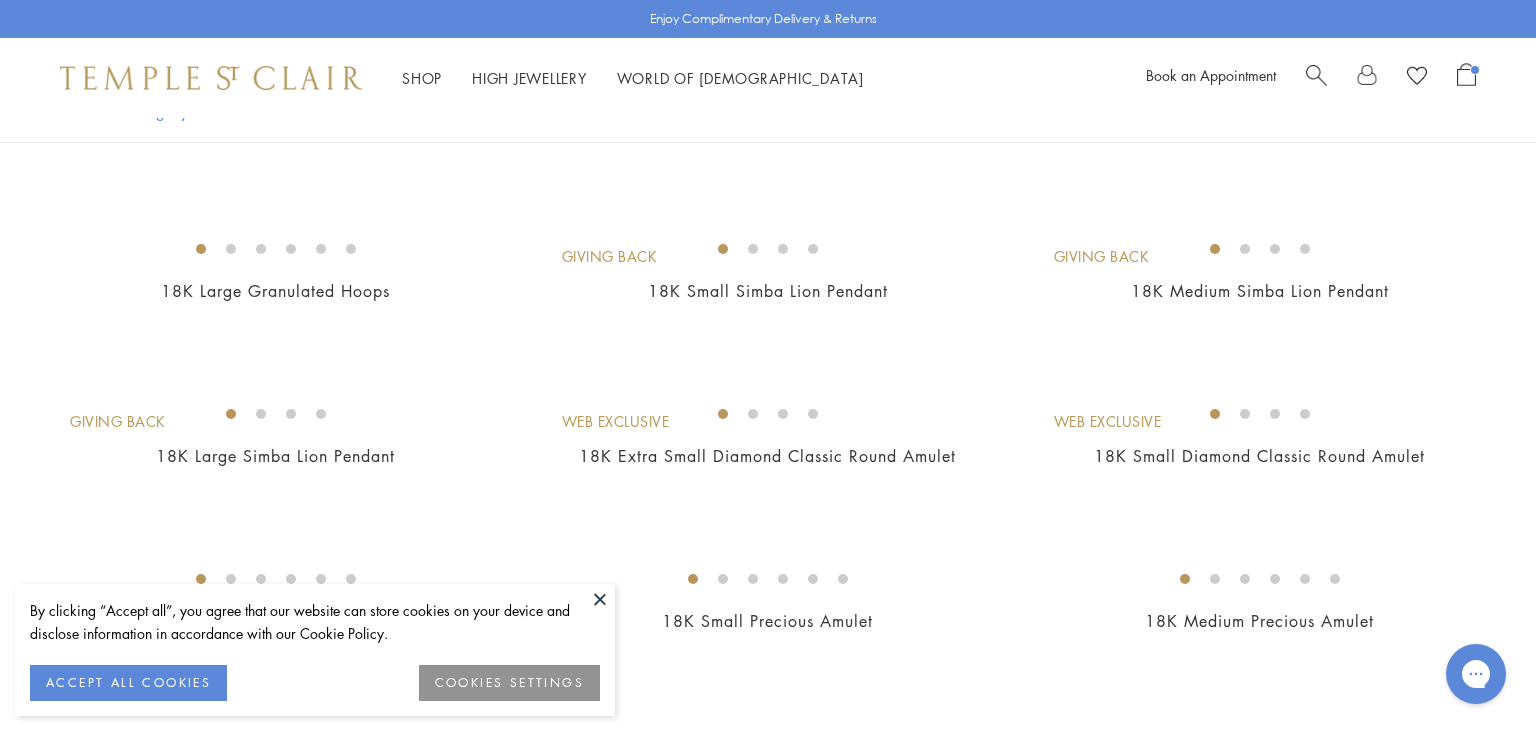 click at bounding box center (600, 599) 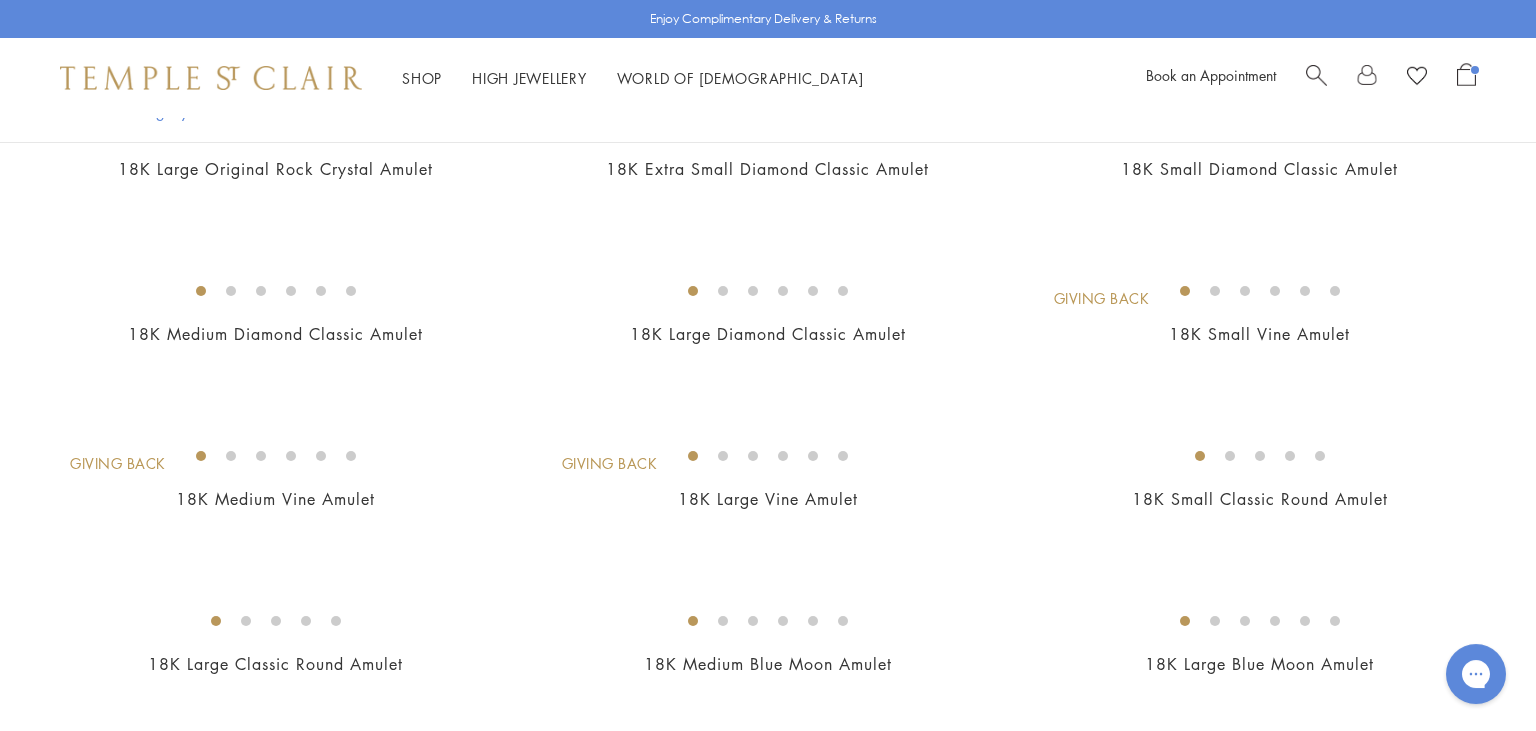 scroll, scrollTop: 1072, scrollLeft: 0, axis: vertical 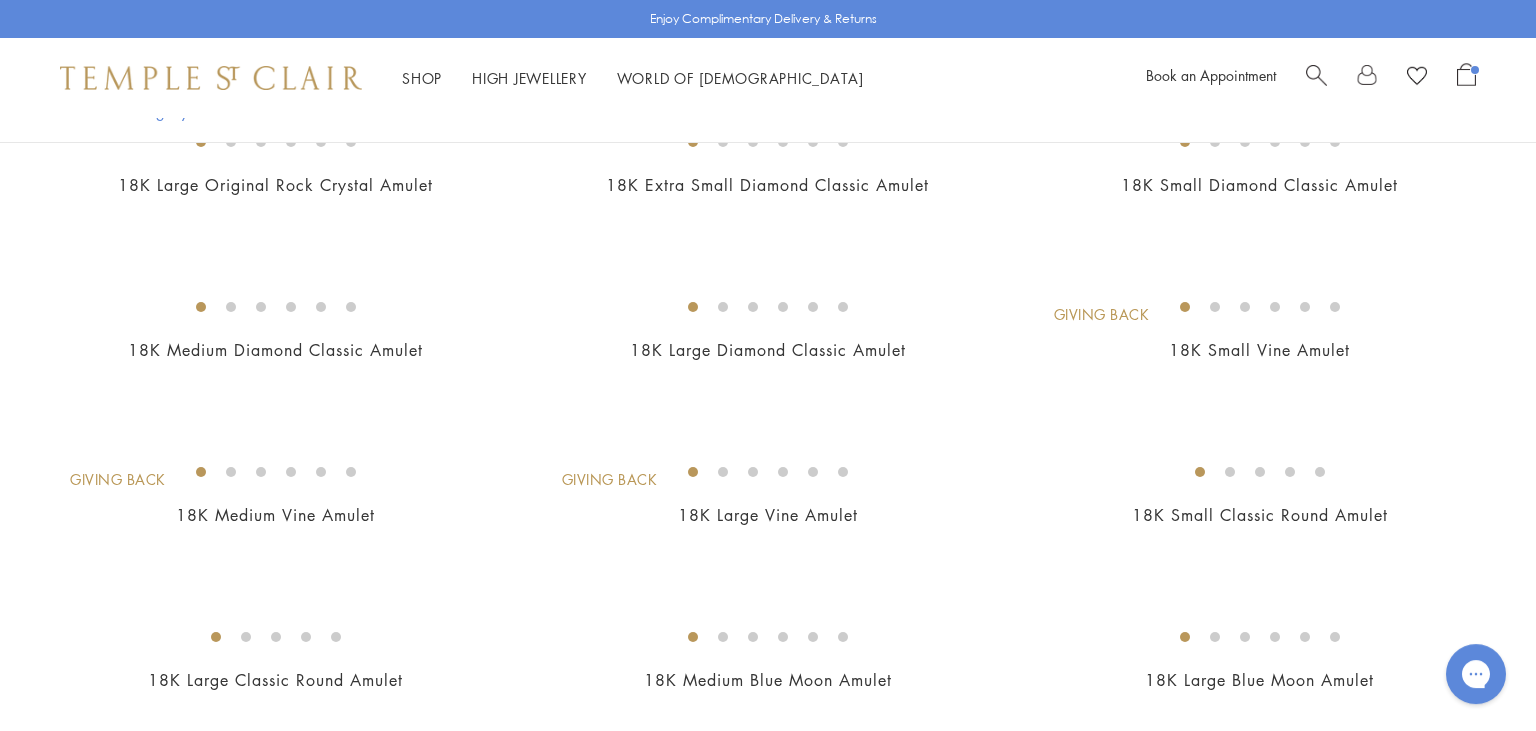 click at bounding box center (0, 0) 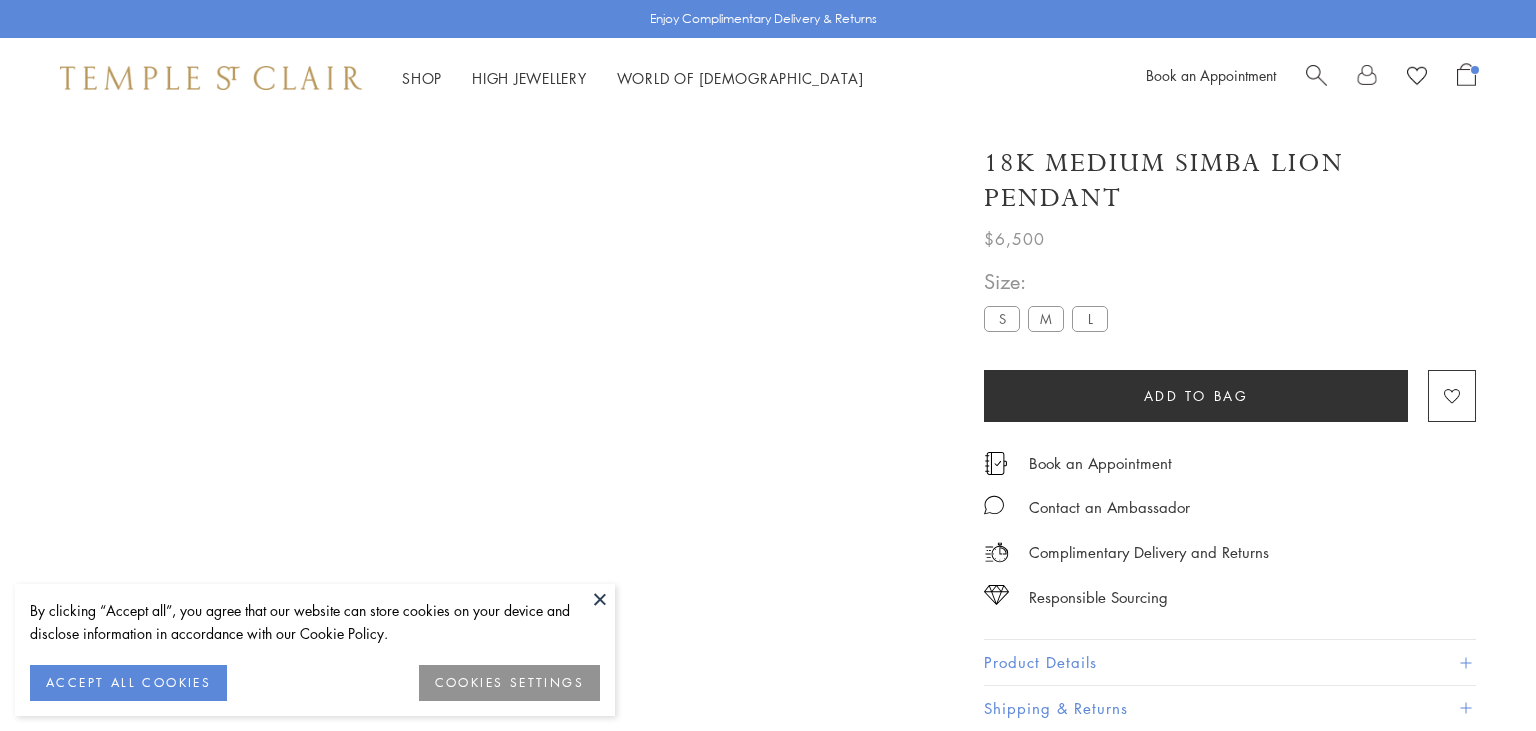scroll, scrollTop: 0, scrollLeft: 0, axis: both 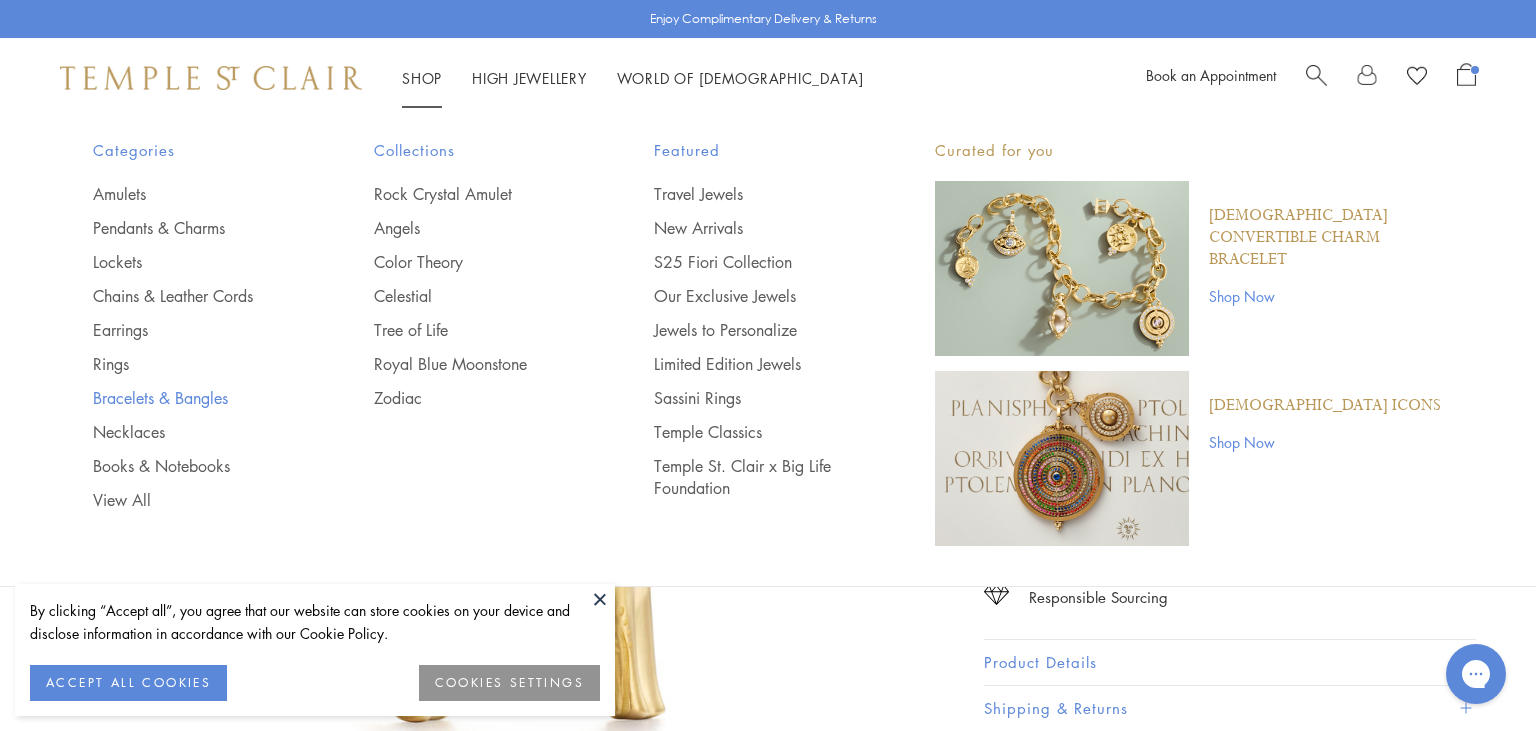click on "Bracelets & Bangles" at bounding box center [193, 398] 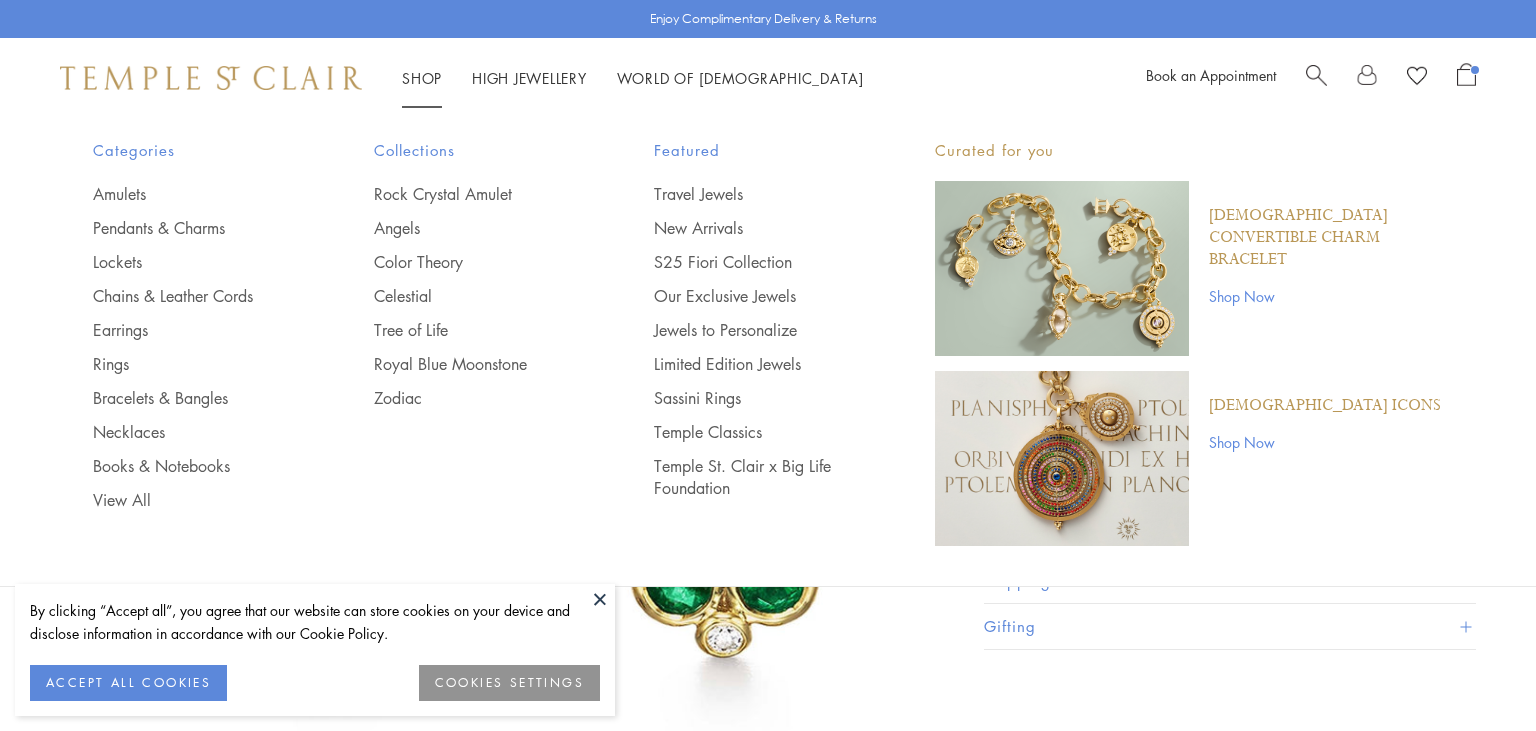 scroll, scrollTop: 0, scrollLeft: 0, axis: both 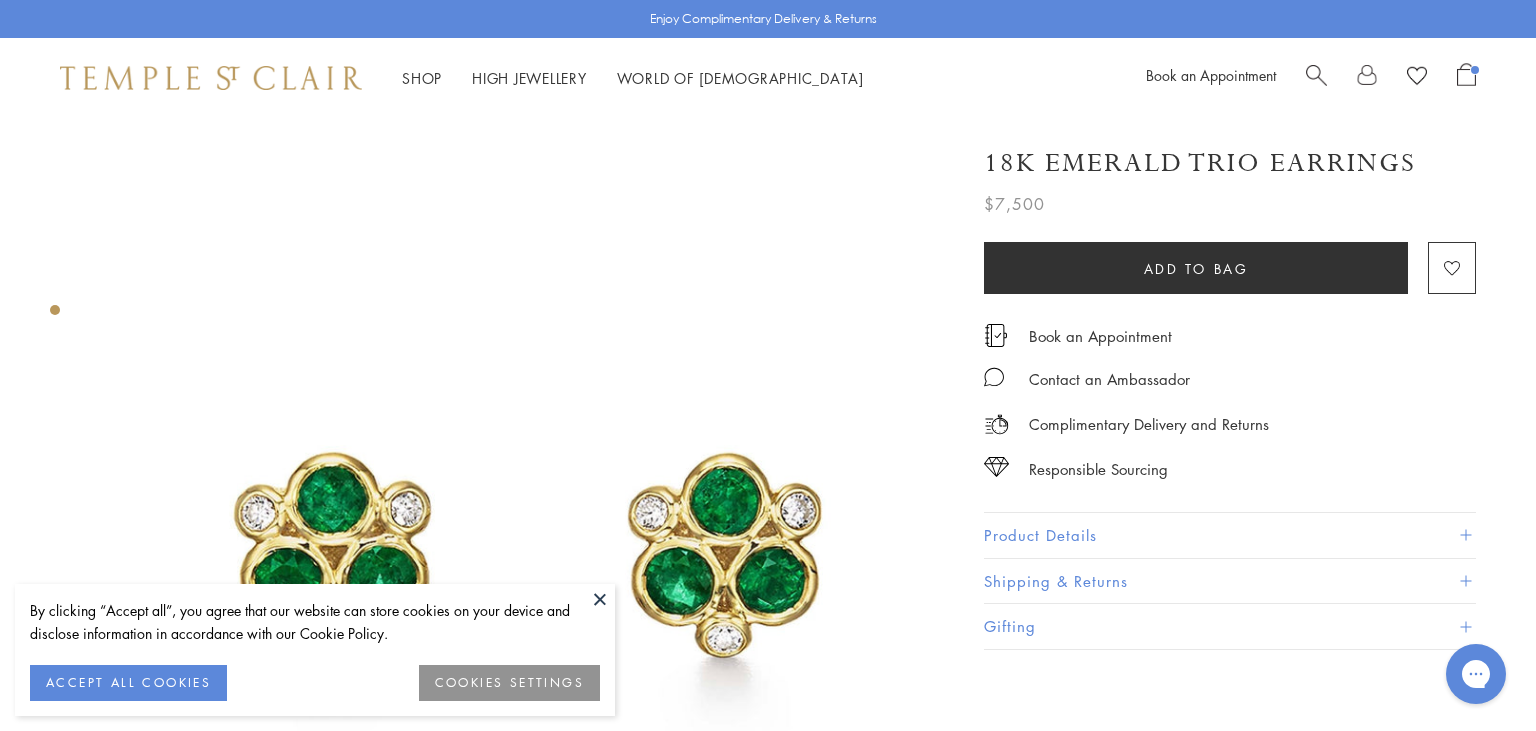 click at bounding box center (600, 599) 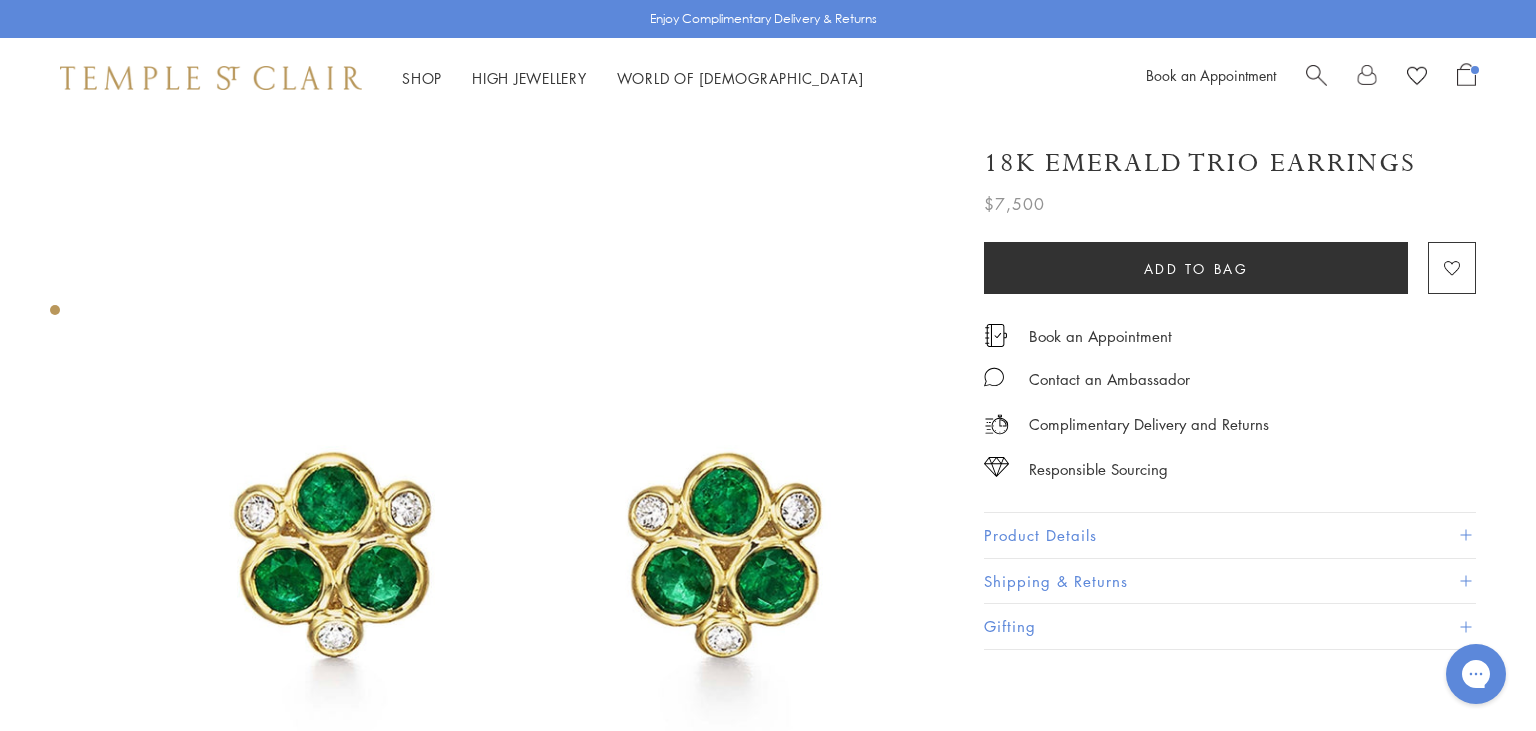 click on "Complimentary Delivery and Returns" at bounding box center [1230, 414] 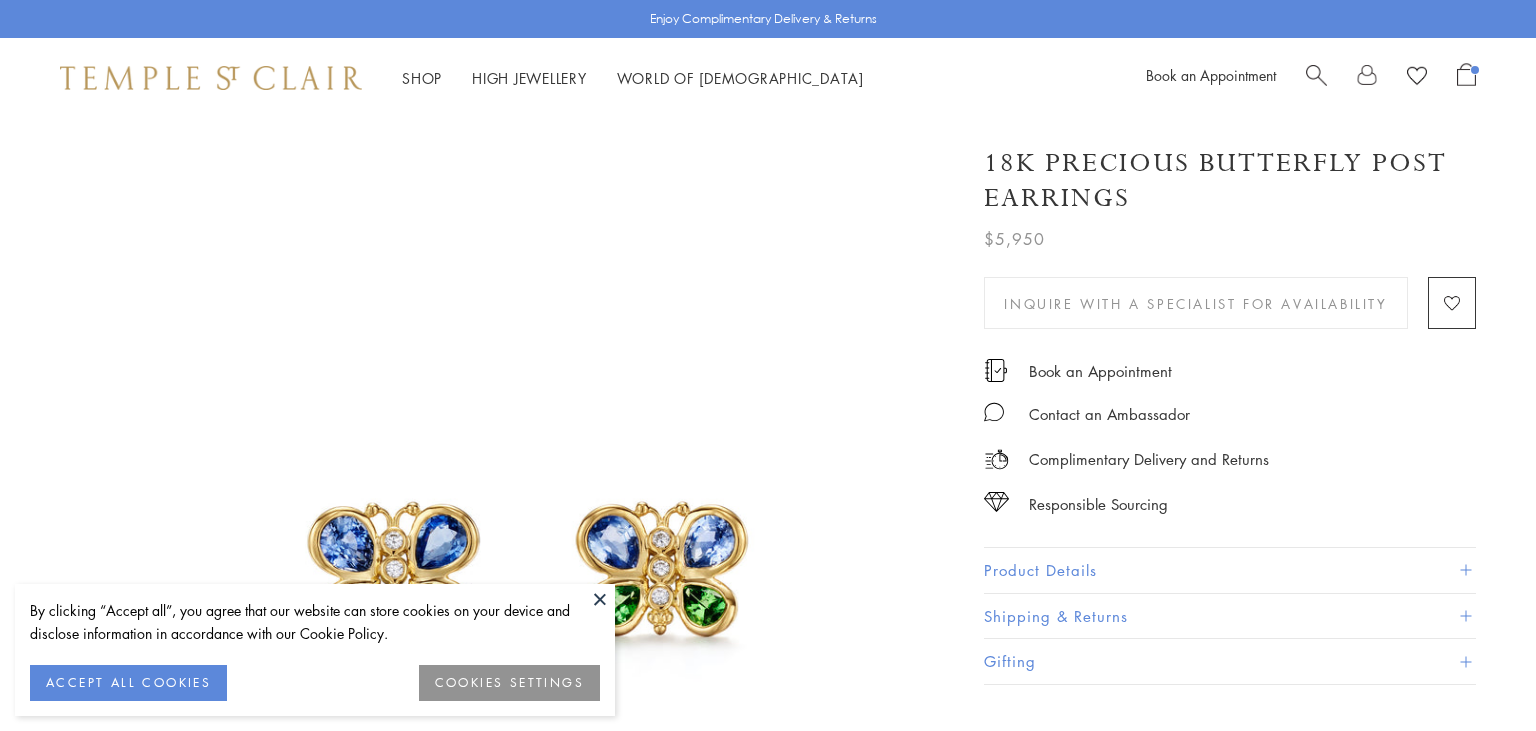 scroll, scrollTop: 0, scrollLeft: 0, axis: both 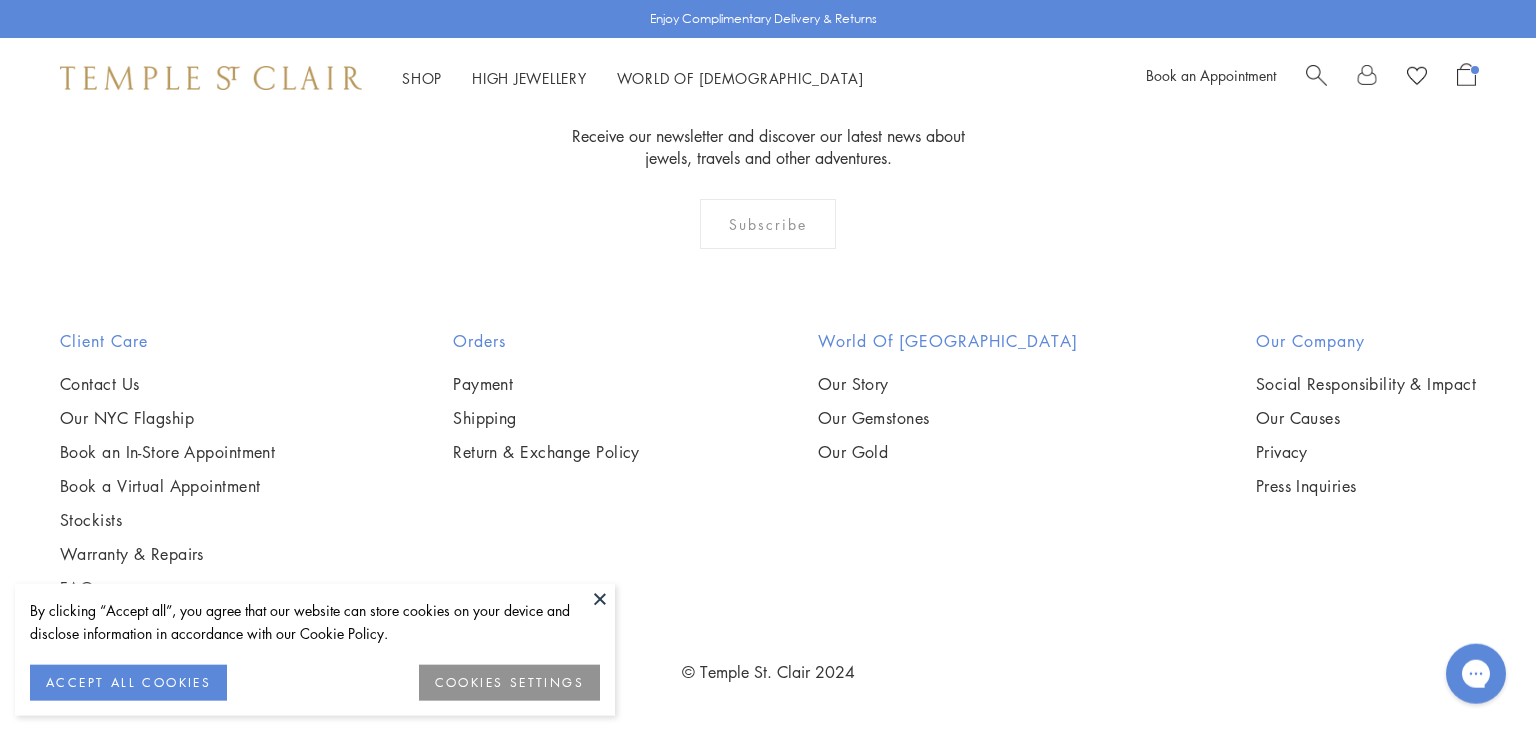 click at bounding box center [0, 0] 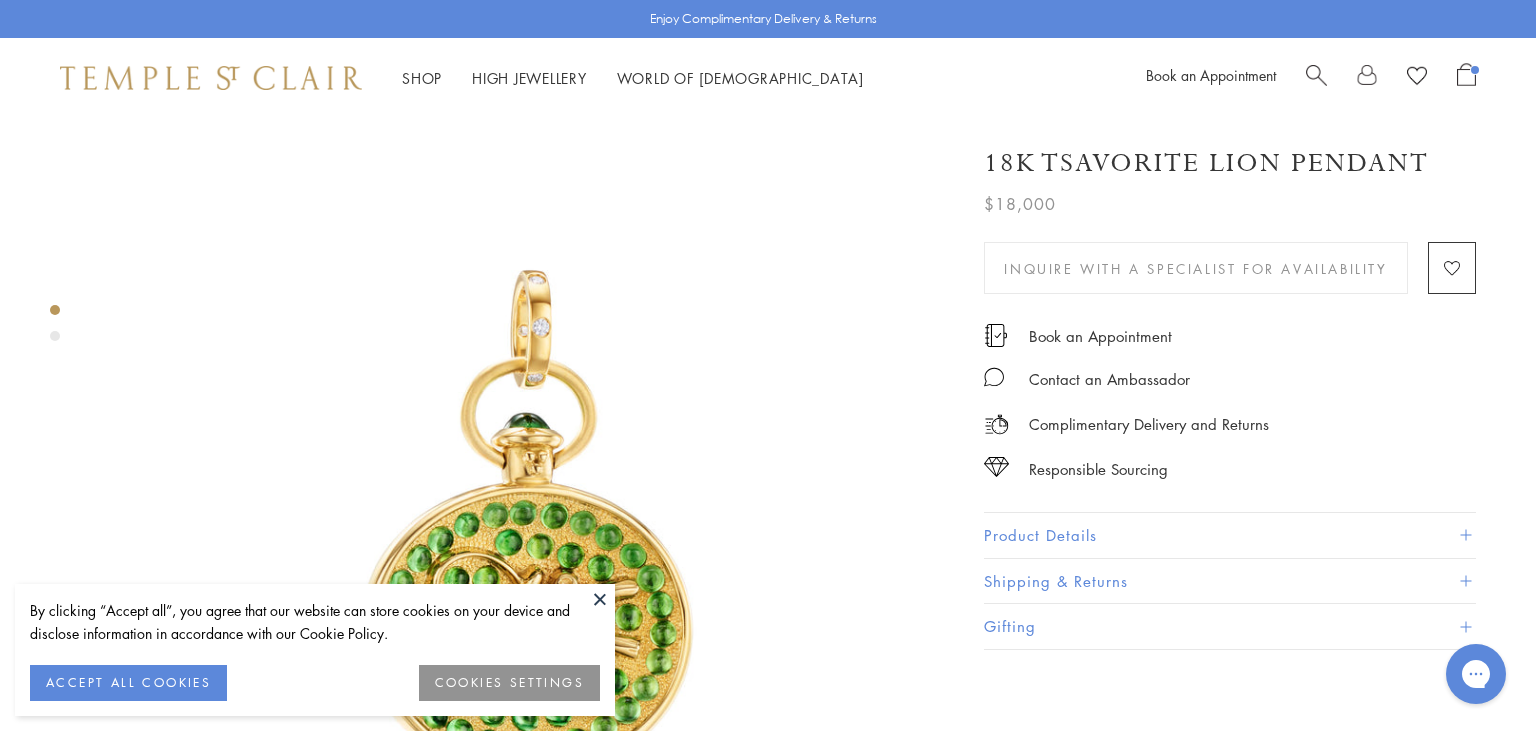 scroll, scrollTop: 0, scrollLeft: 0, axis: both 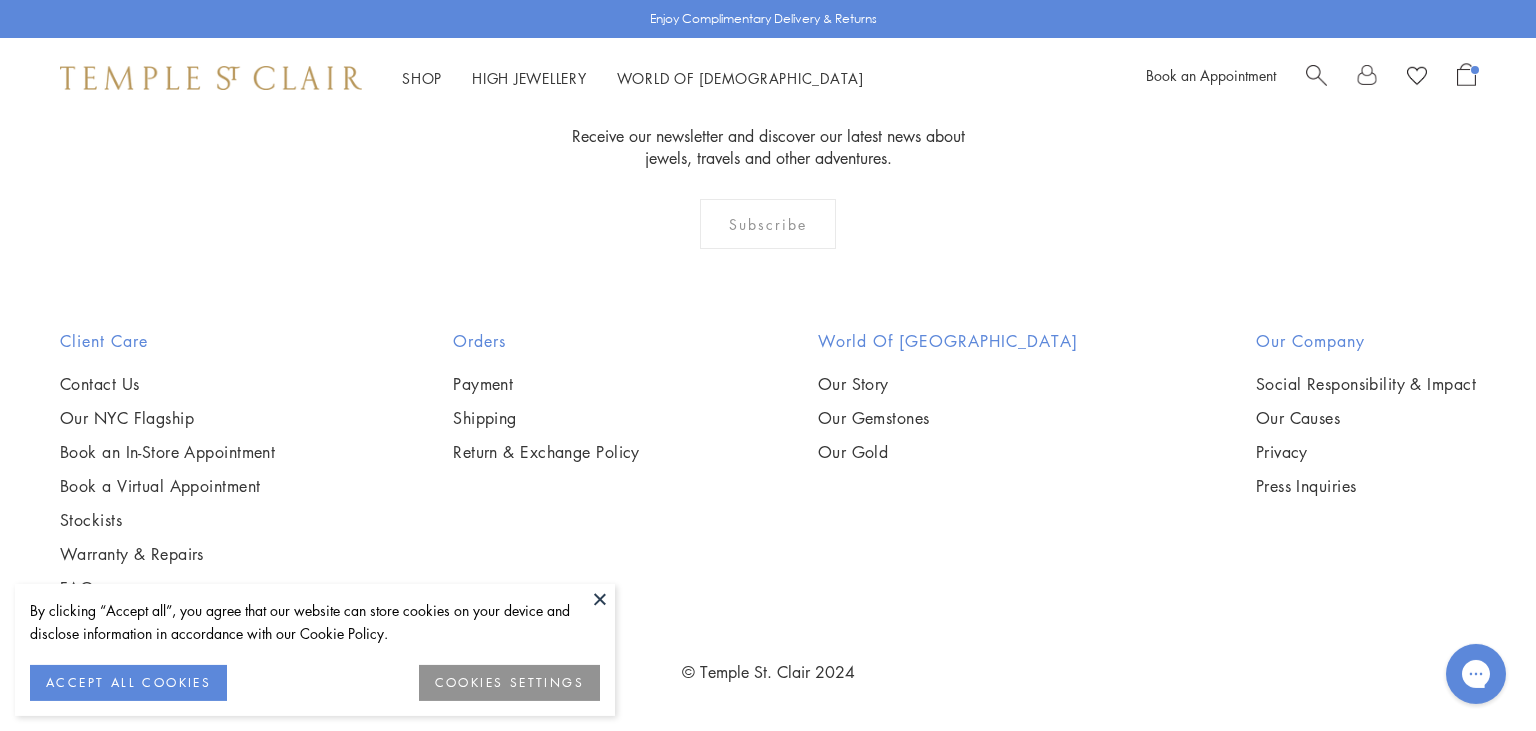 click at bounding box center (0, 0) 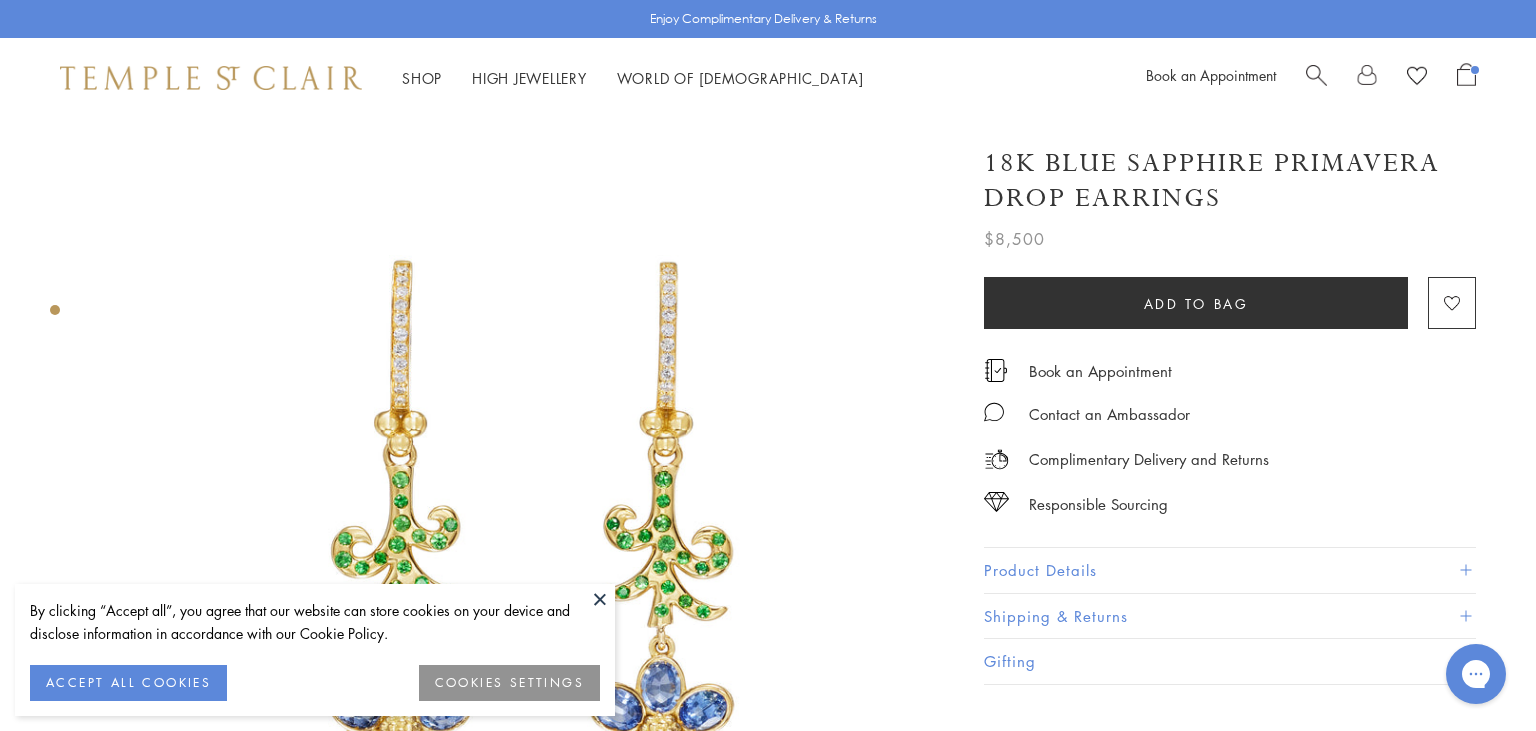 scroll, scrollTop: 0, scrollLeft: 0, axis: both 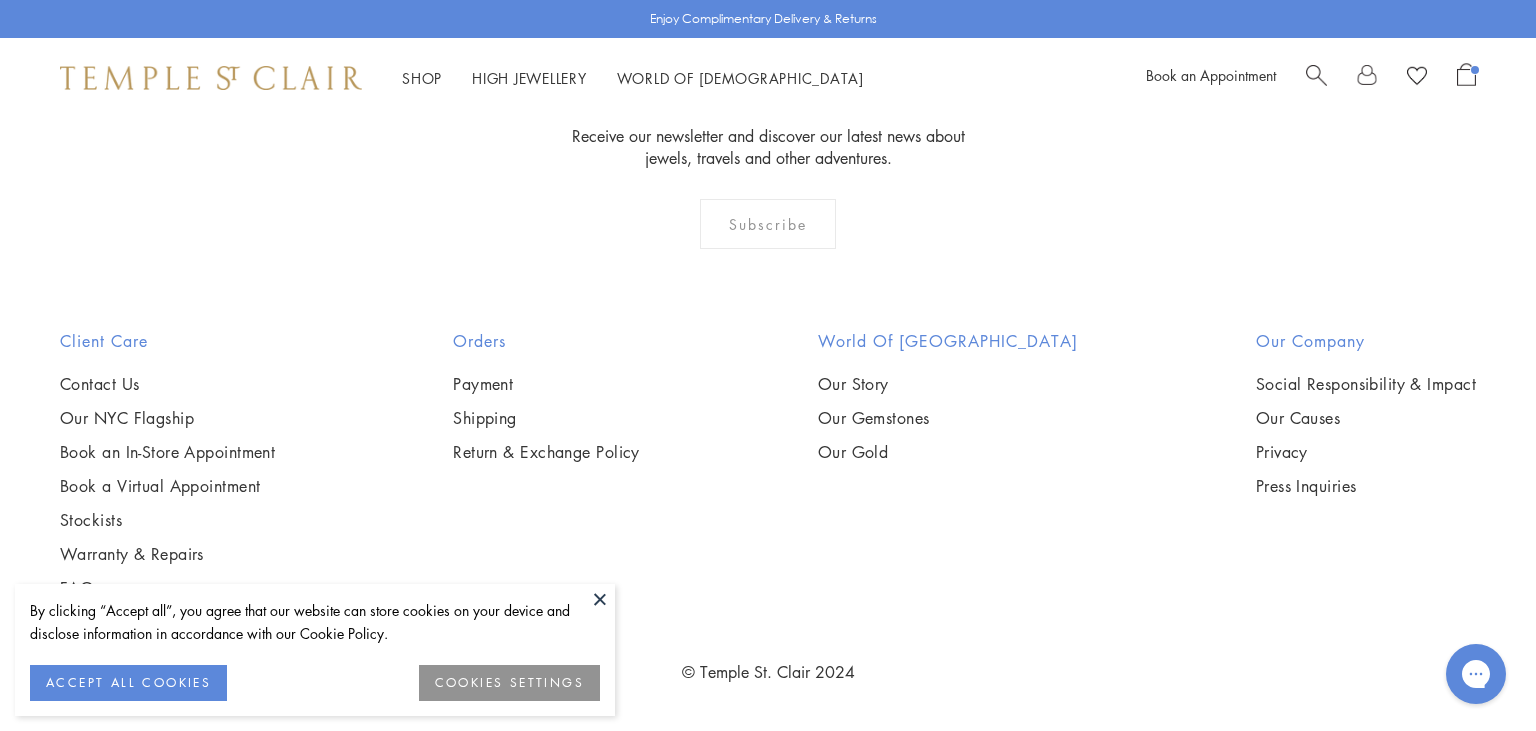 click at bounding box center (600, 599) 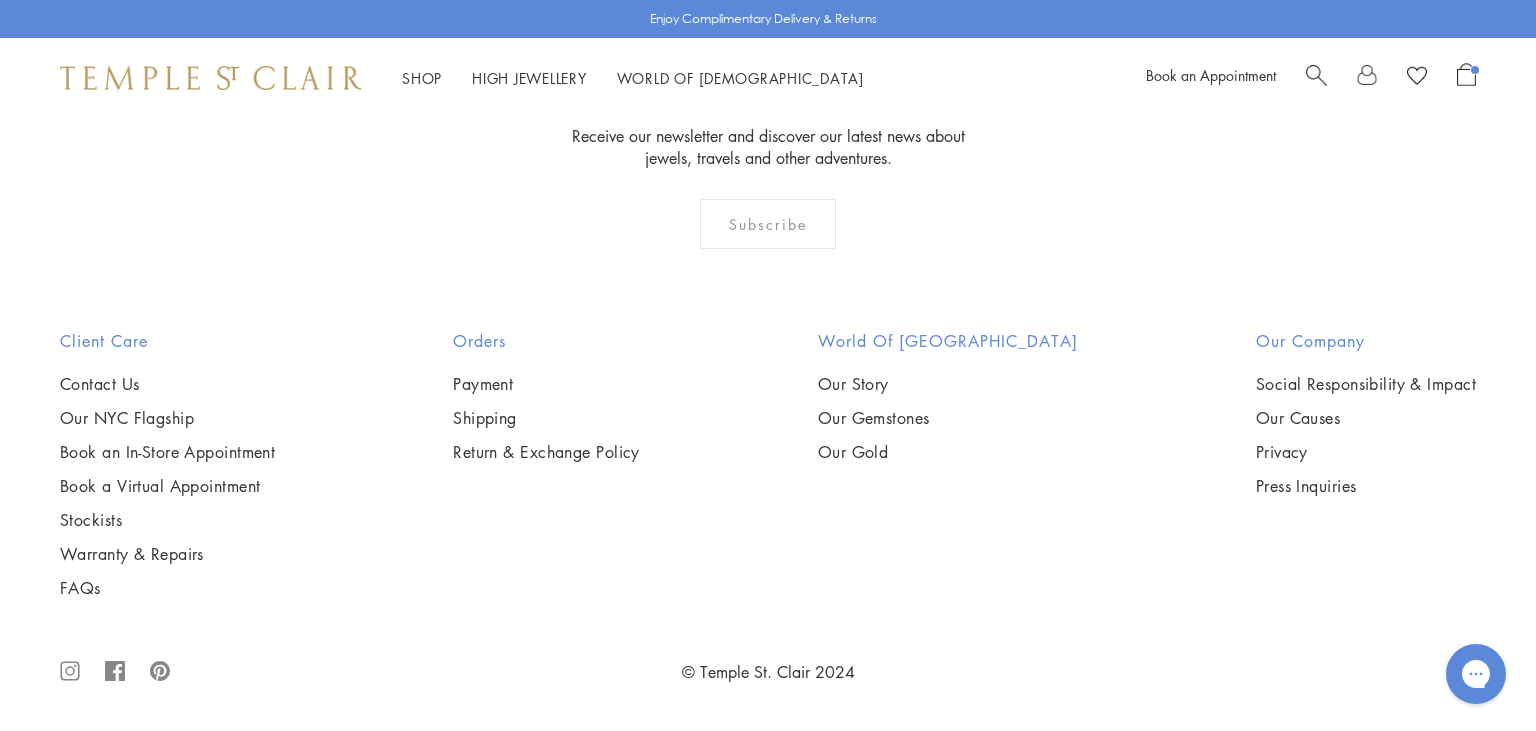 scroll, scrollTop: 6178, scrollLeft: 0, axis: vertical 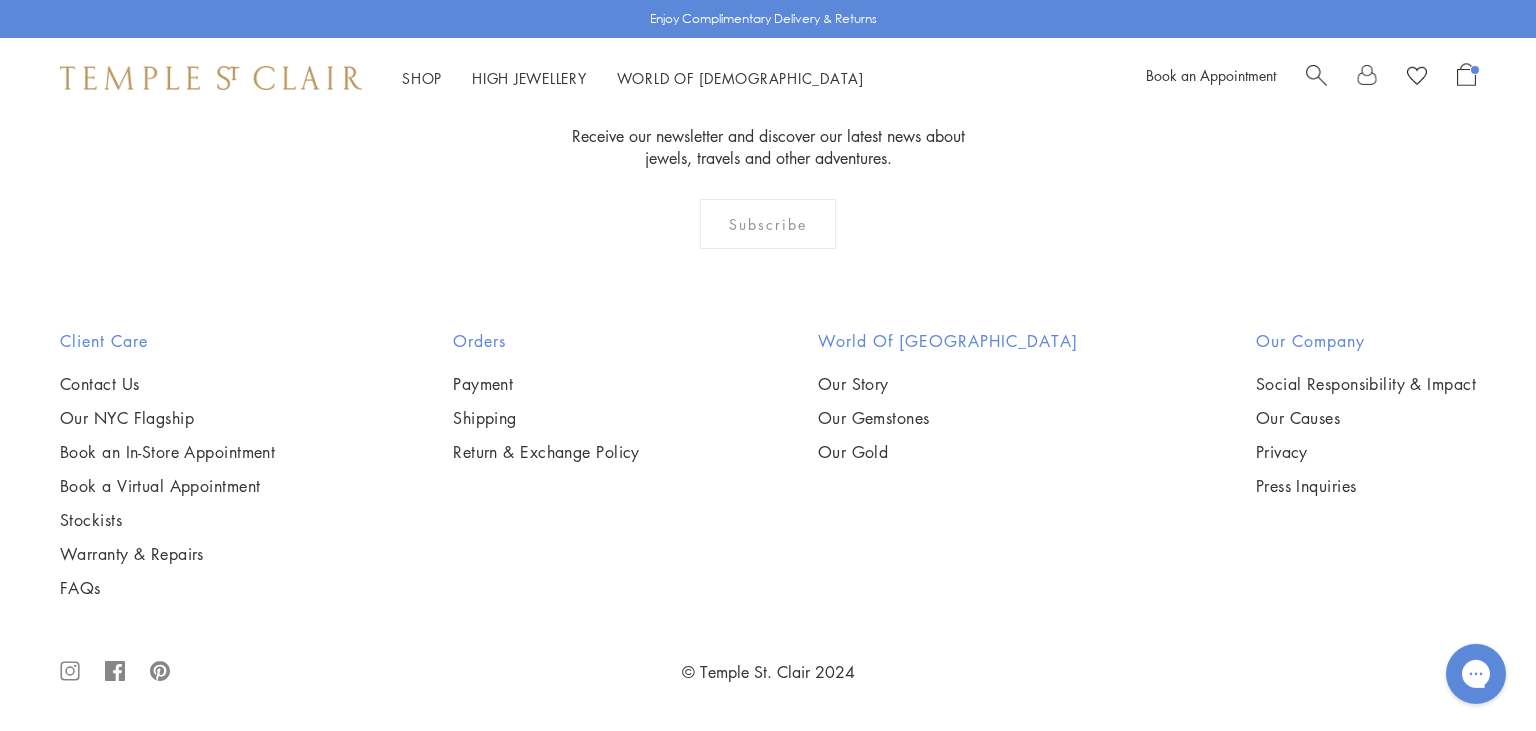click at bounding box center [0, 0] 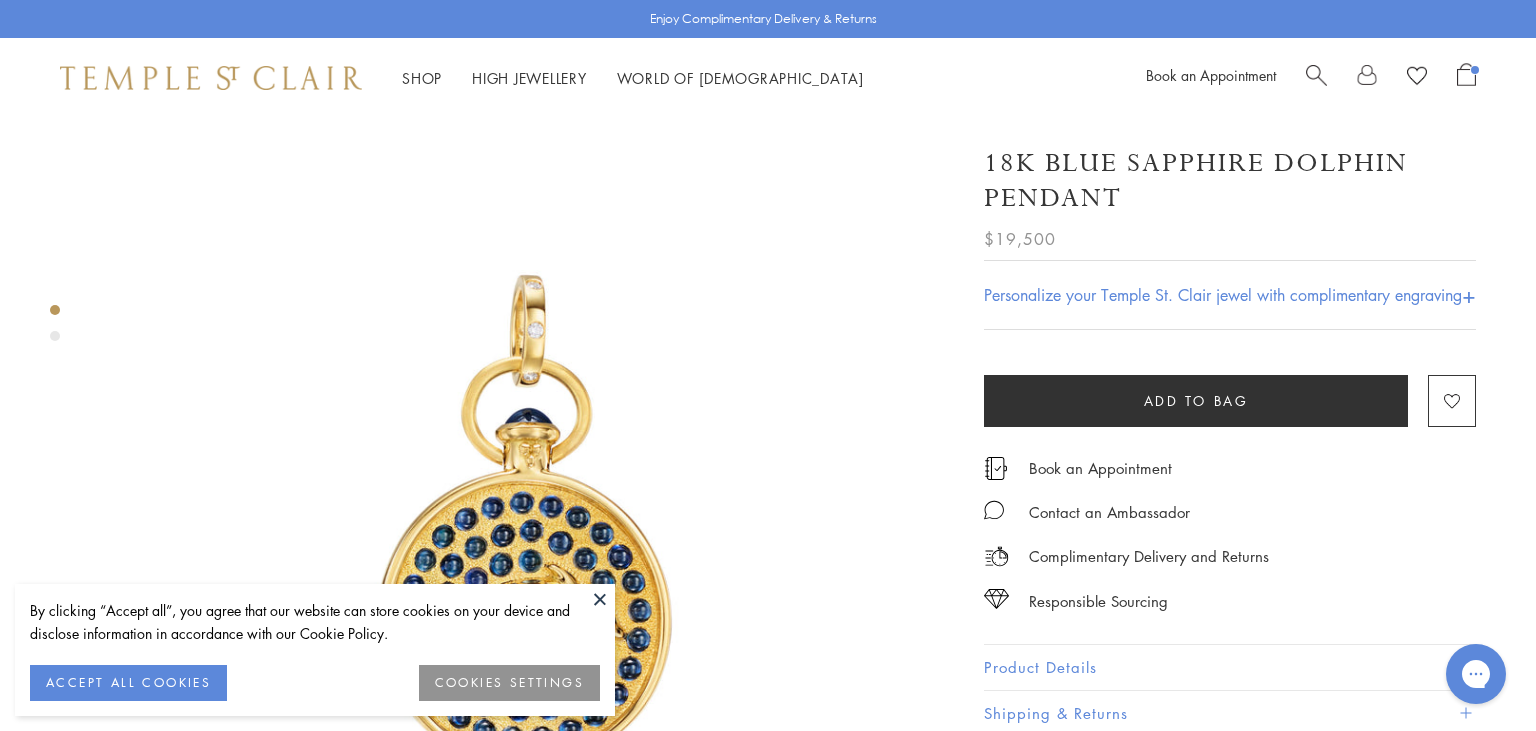 scroll, scrollTop: 0, scrollLeft: 0, axis: both 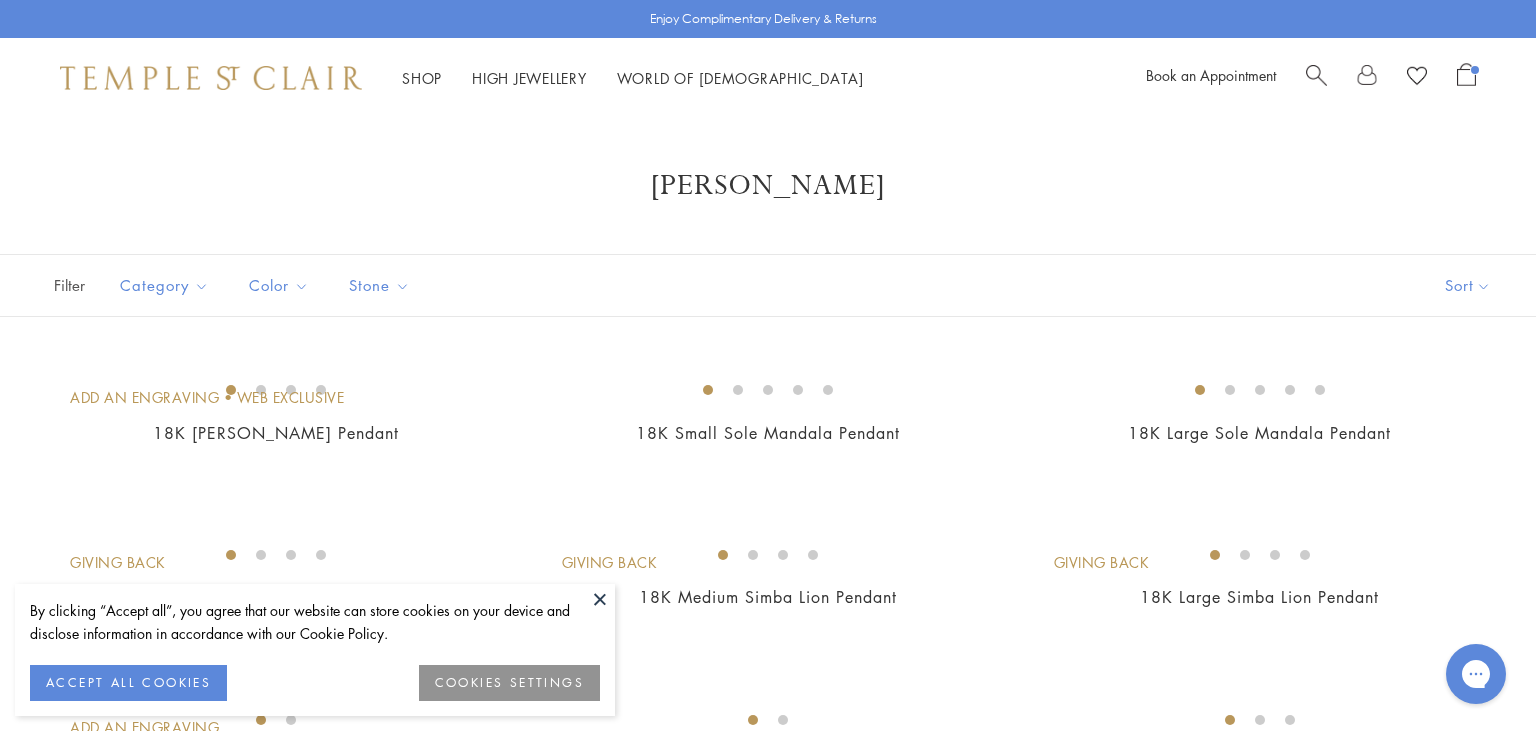 click at bounding box center (600, 599) 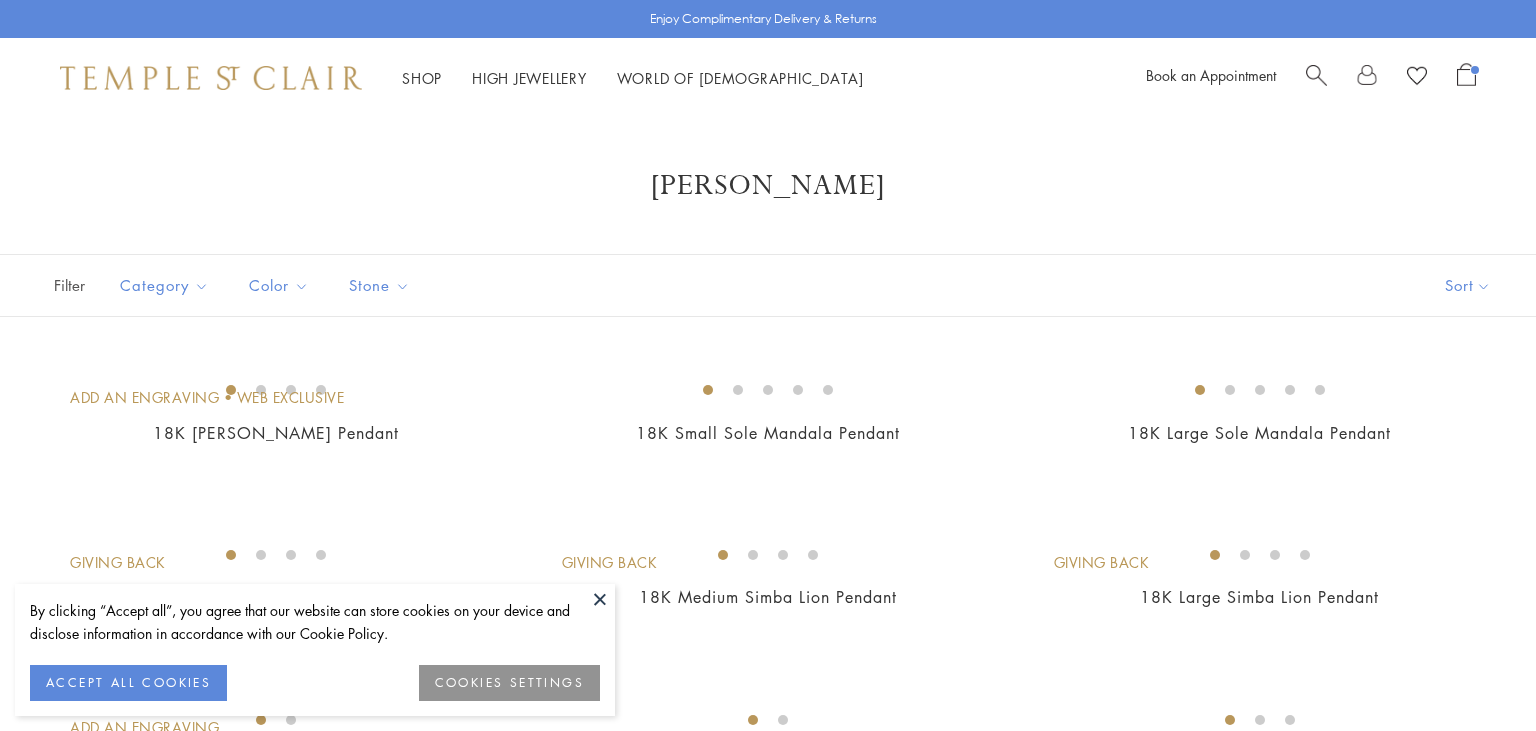scroll, scrollTop: 0, scrollLeft: 0, axis: both 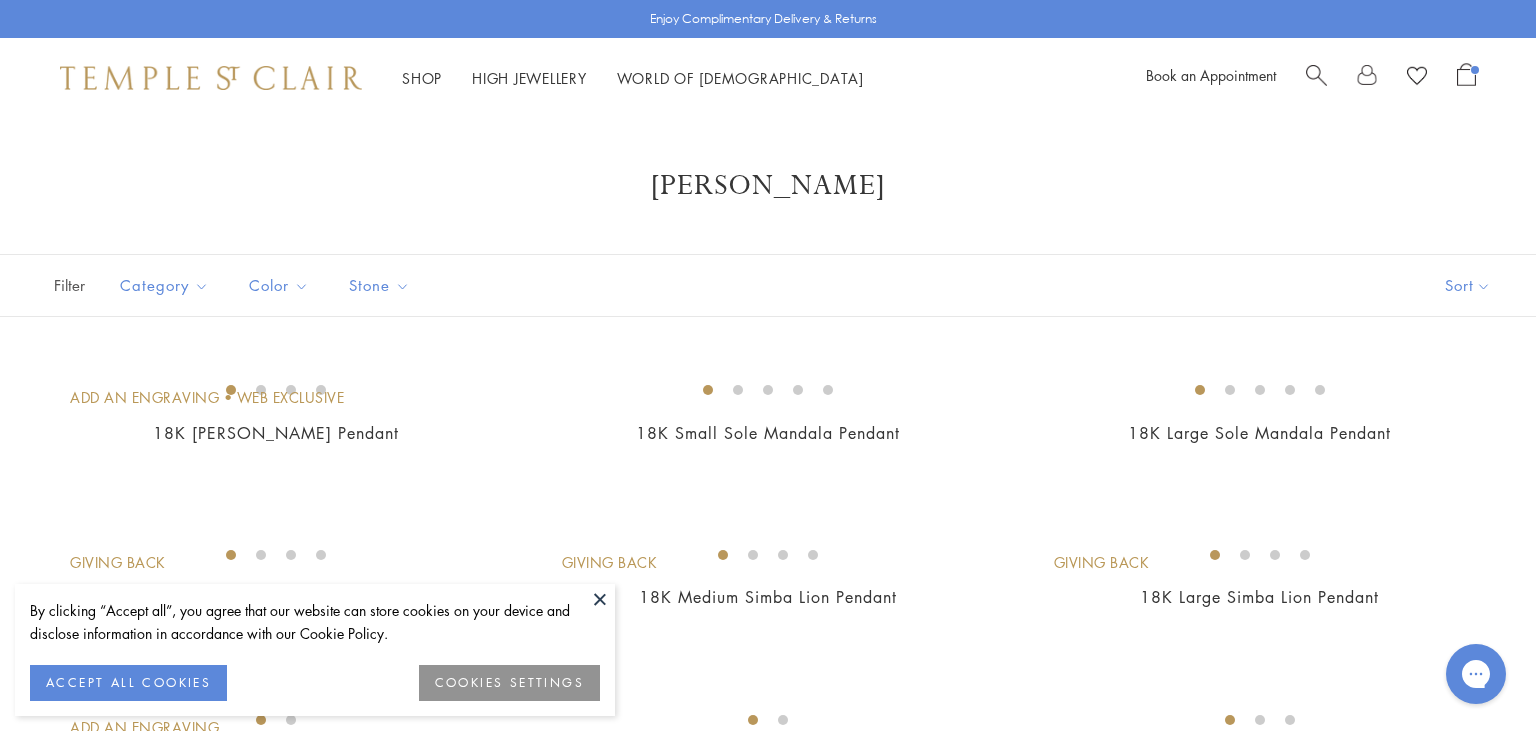 click at bounding box center [600, 599] 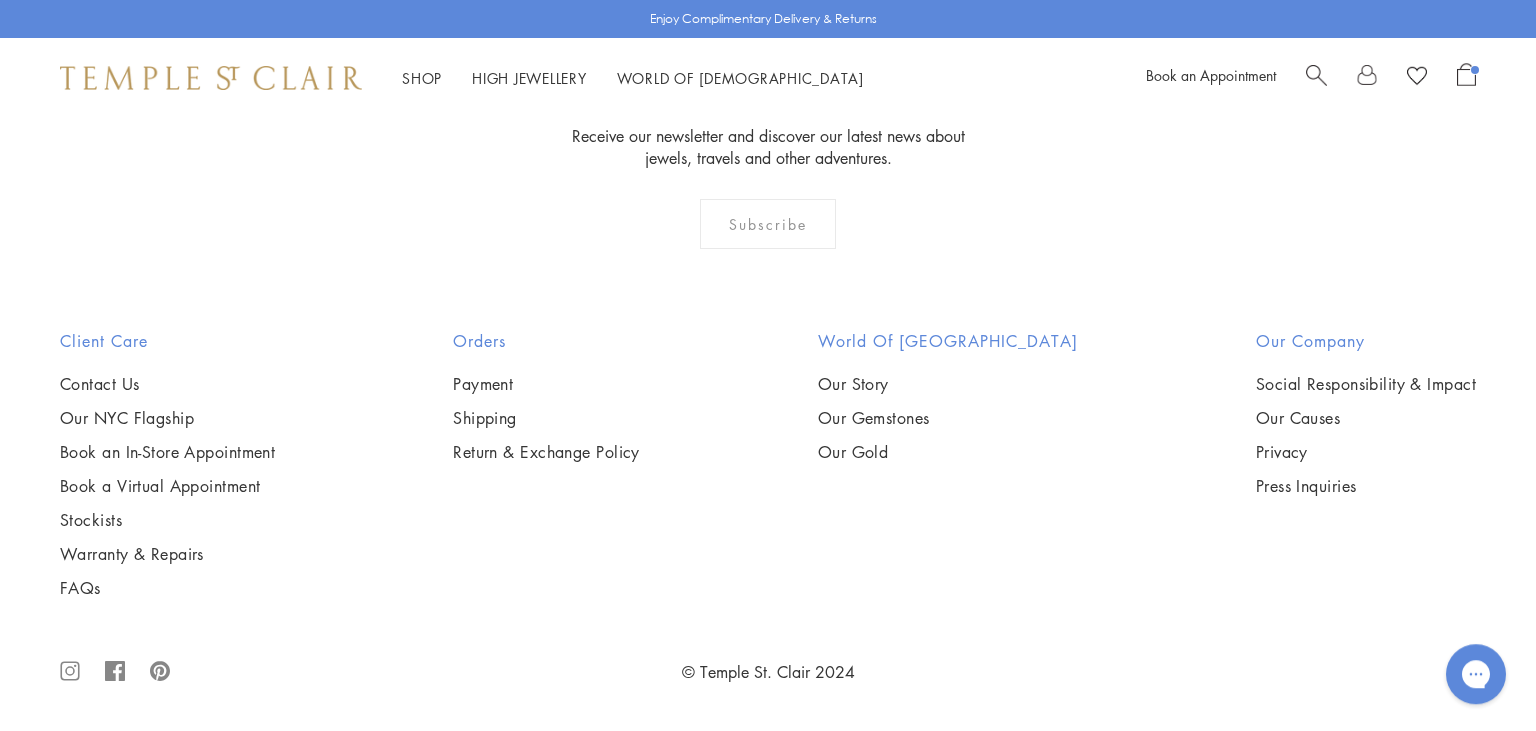 scroll, scrollTop: 6517, scrollLeft: 0, axis: vertical 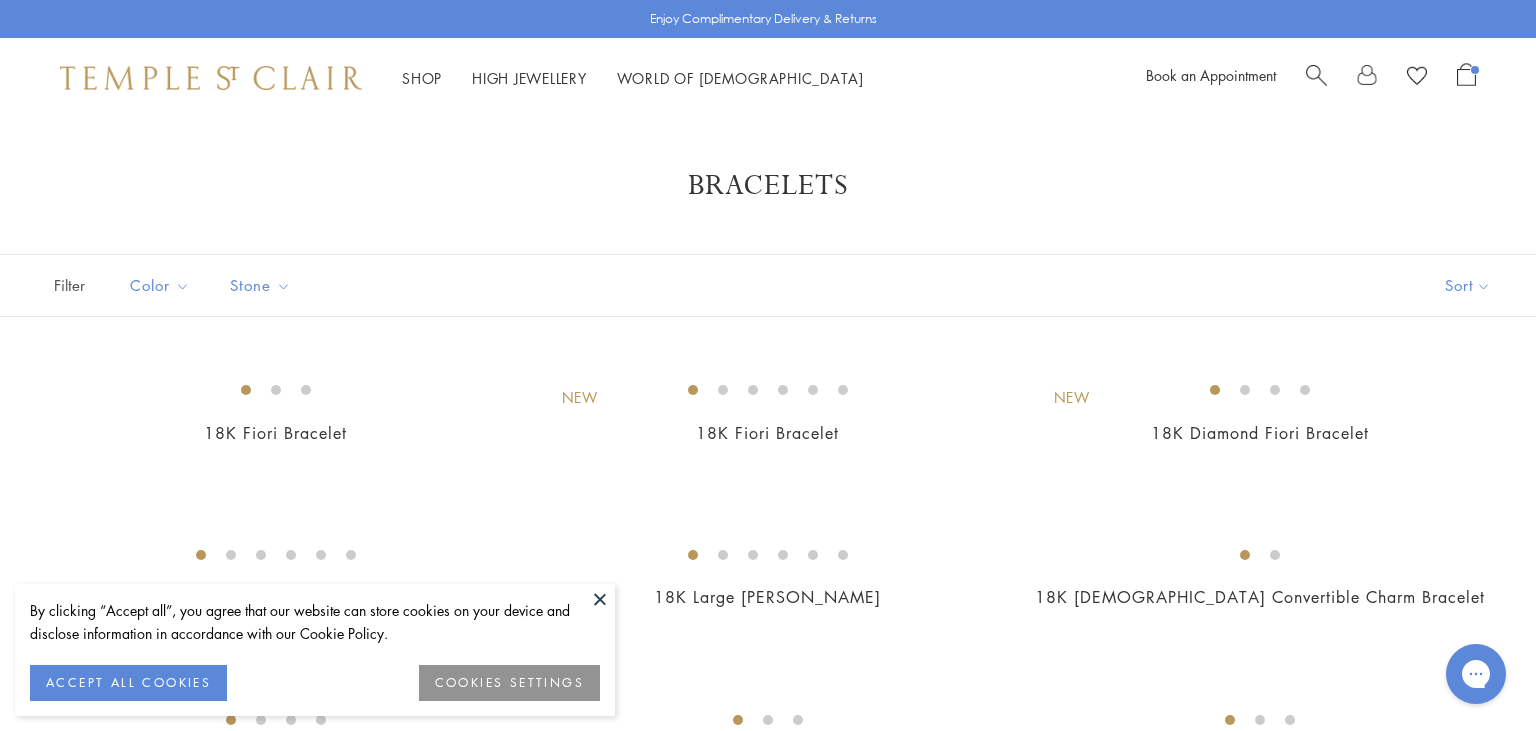 click at bounding box center [600, 599] 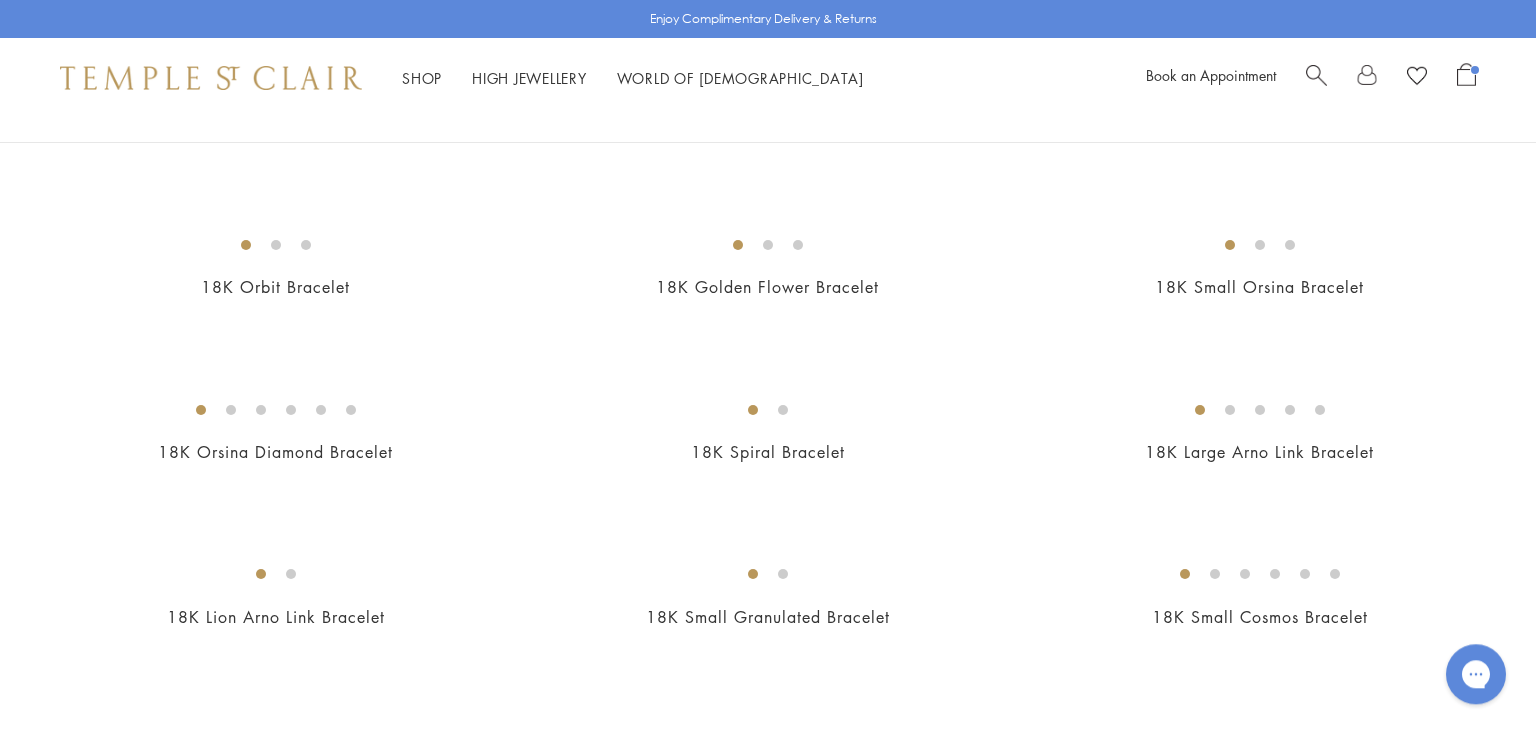 scroll, scrollTop: 652, scrollLeft: 0, axis: vertical 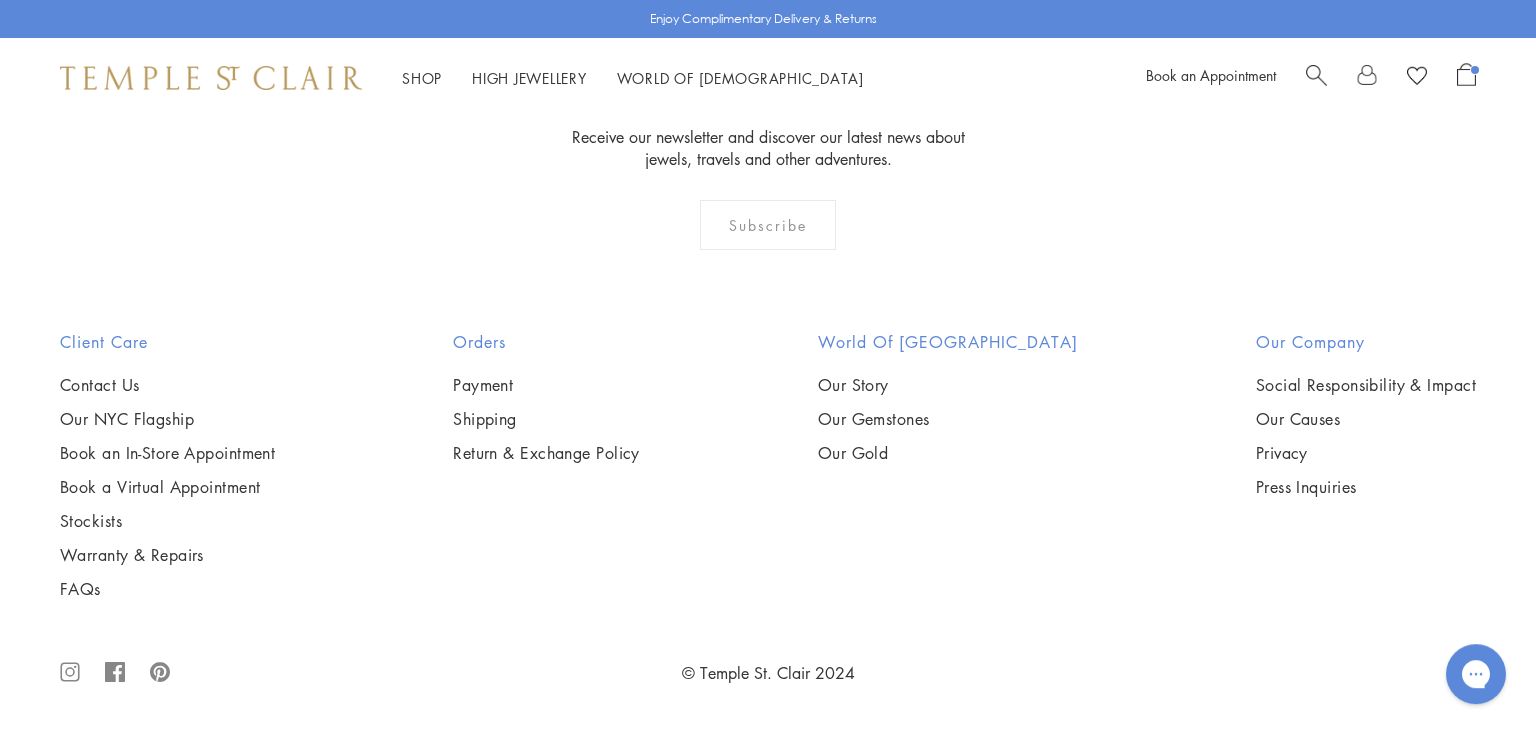 click at bounding box center (1316, 73) 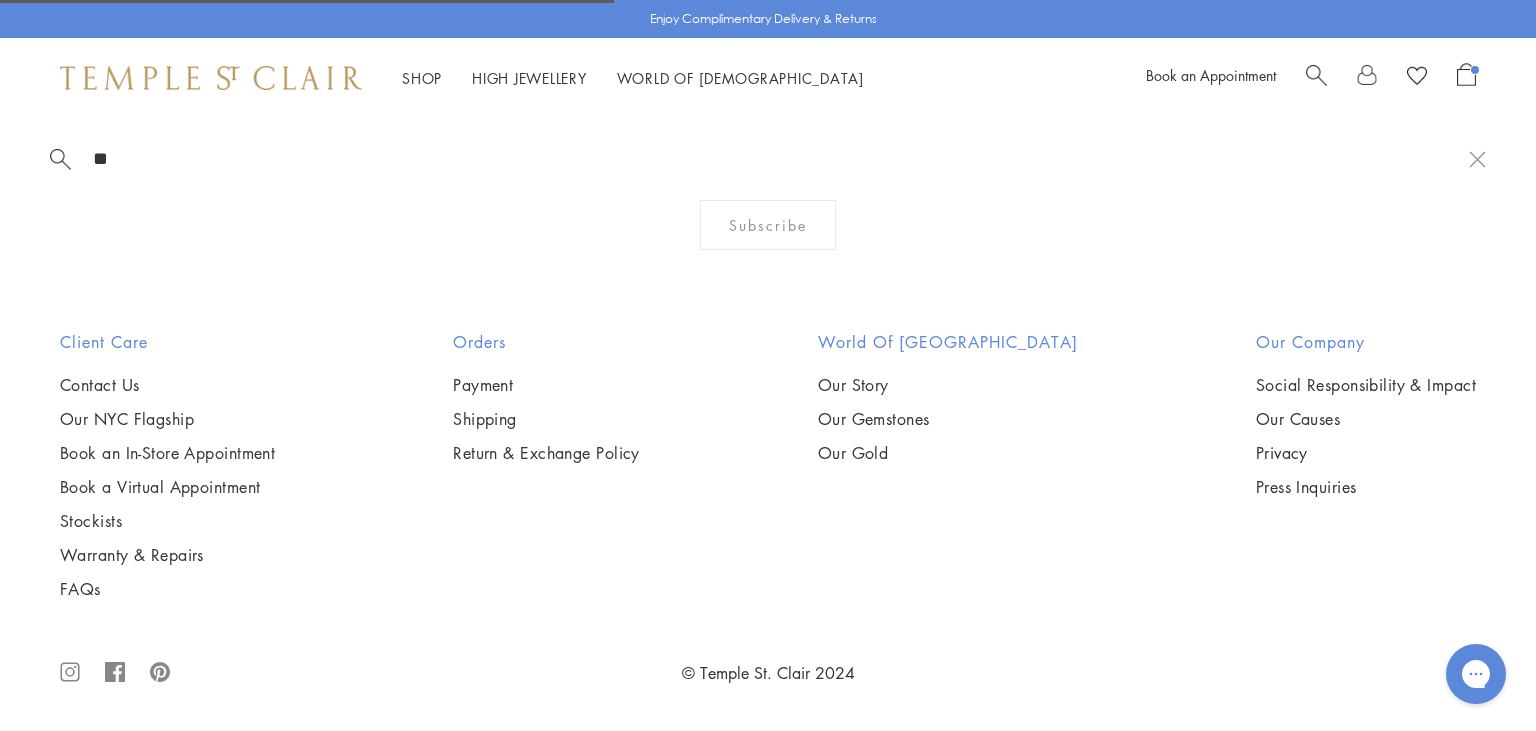 type on "*" 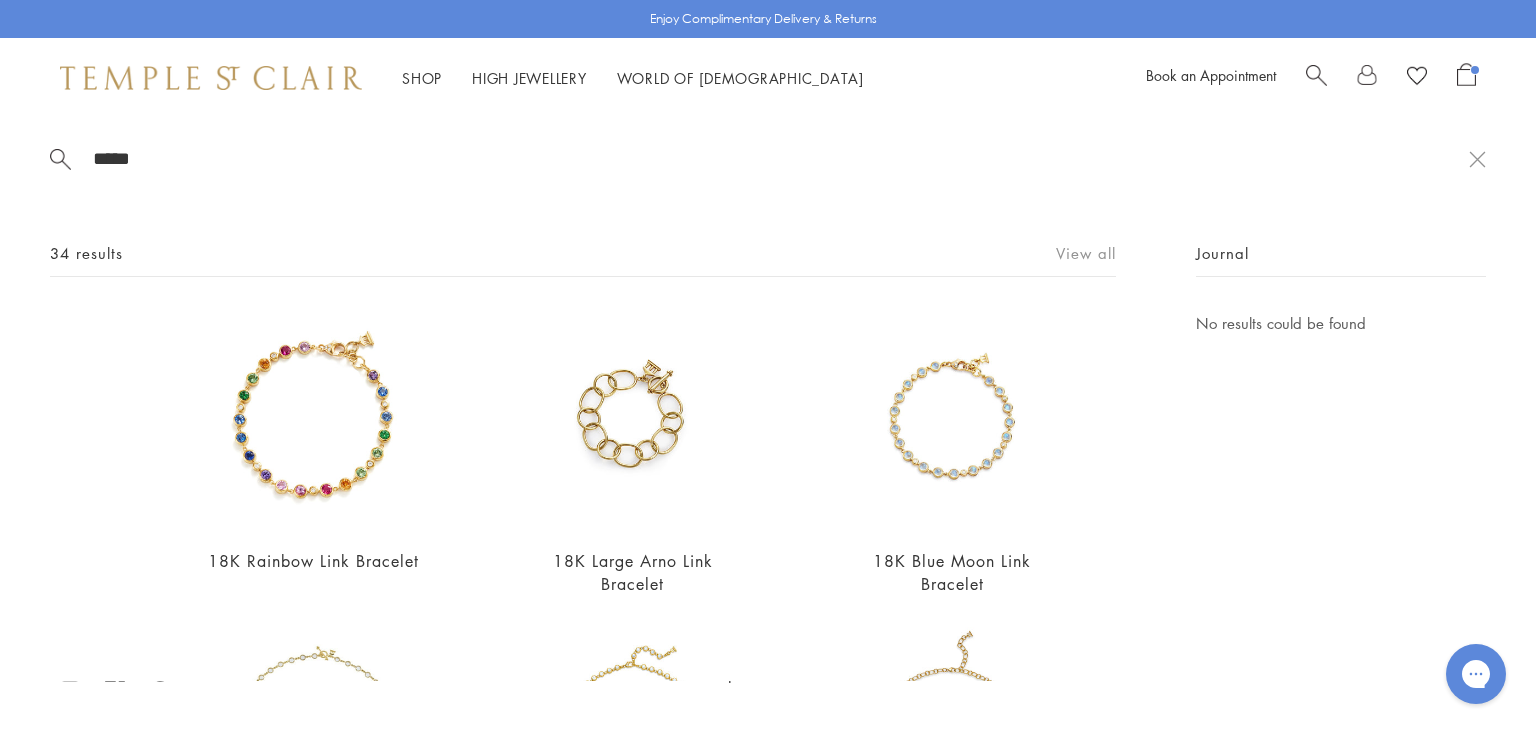 type on "****" 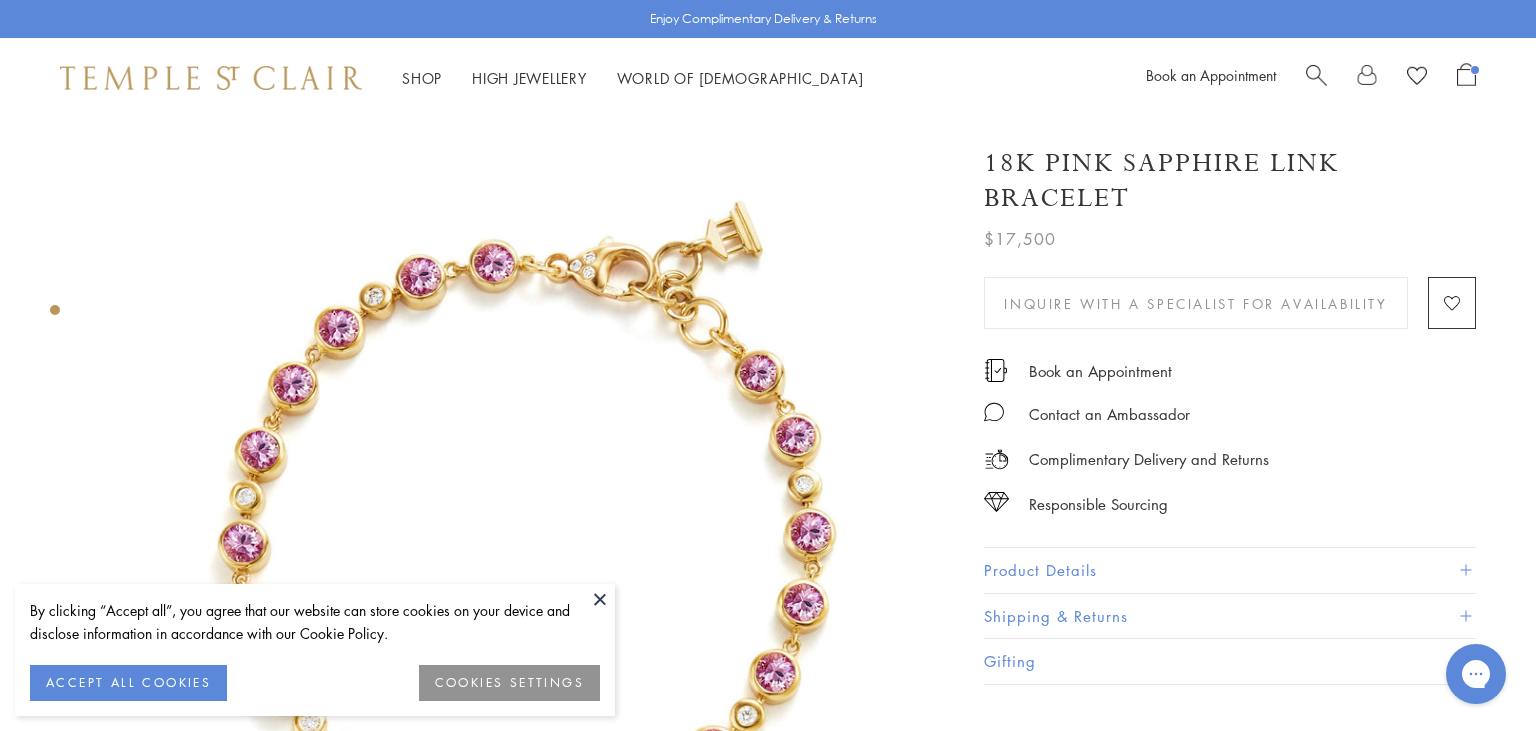 scroll, scrollTop: 0, scrollLeft: 0, axis: both 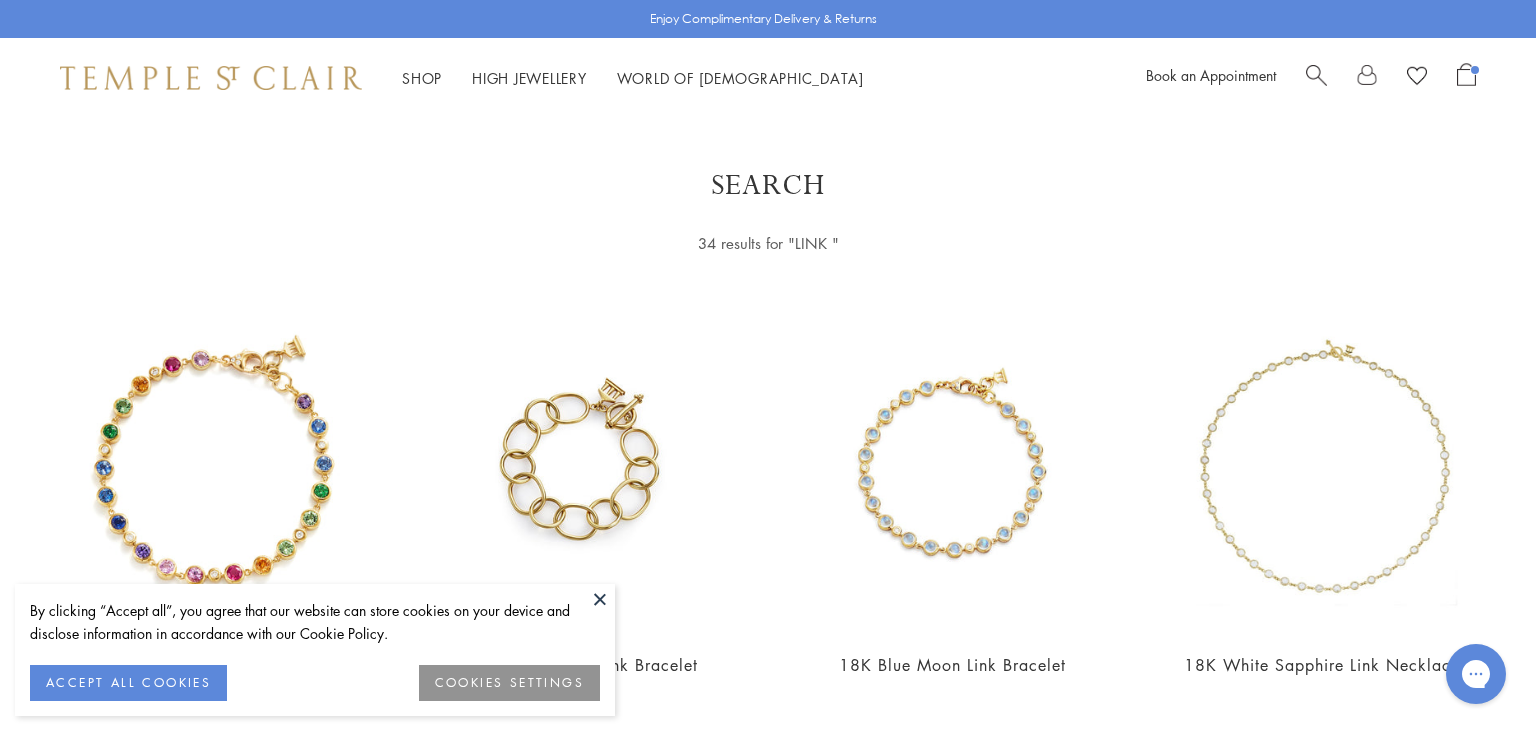 click at bounding box center (600, 599) 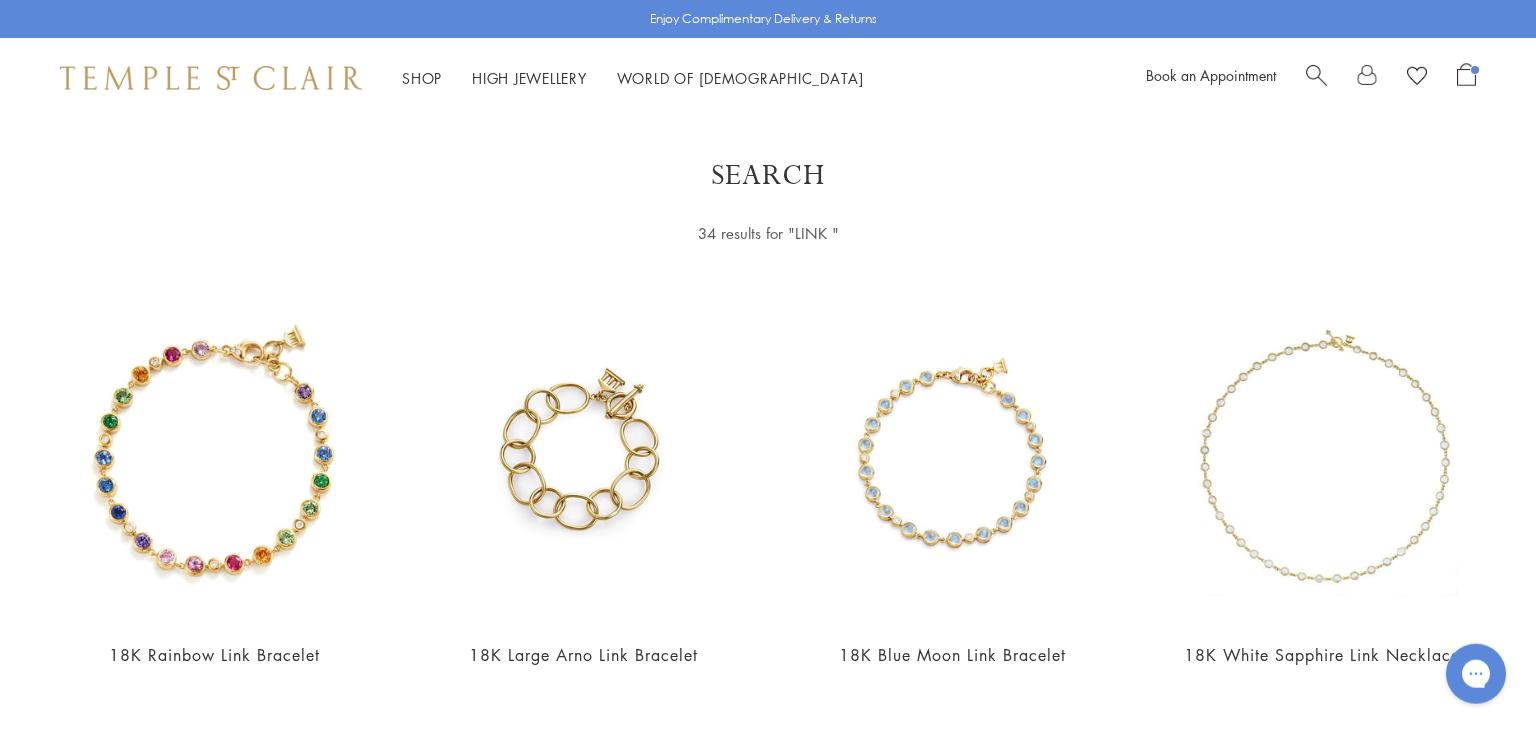 scroll, scrollTop: 0, scrollLeft: 0, axis: both 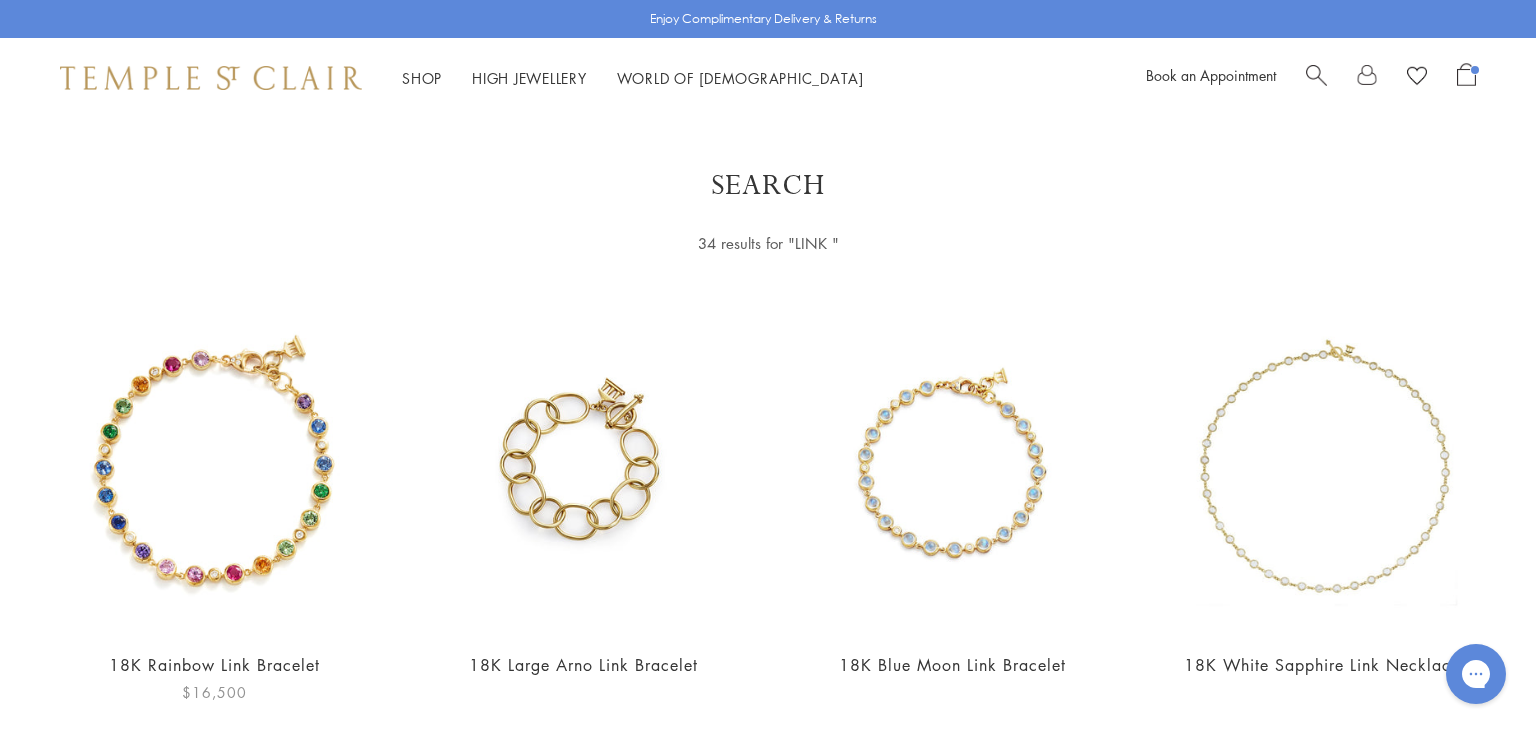 click at bounding box center [214, 469] 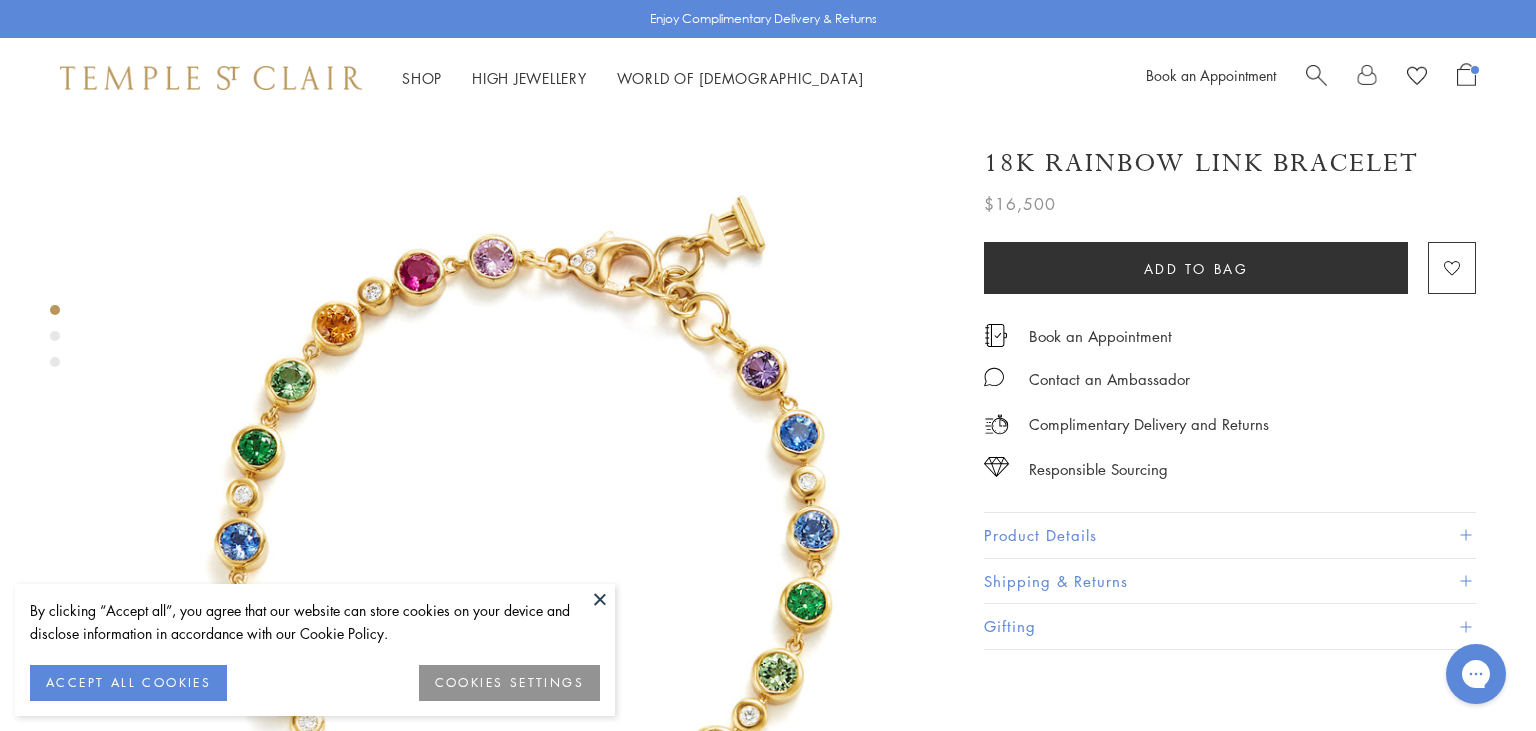 scroll, scrollTop: 0, scrollLeft: 0, axis: both 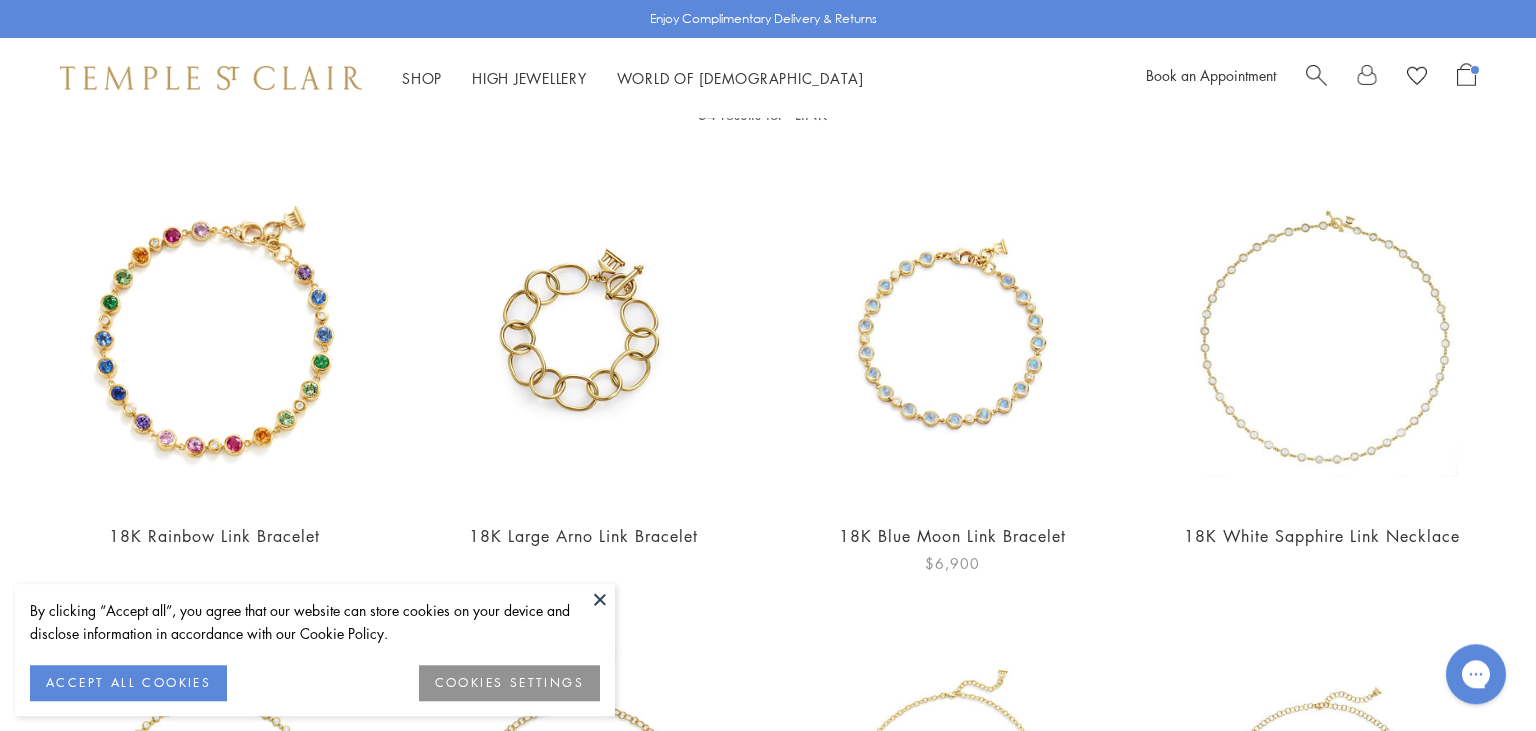 click at bounding box center (952, 340) 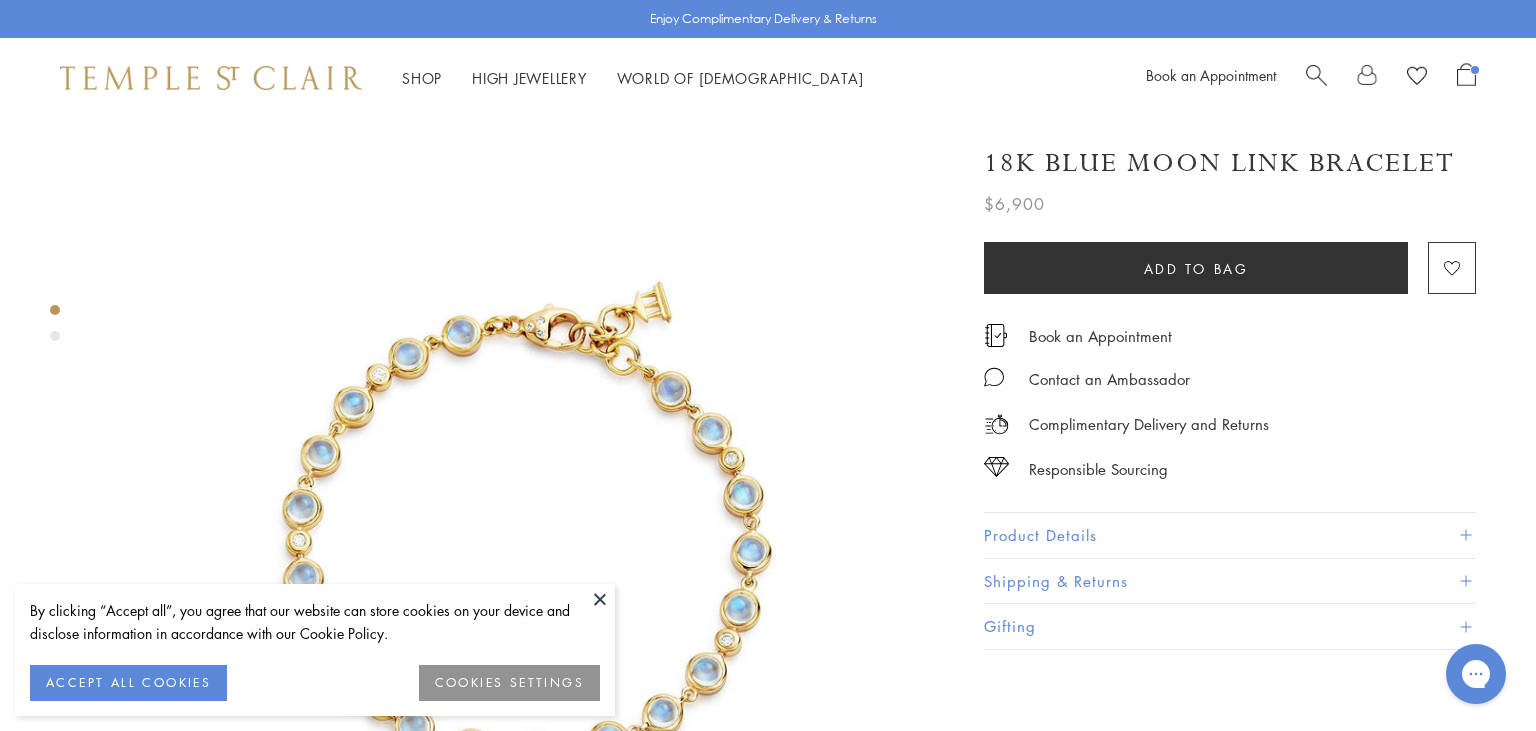 scroll, scrollTop: 0, scrollLeft: 0, axis: both 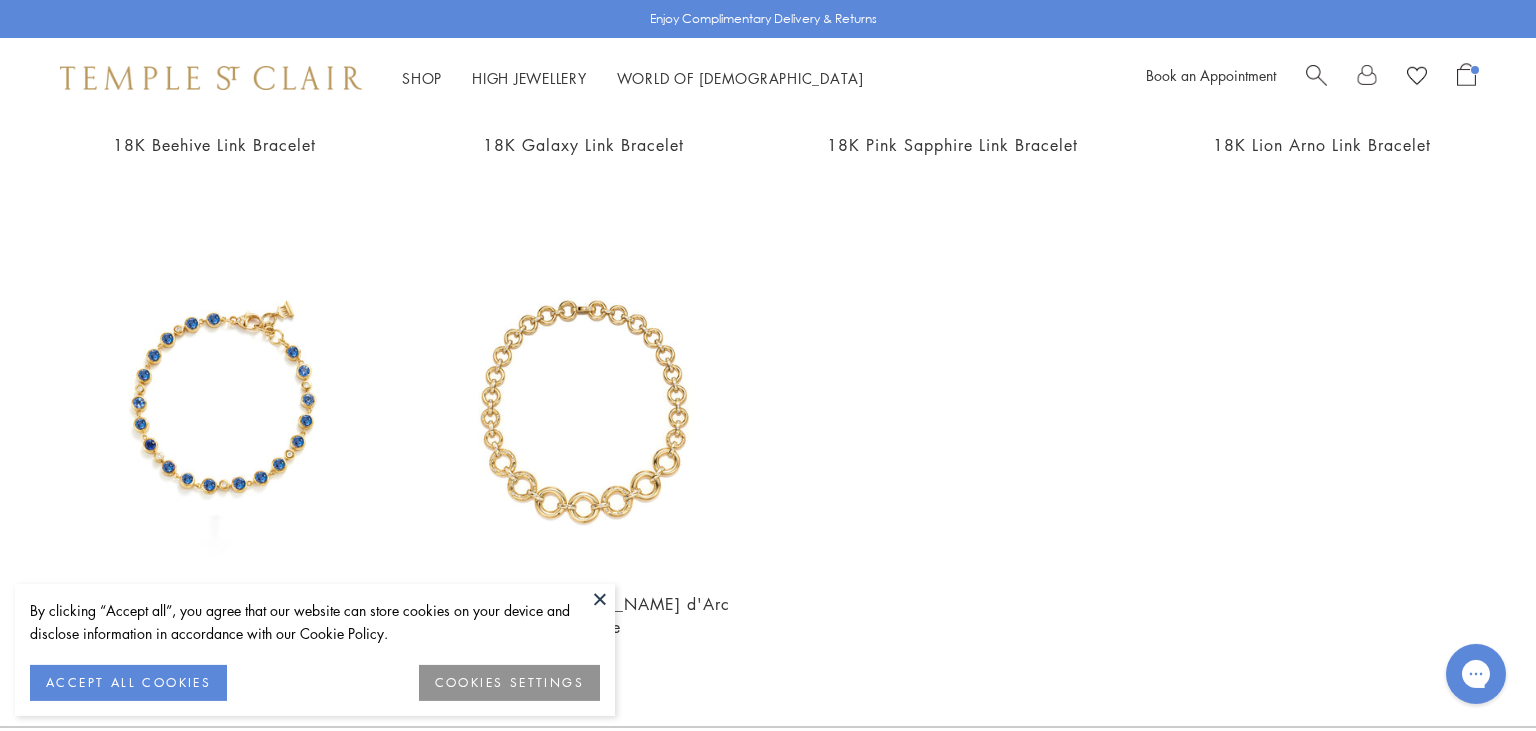 click at bounding box center [214, 408] 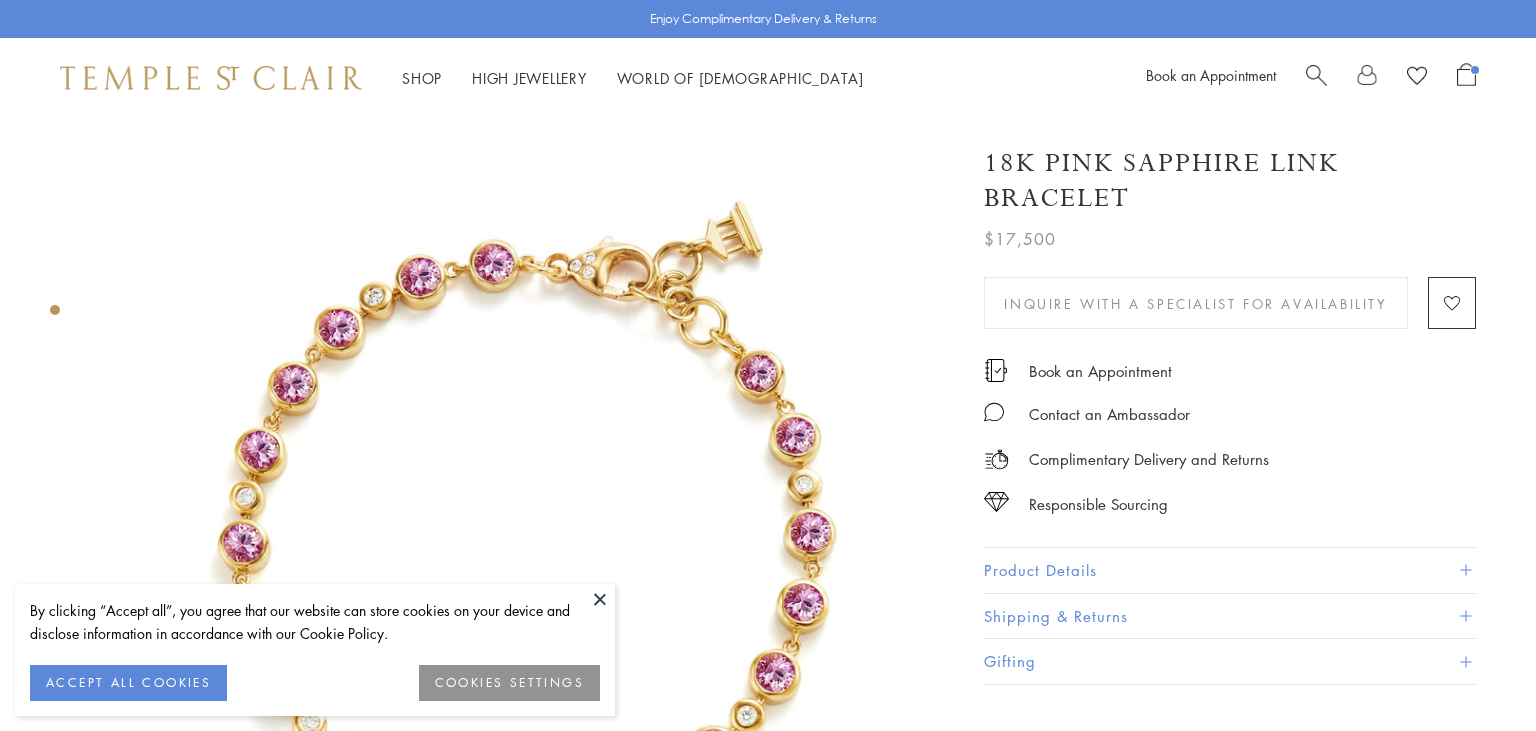 scroll, scrollTop: 0, scrollLeft: 0, axis: both 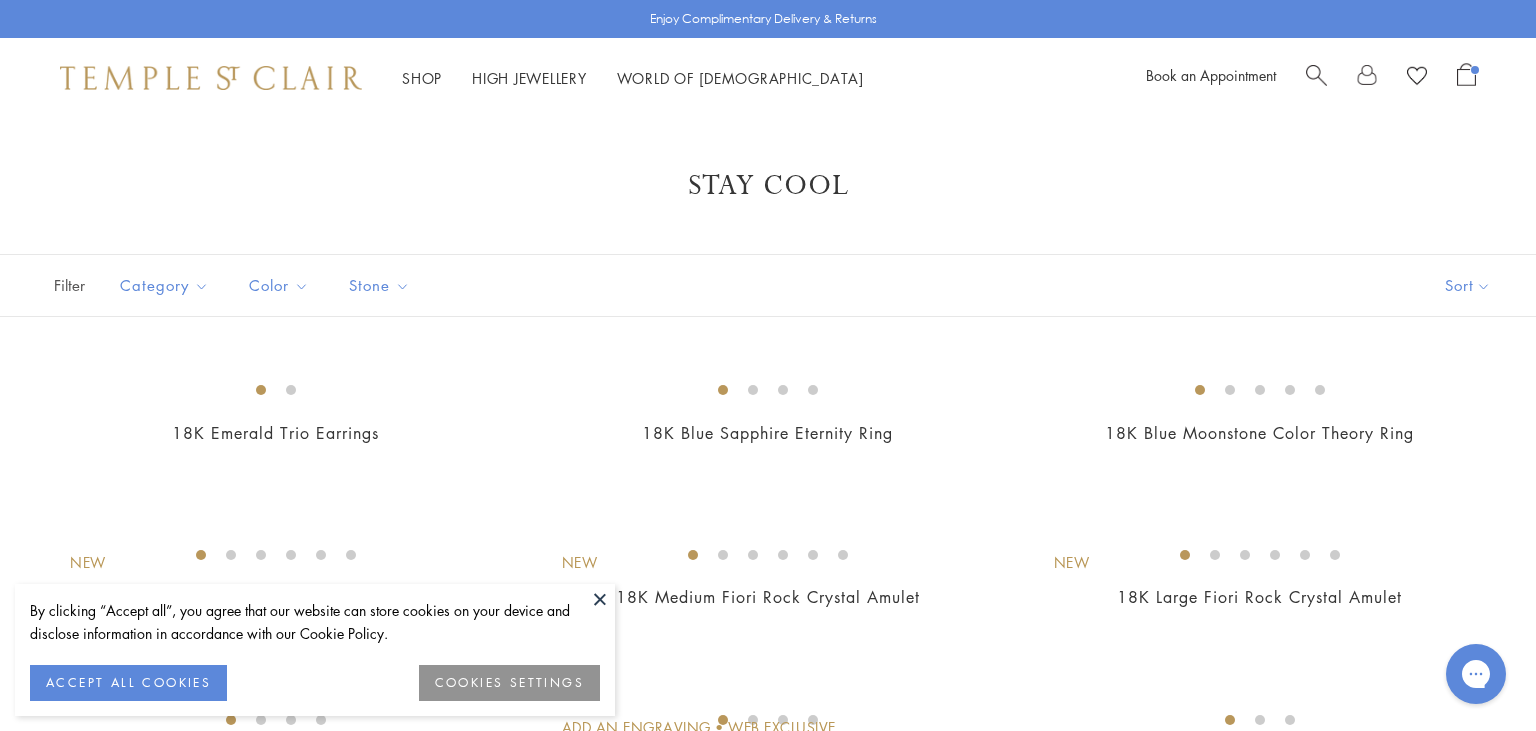 click at bounding box center (600, 599) 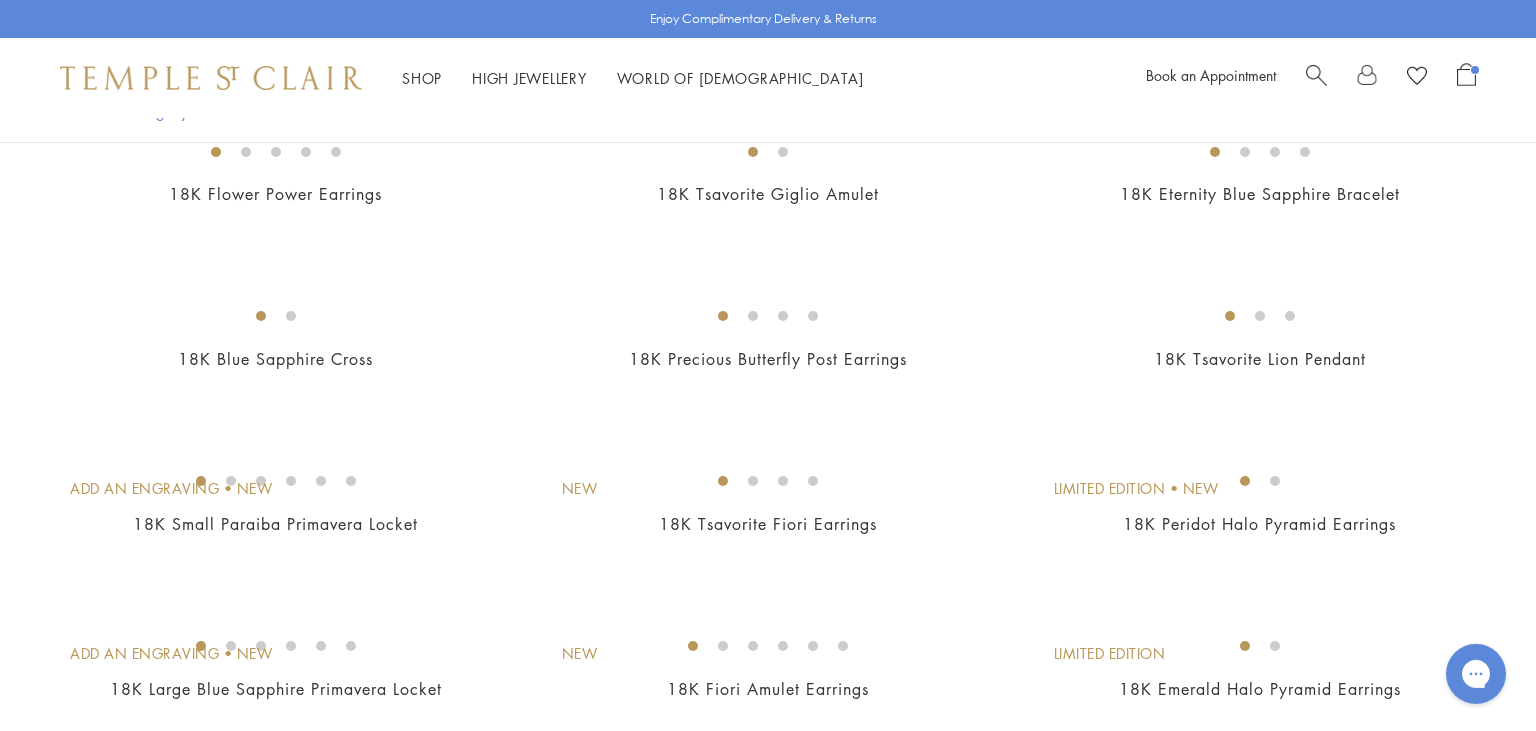 scroll, scrollTop: 899, scrollLeft: 0, axis: vertical 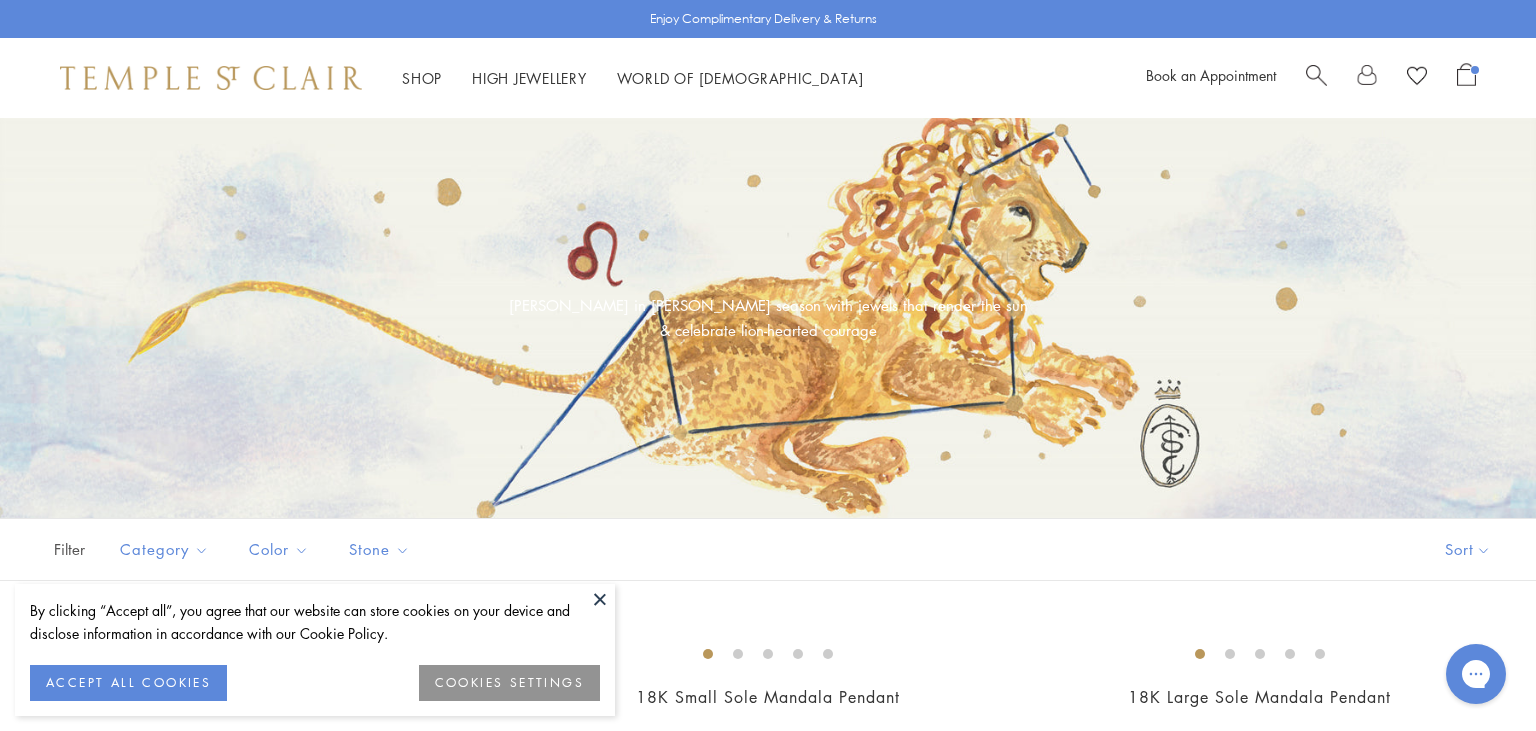 click on "Shop Shop
Categories Amulets   Pendants & Charms   Lockets   Chains & Leather Cords   Earrings   Rings   Bracelets & Bangles   Necklaces   Books & Notebooks   View All   Collections Rock Crystal Amulet   Angels   Color Theory   Celestial   Tree of Life   Royal Blue Moonstone   Zodiac   Featured Travel Jewels   New Arrivals   S25 Fiori Collection   Our Exclusive Jewels   Jewels to Personalize   Limited Edition Jewels   Sassini Rings   Temple Classics   Temple St. Clair x Big Life Foundation    Curated for you
[DEMOGRAPHIC_DATA] Convertible Charm Bracelet Shop Now" at bounding box center [768, 78] 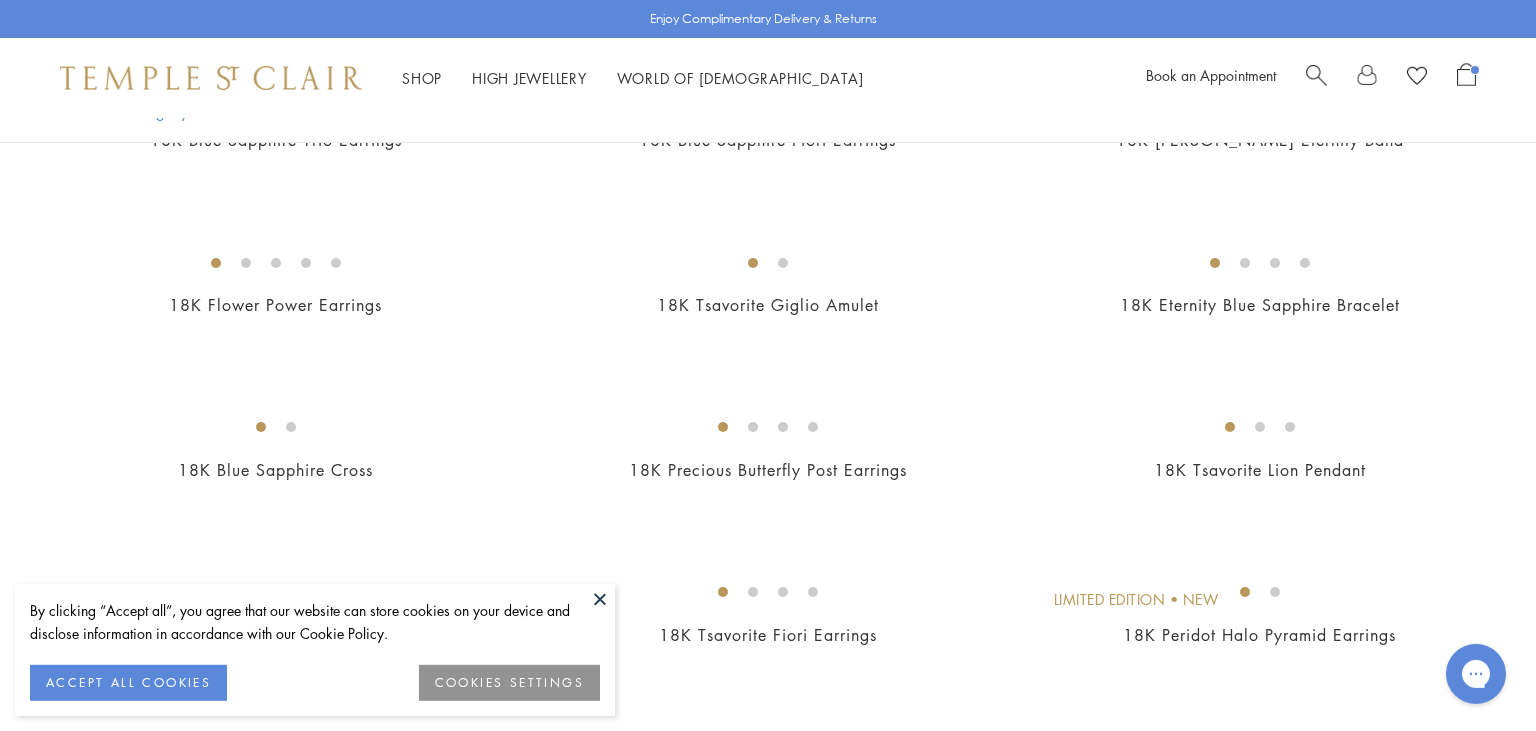 scroll, scrollTop: 795, scrollLeft: 0, axis: vertical 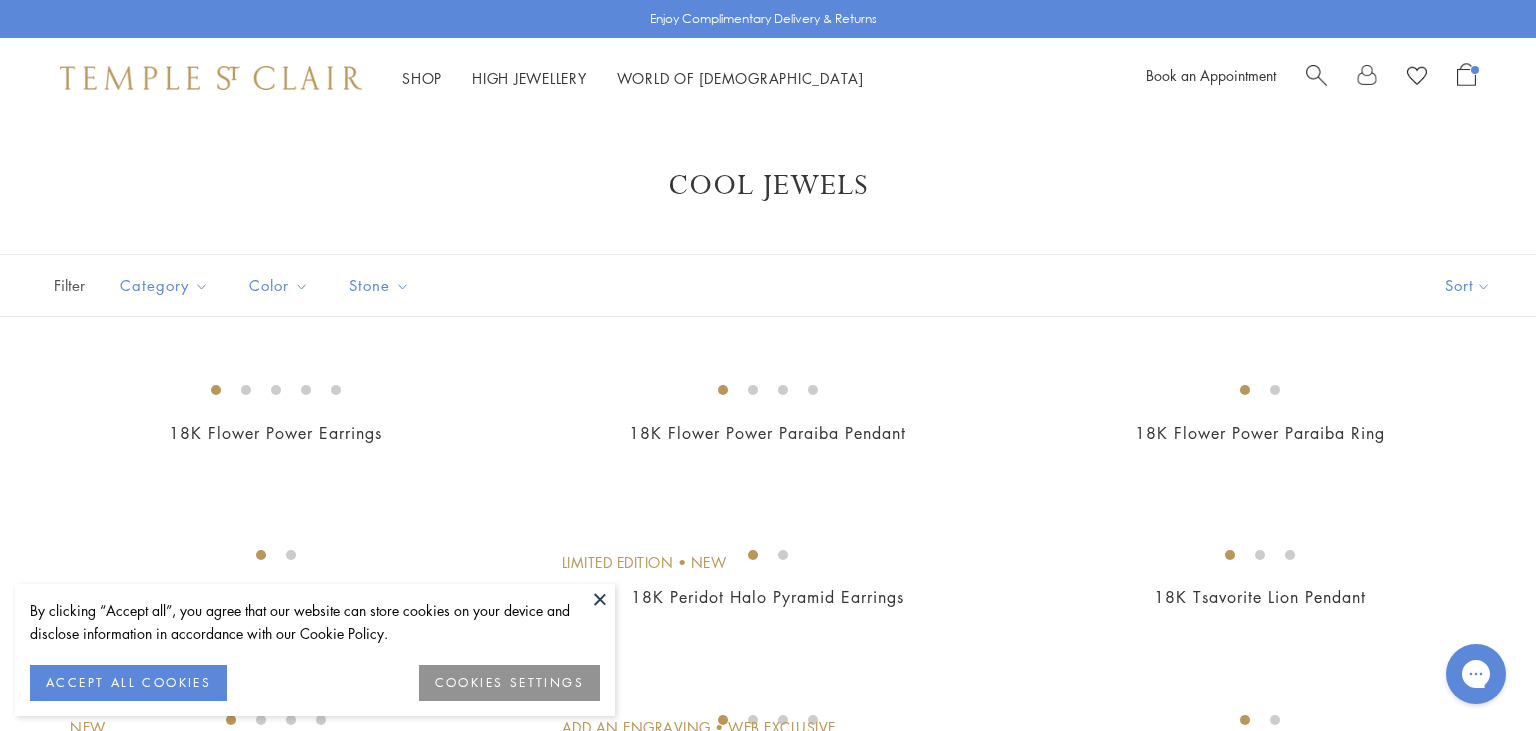 click at bounding box center (600, 599) 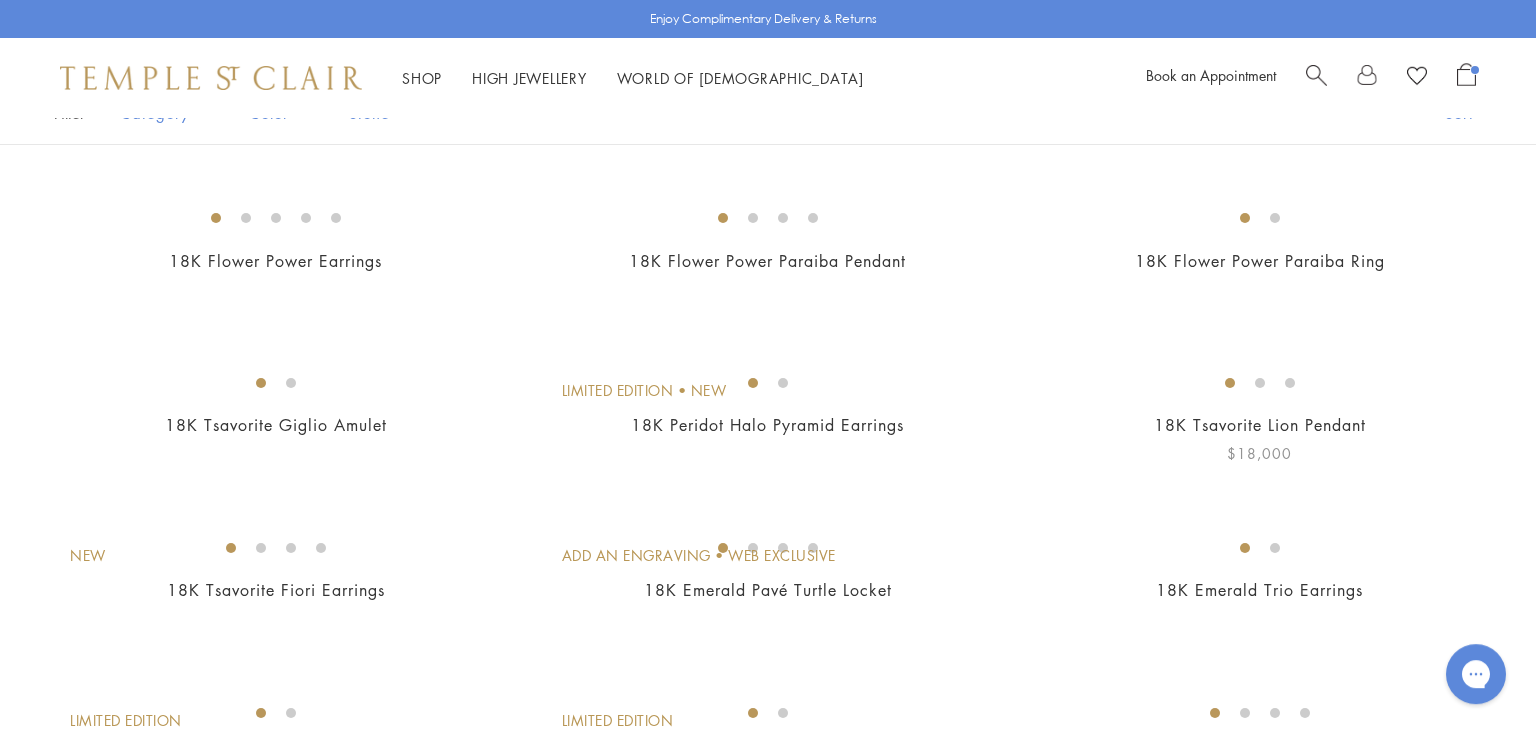 scroll, scrollTop: 0, scrollLeft: 0, axis: both 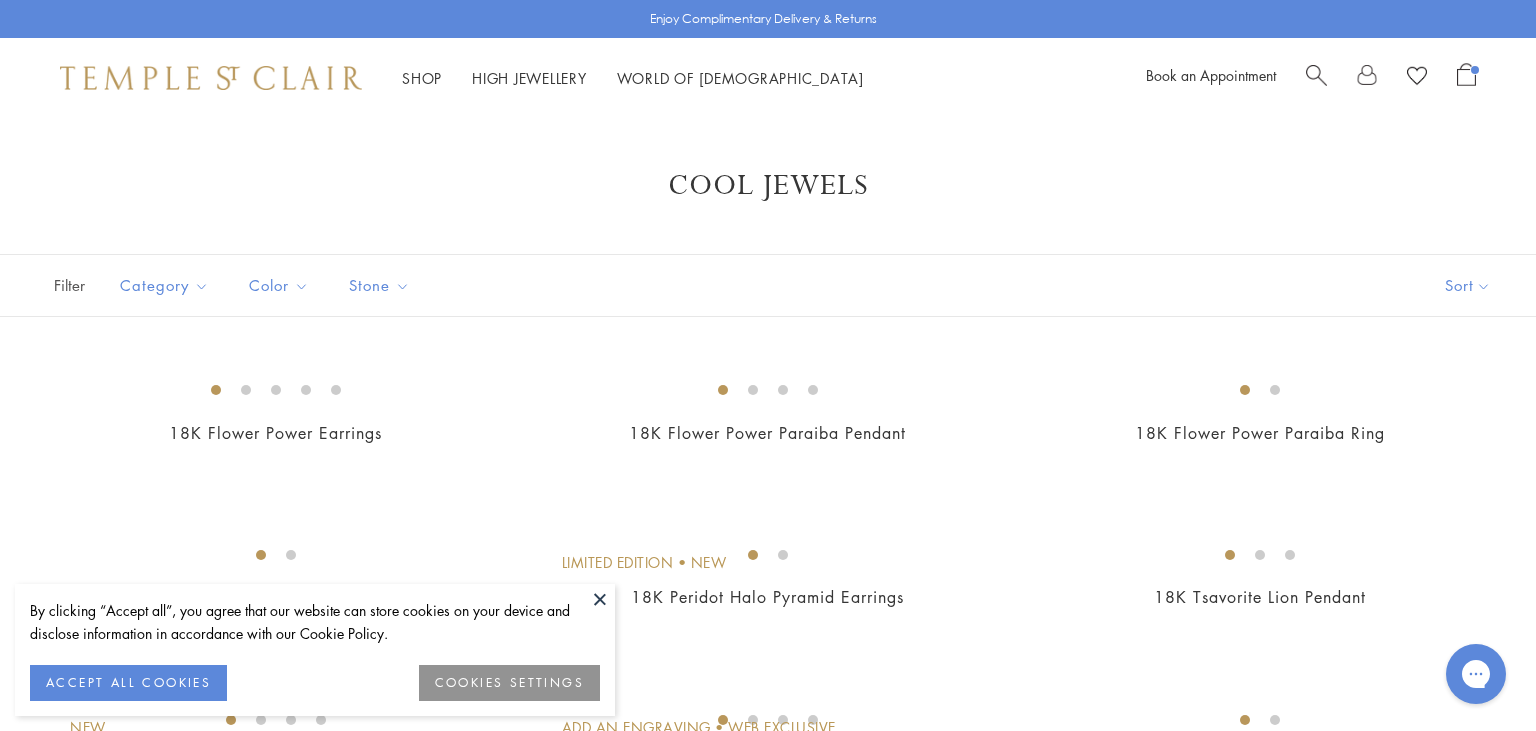 click at bounding box center [600, 599] 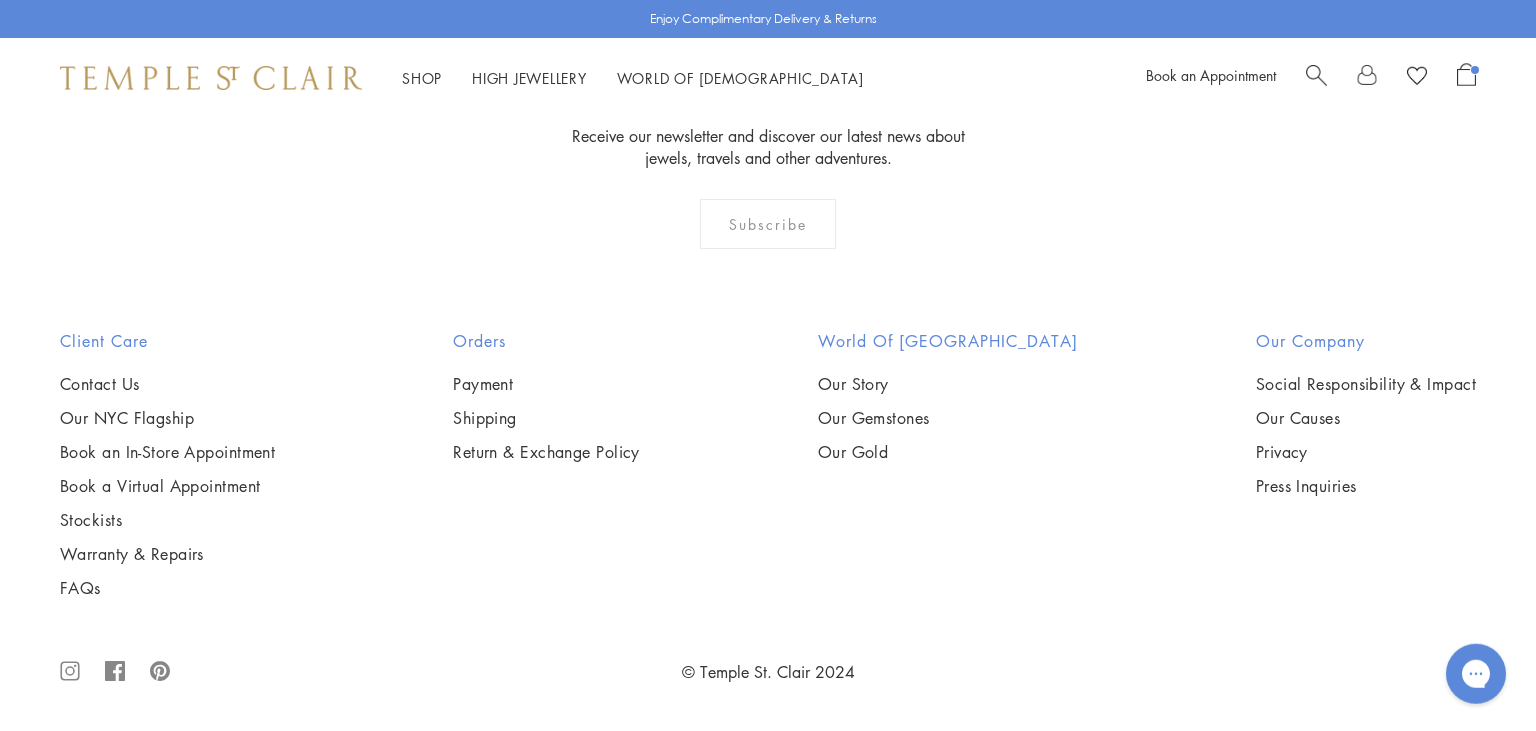 scroll, scrollTop: 4139, scrollLeft: 0, axis: vertical 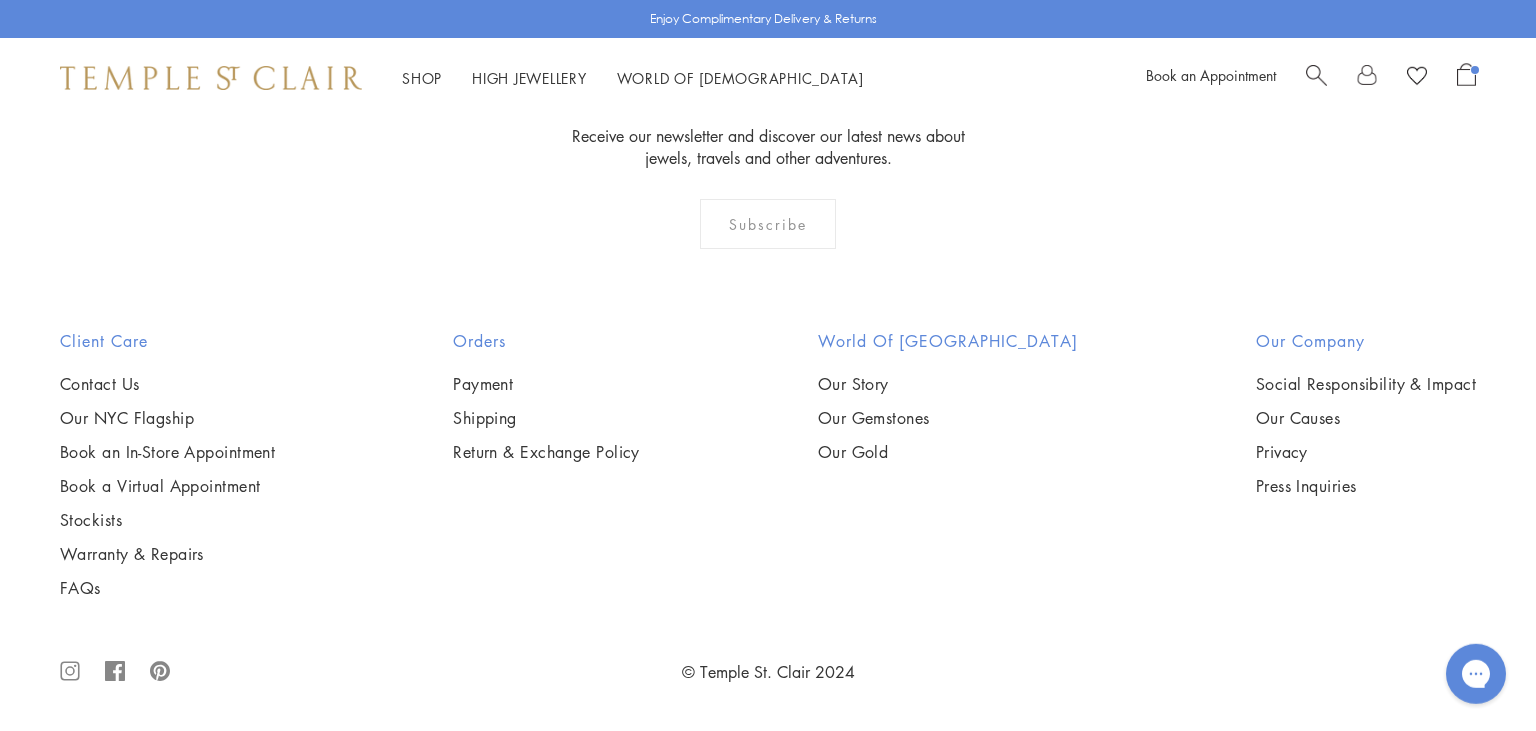click at bounding box center (1316, 73) 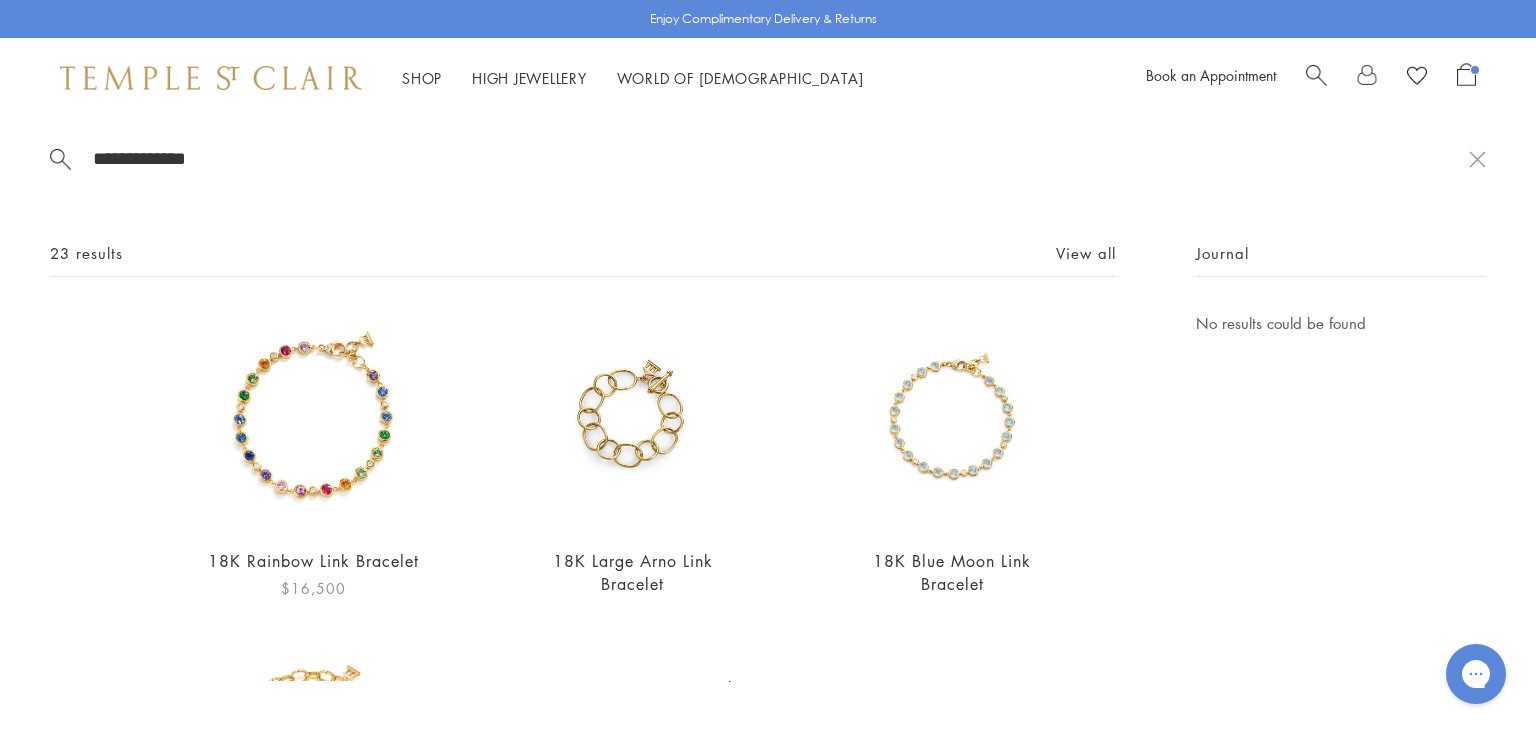 type on "**********" 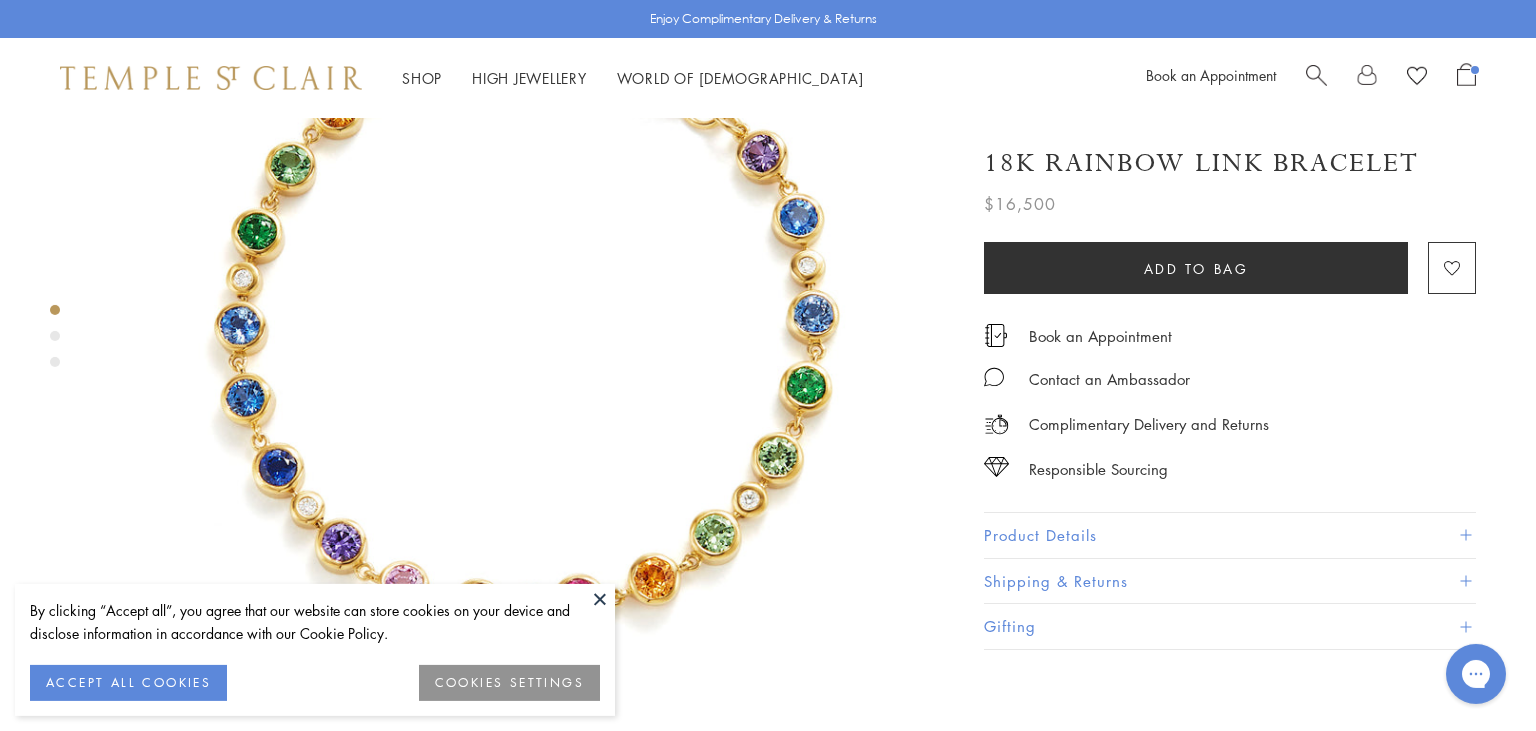 scroll, scrollTop: 216, scrollLeft: 0, axis: vertical 